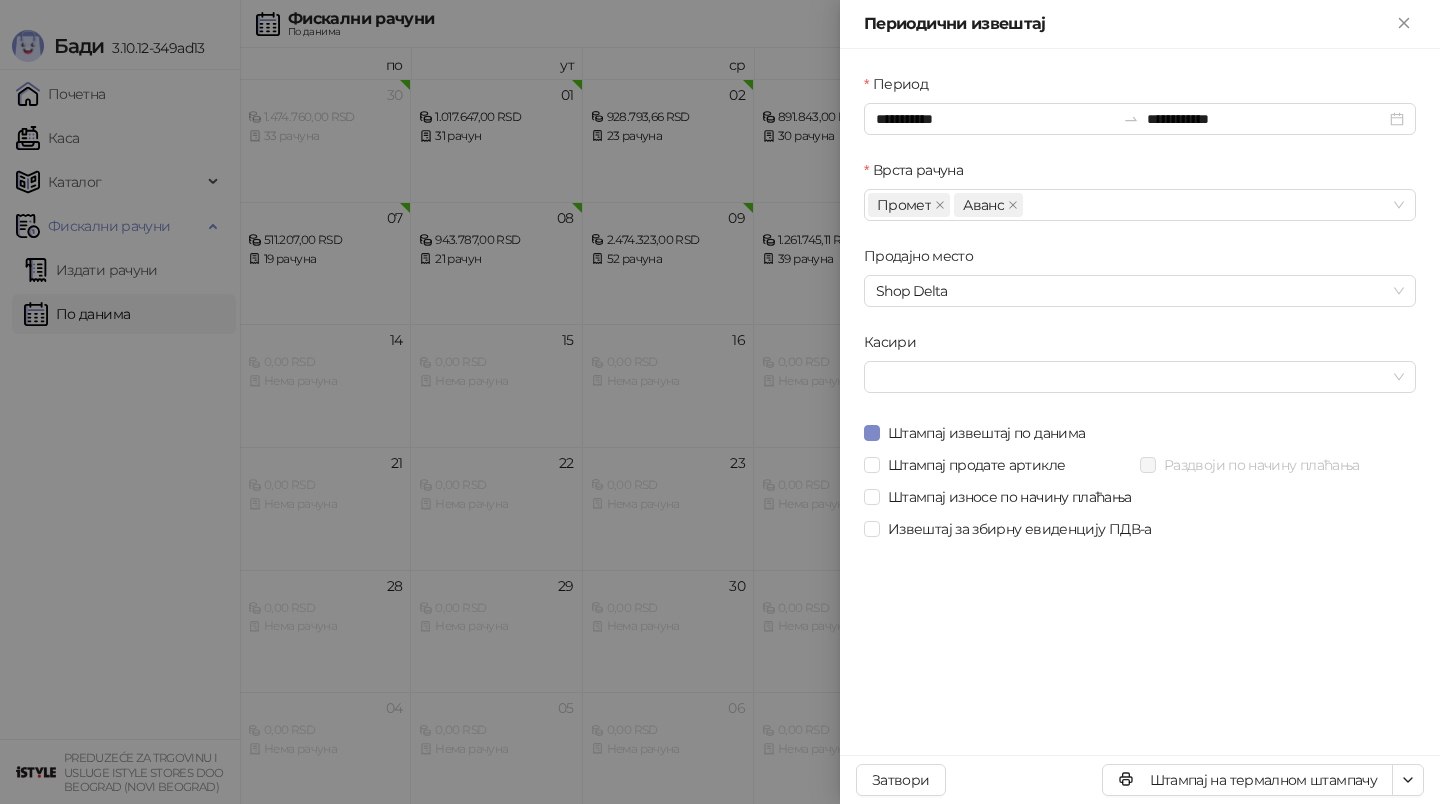 scroll, scrollTop: 0, scrollLeft: 0, axis: both 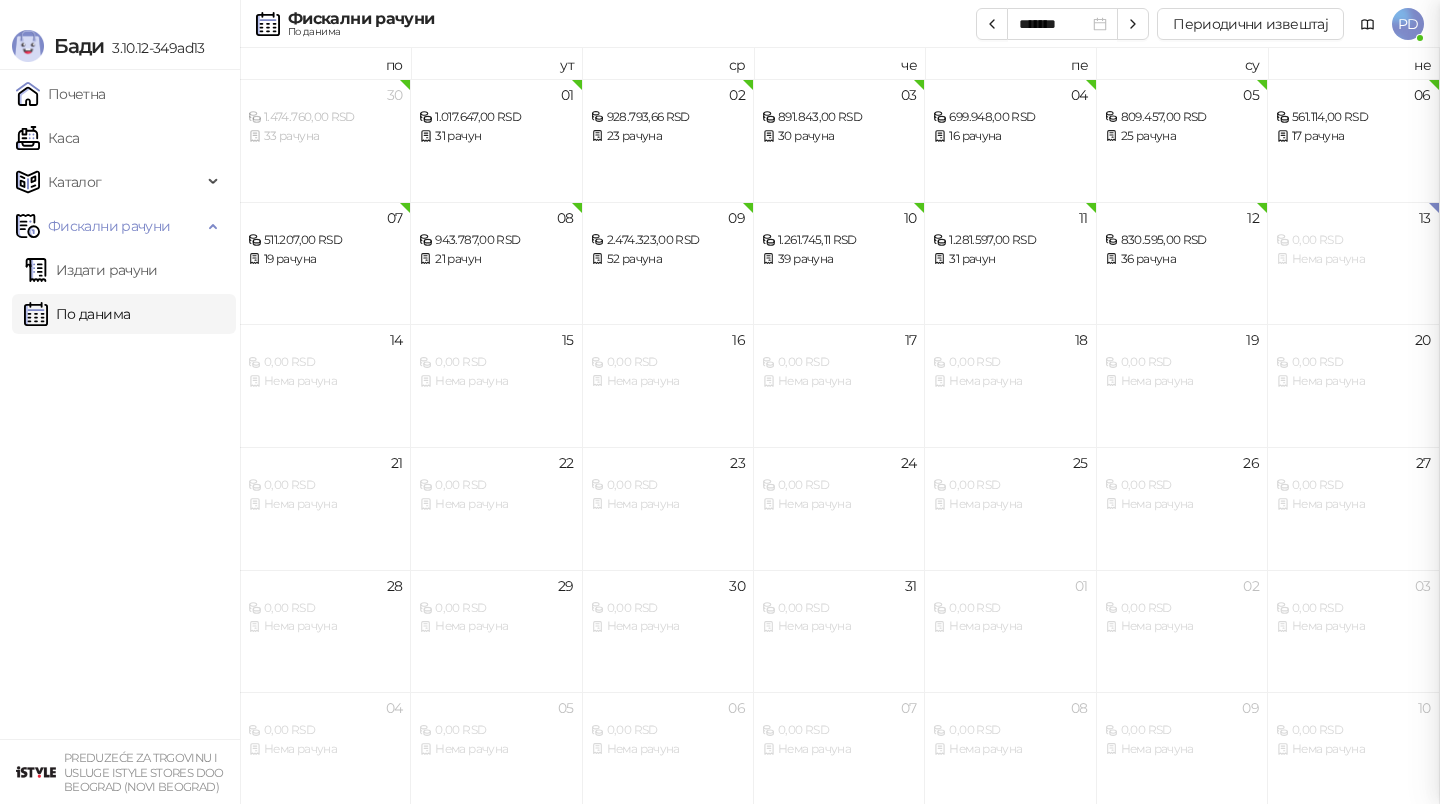 click at bounding box center [720, 402] 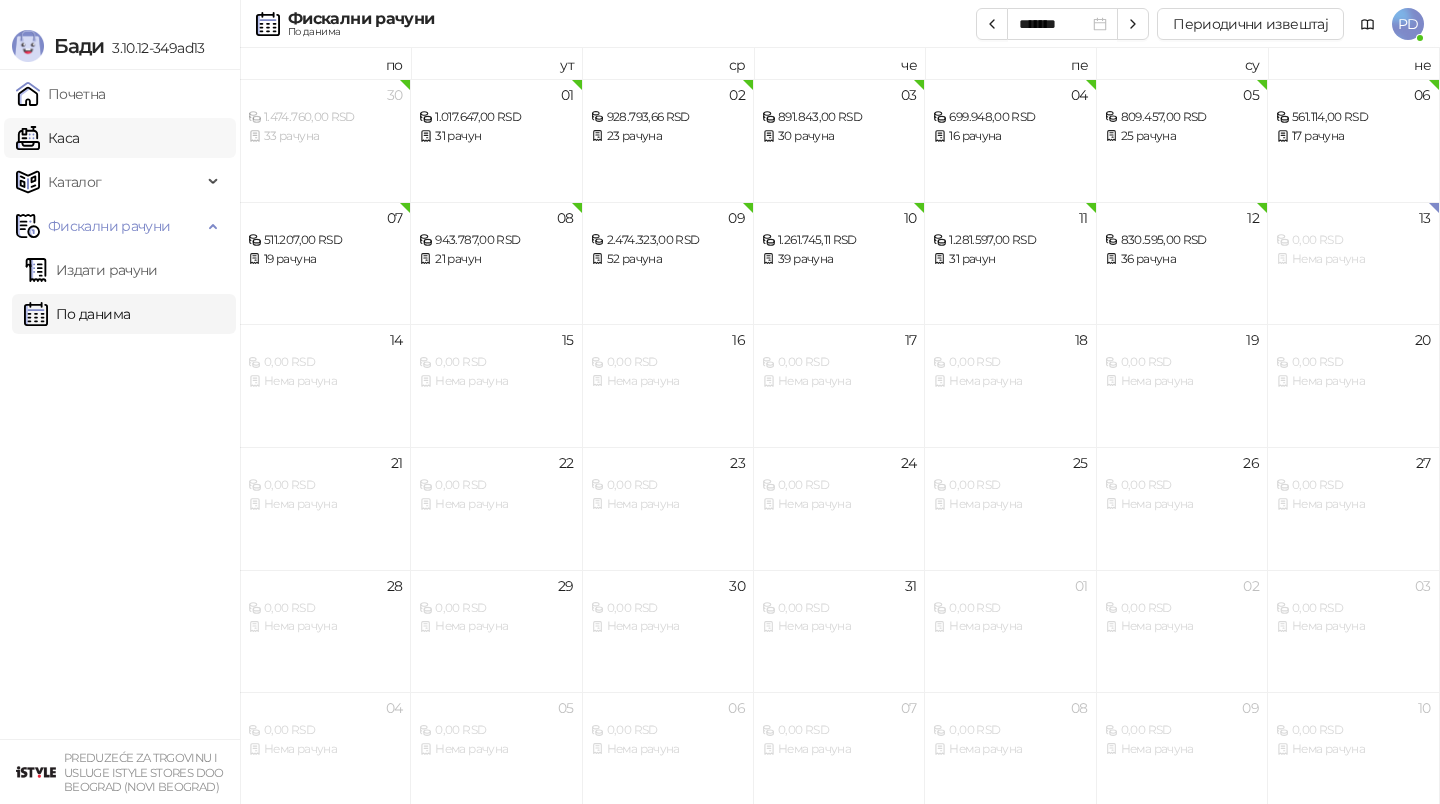 click on "Каса" at bounding box center (47, 138) 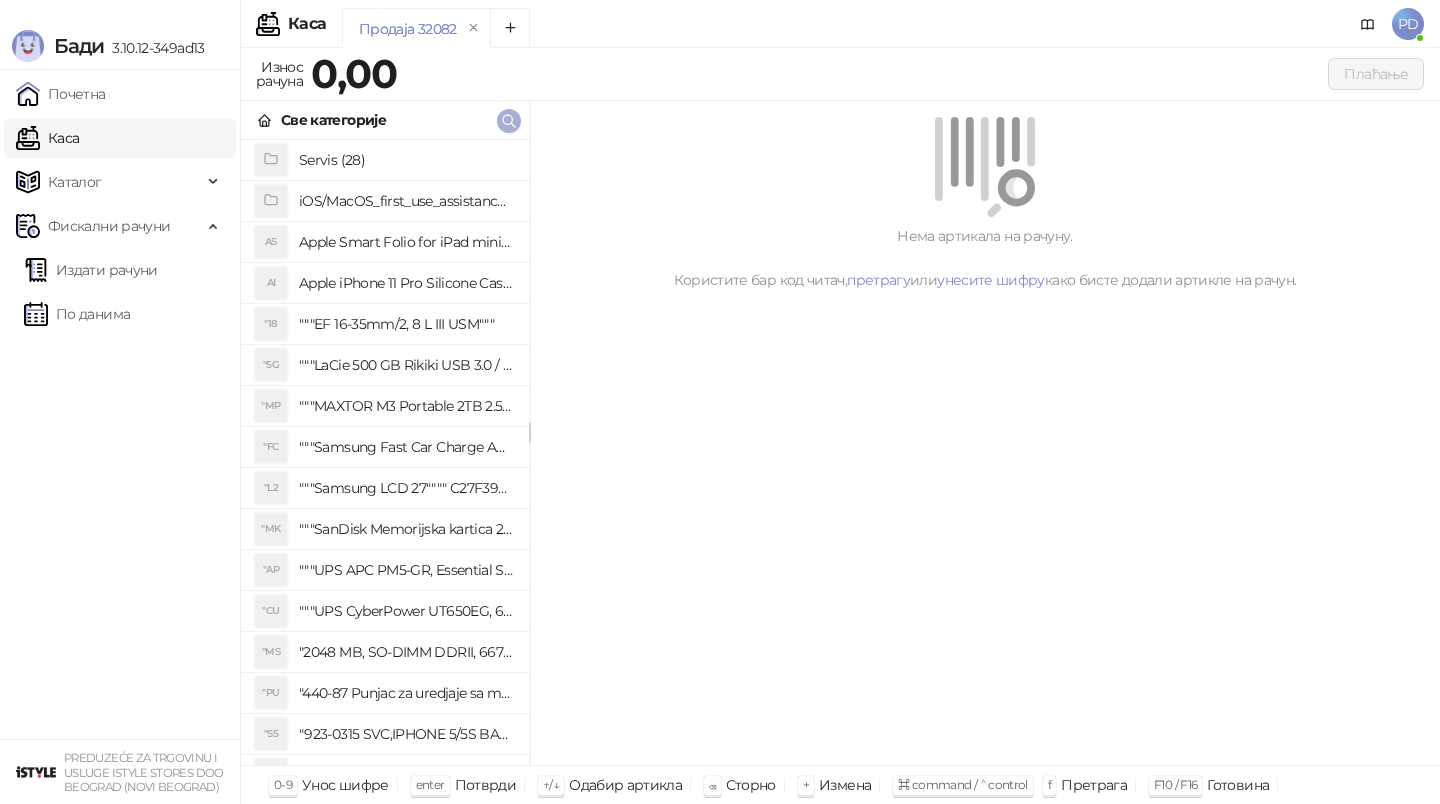 click 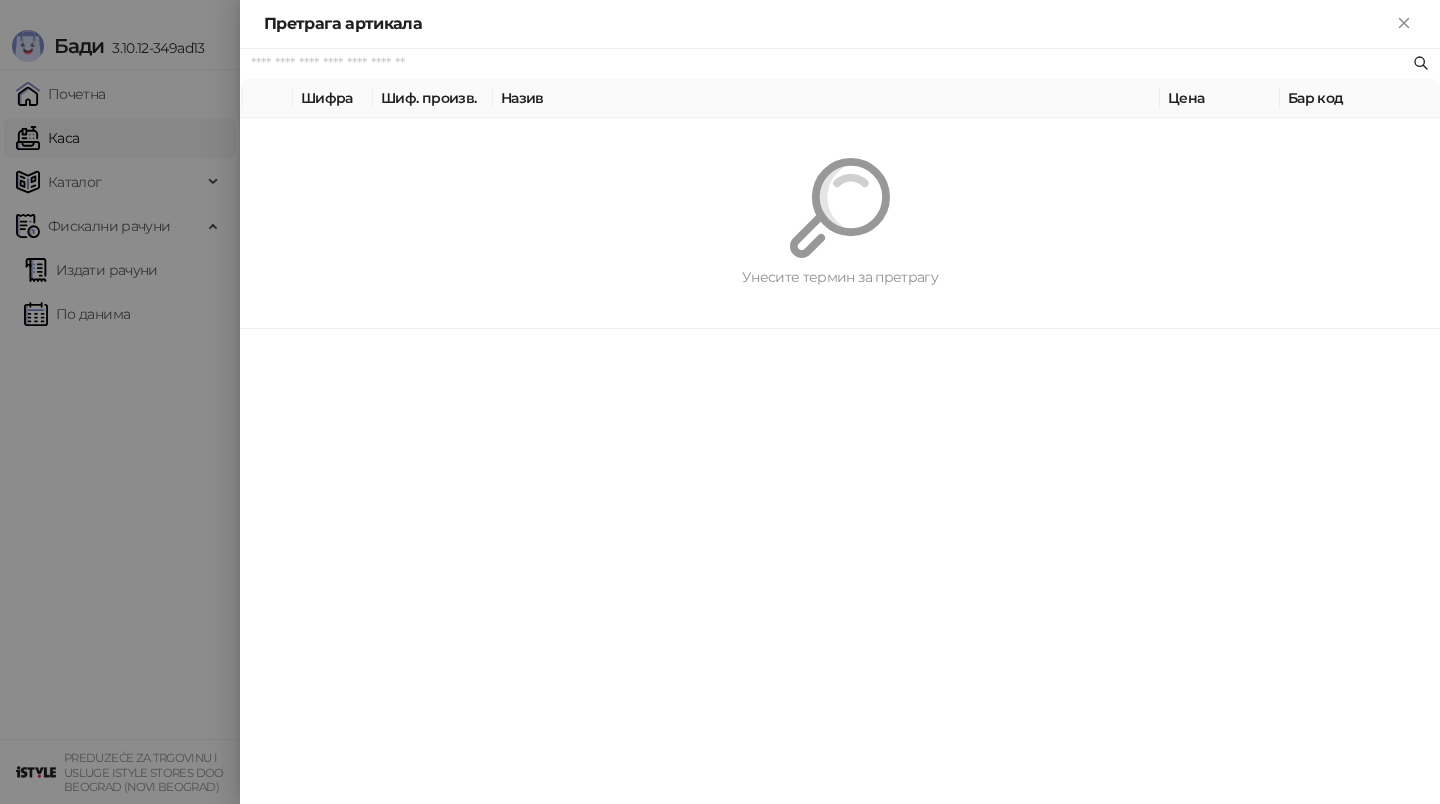 paste on "**********" 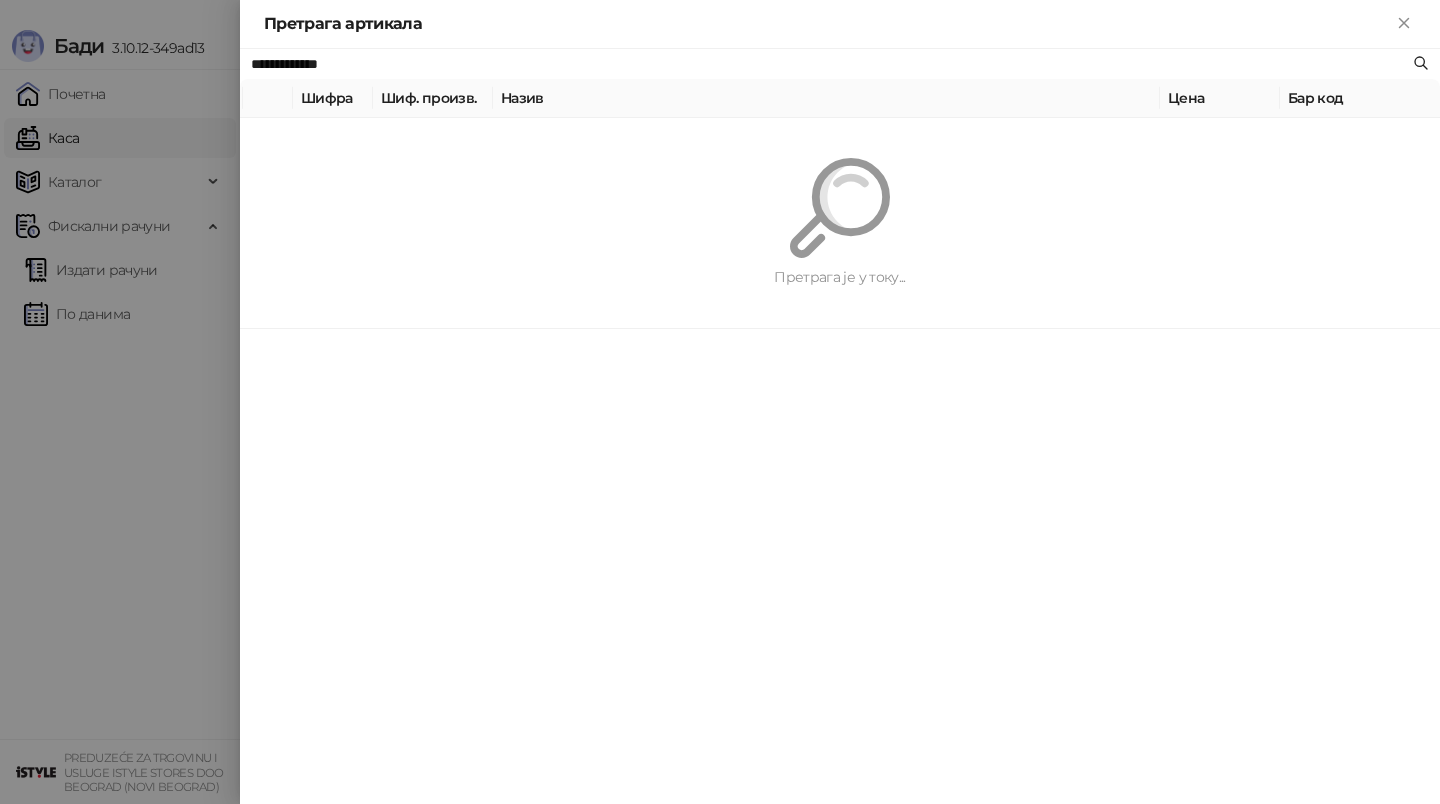 type on "**********" 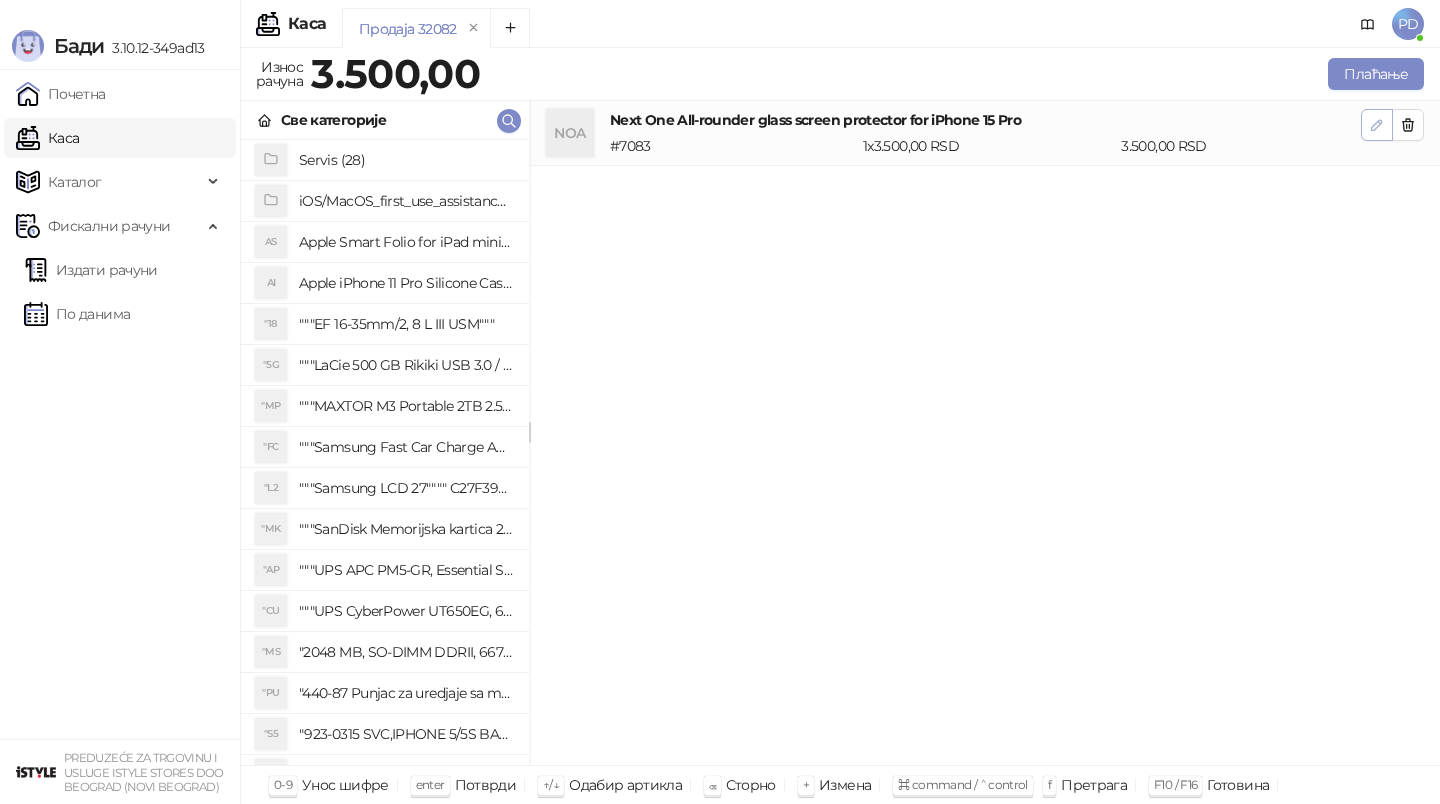 click 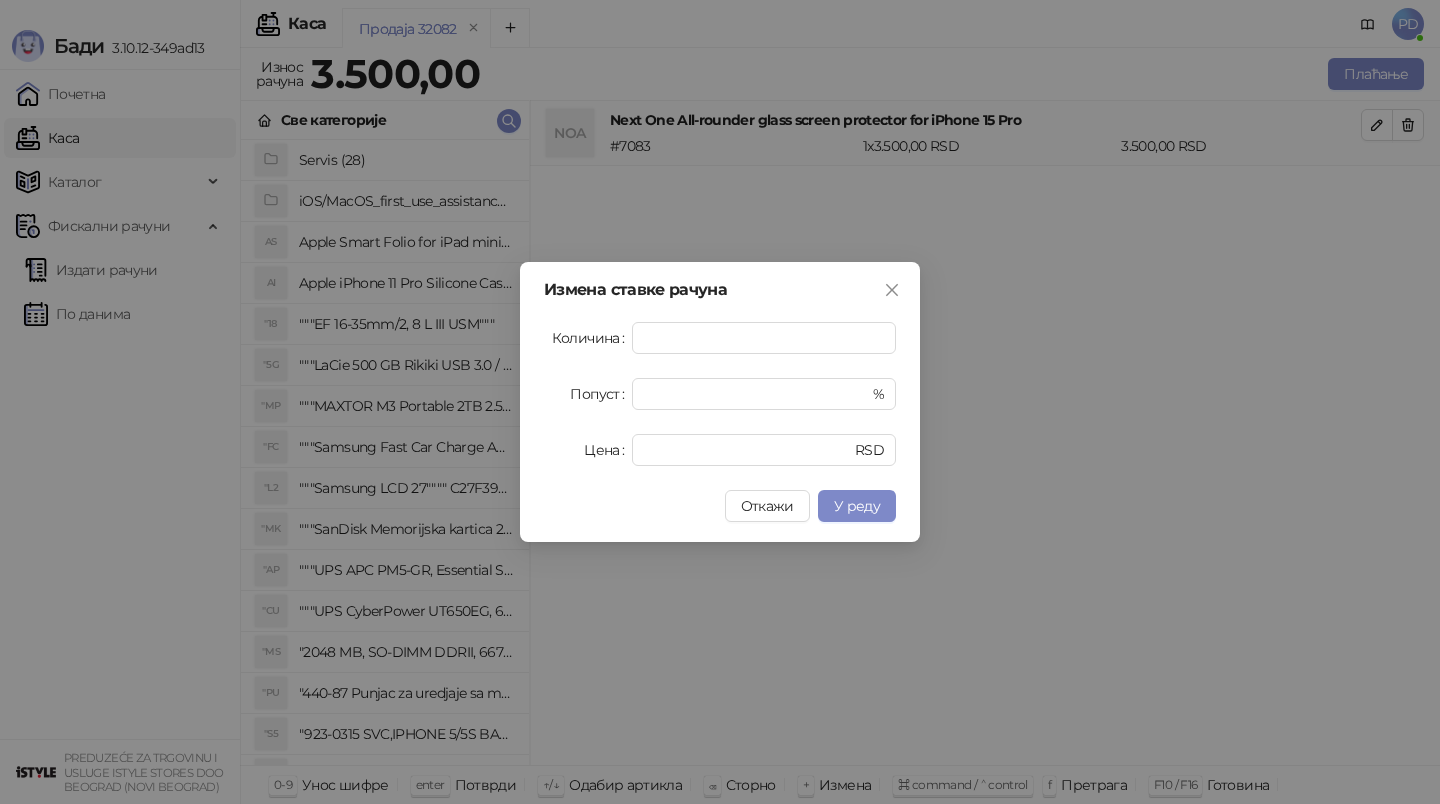 click on "Измена ставке рачуна Количина * Попуст * % Цена **** RSD Откажи У реду" at bounding box center [720, 402] 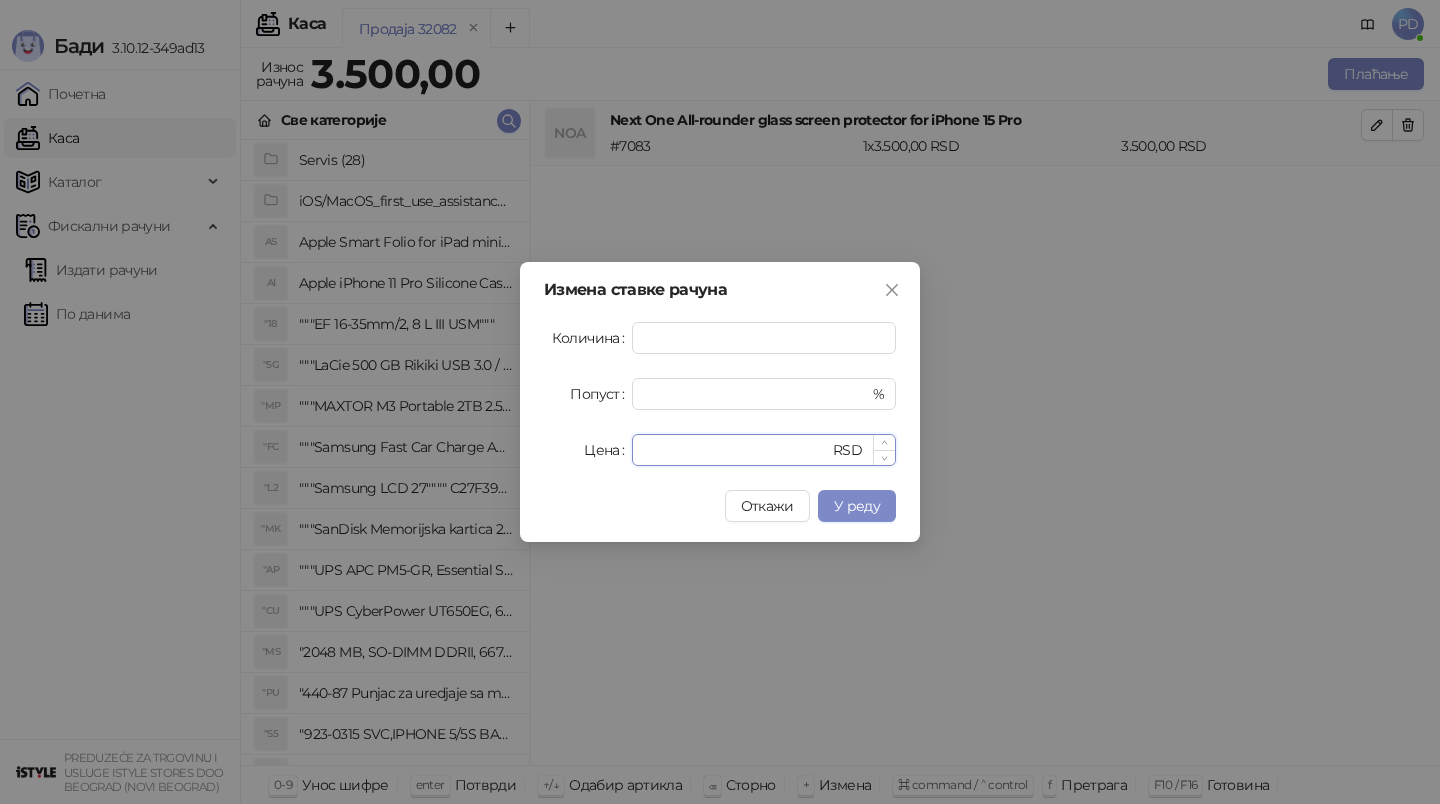 click on "****" at bounding box center [736, 450] 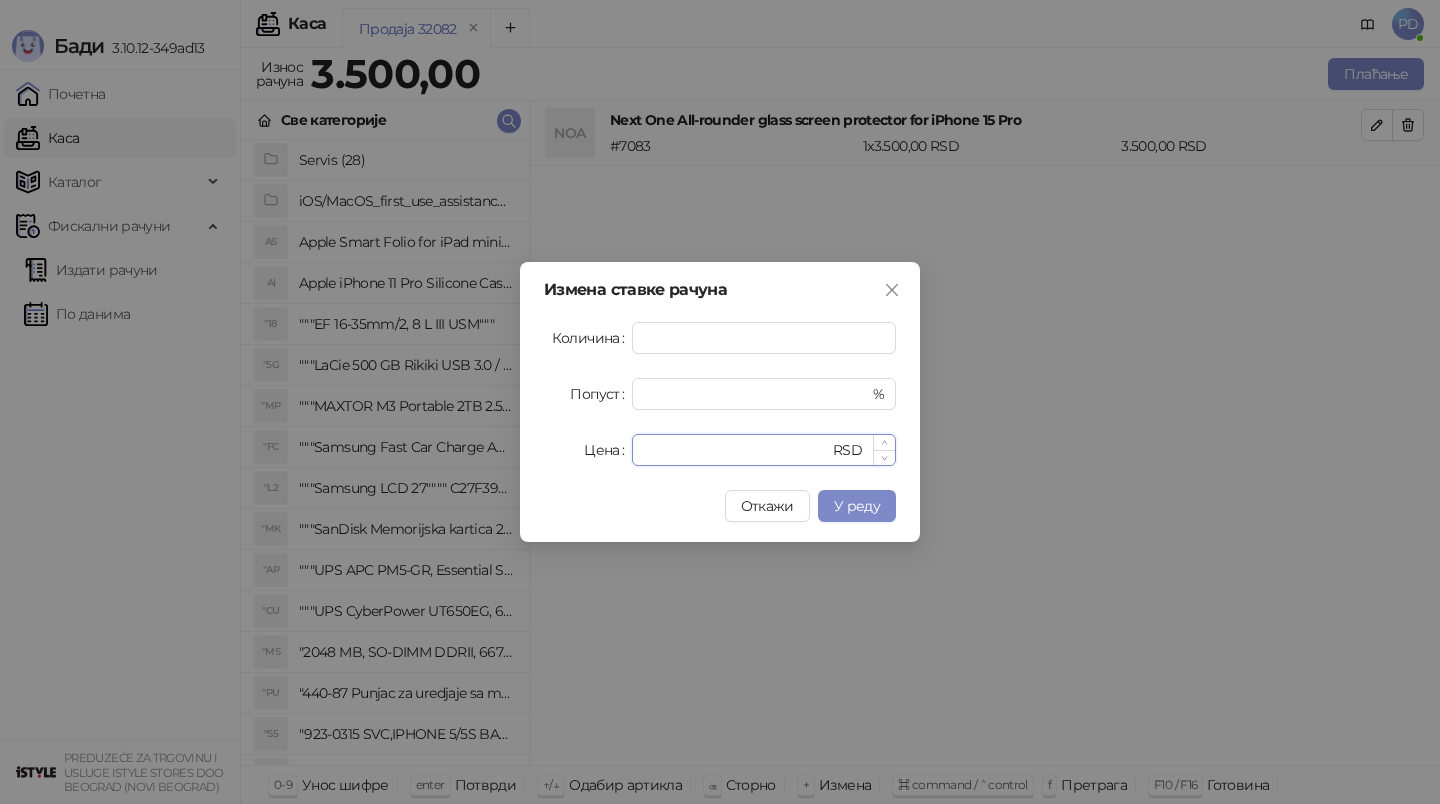 type on "*" 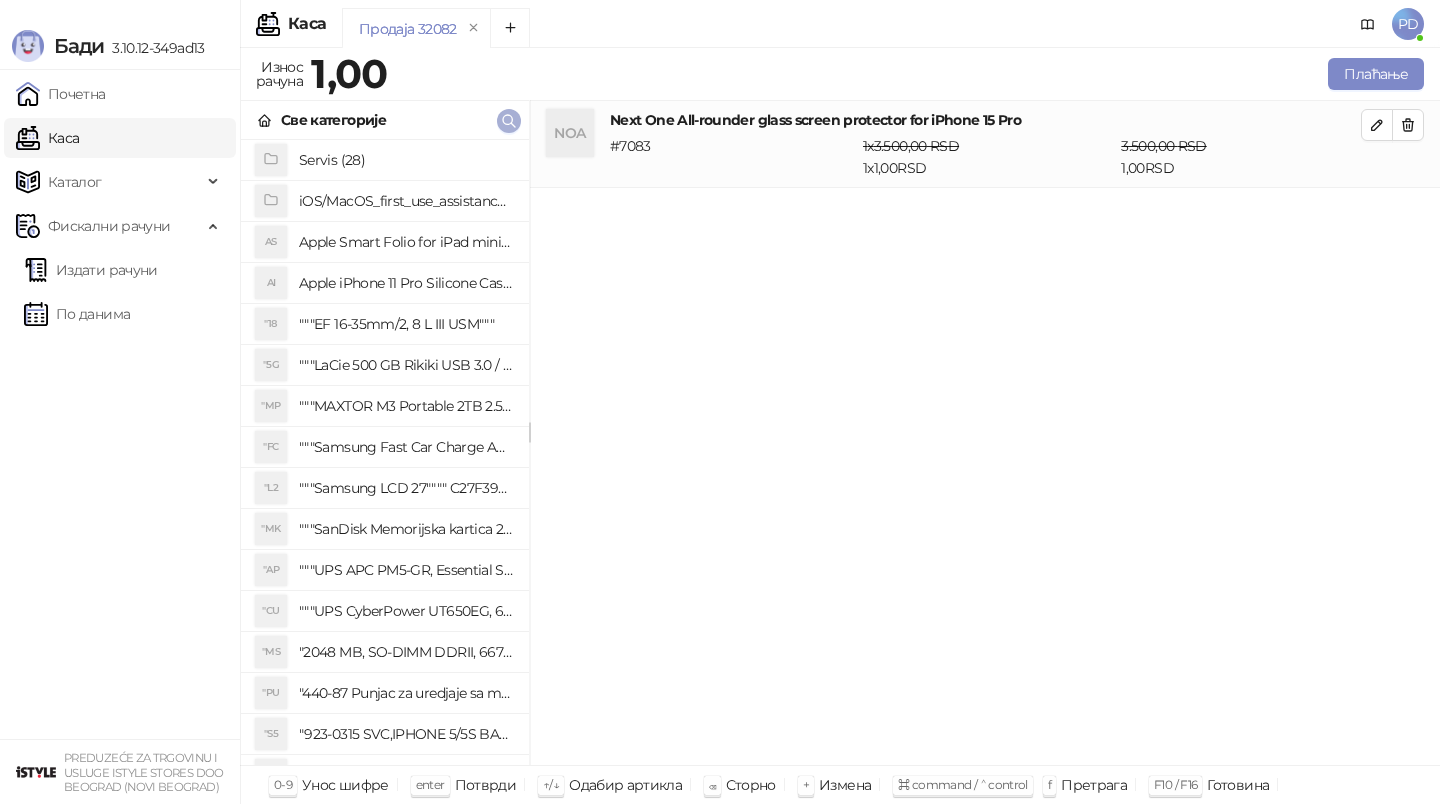 click 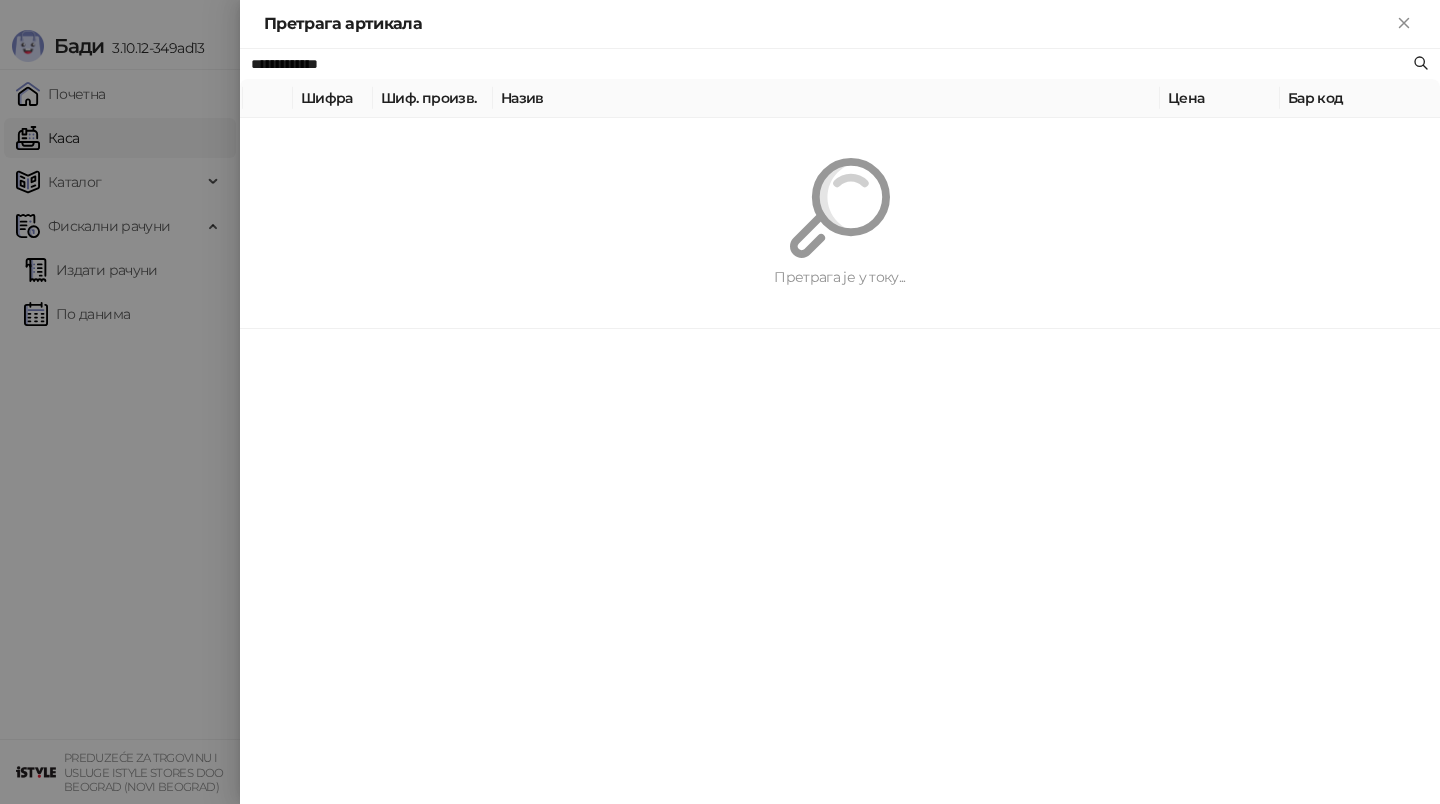 paste on "**********" 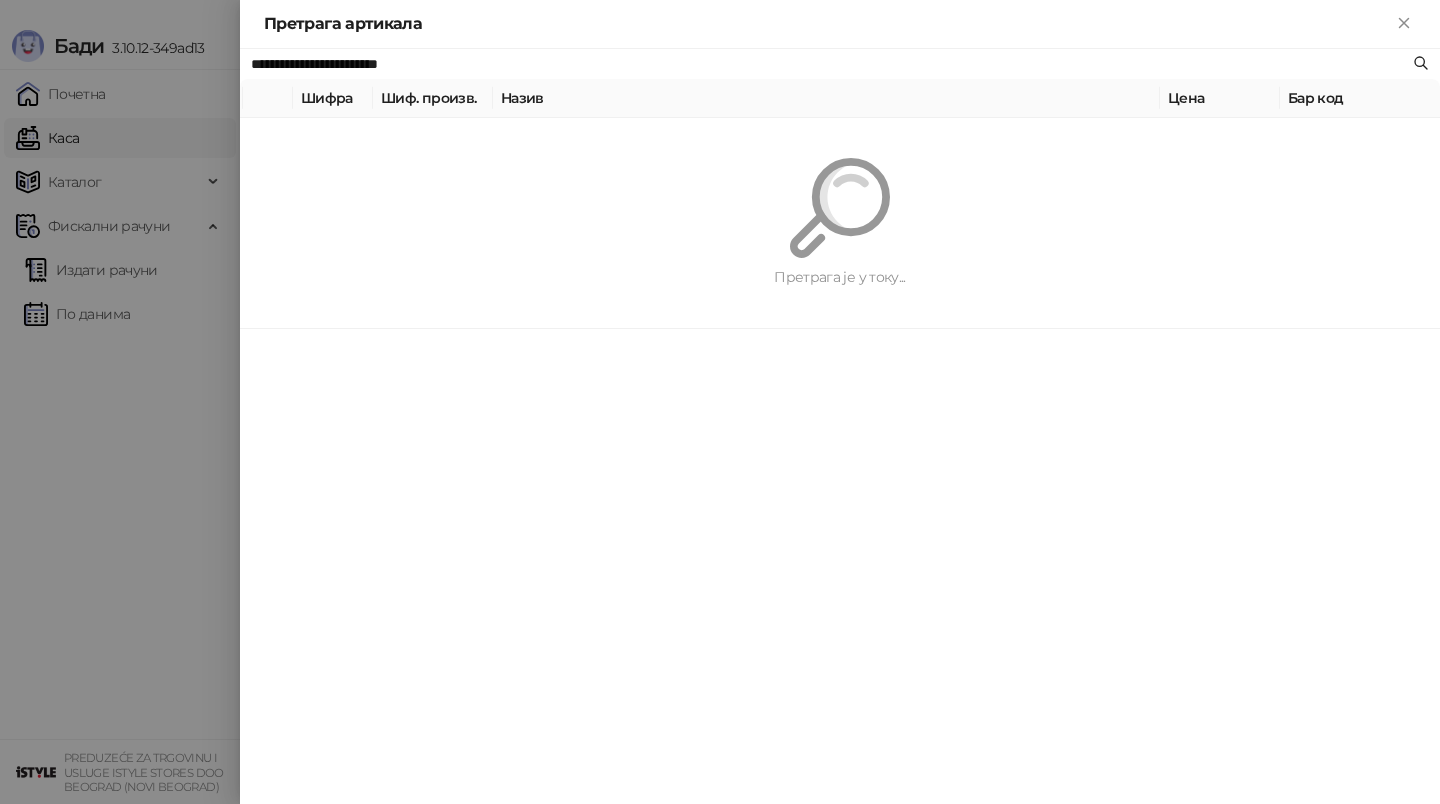 type on "**********" 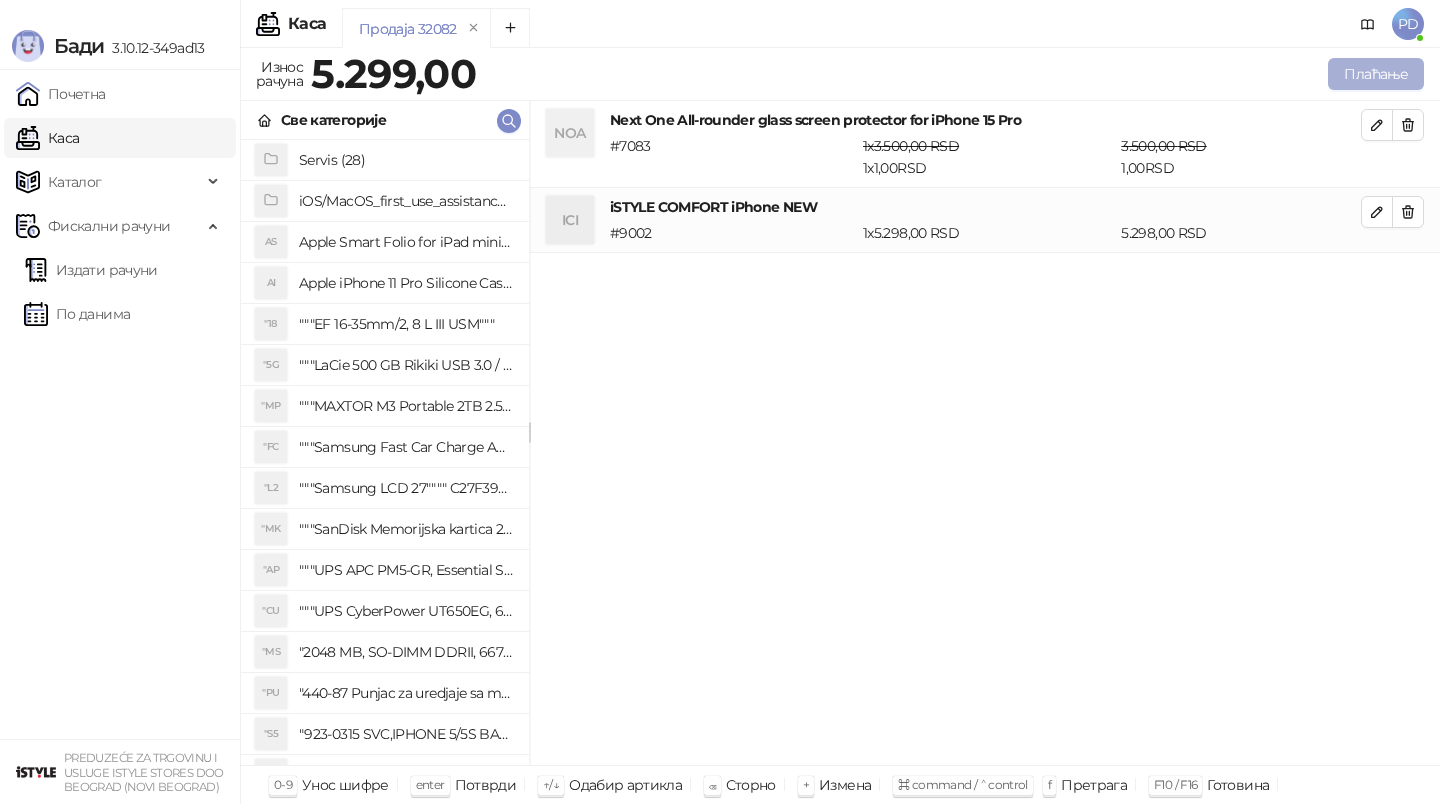 click on "Плаћање" at bounding box center [1376, 74] 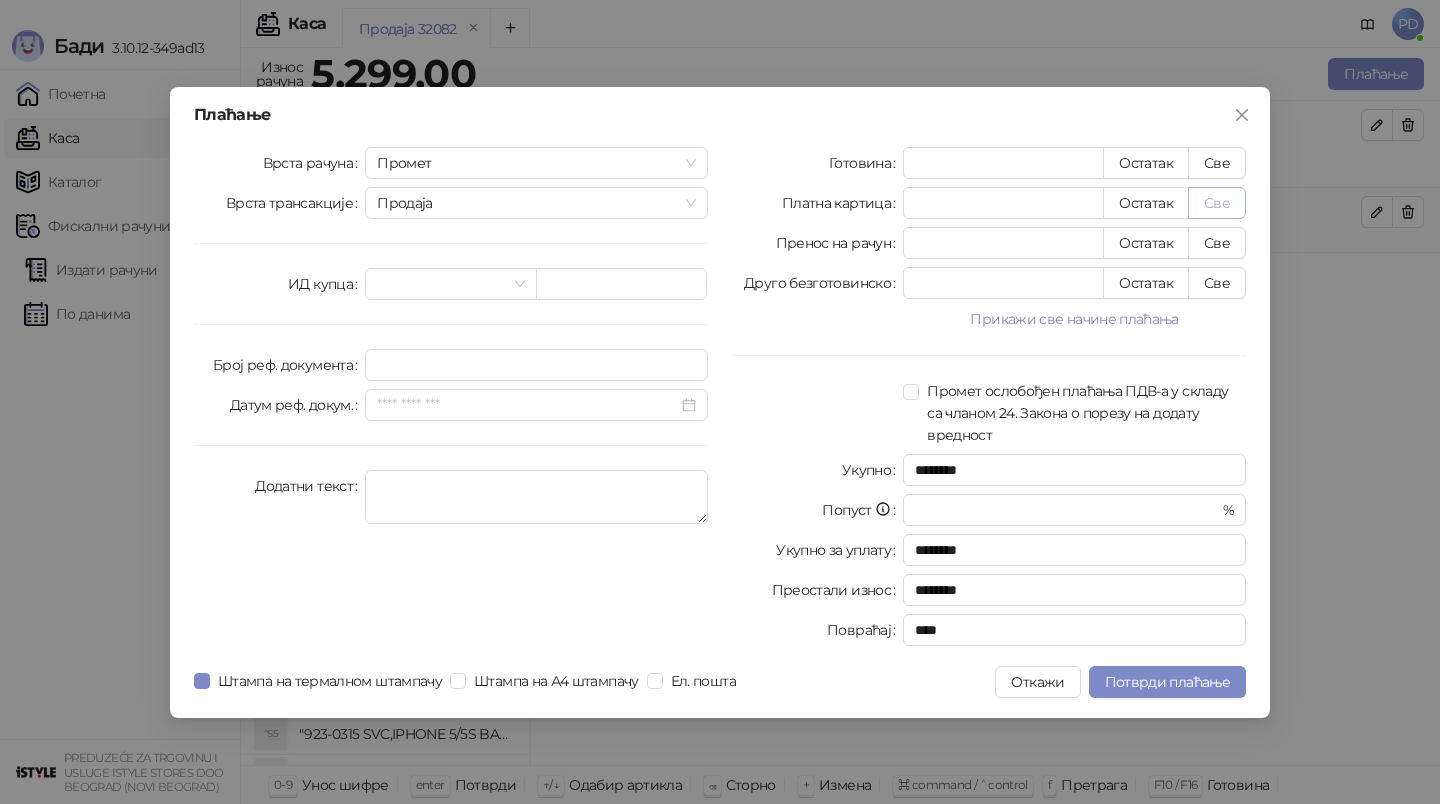 click on "Све" at bounding box center (1217, 203) 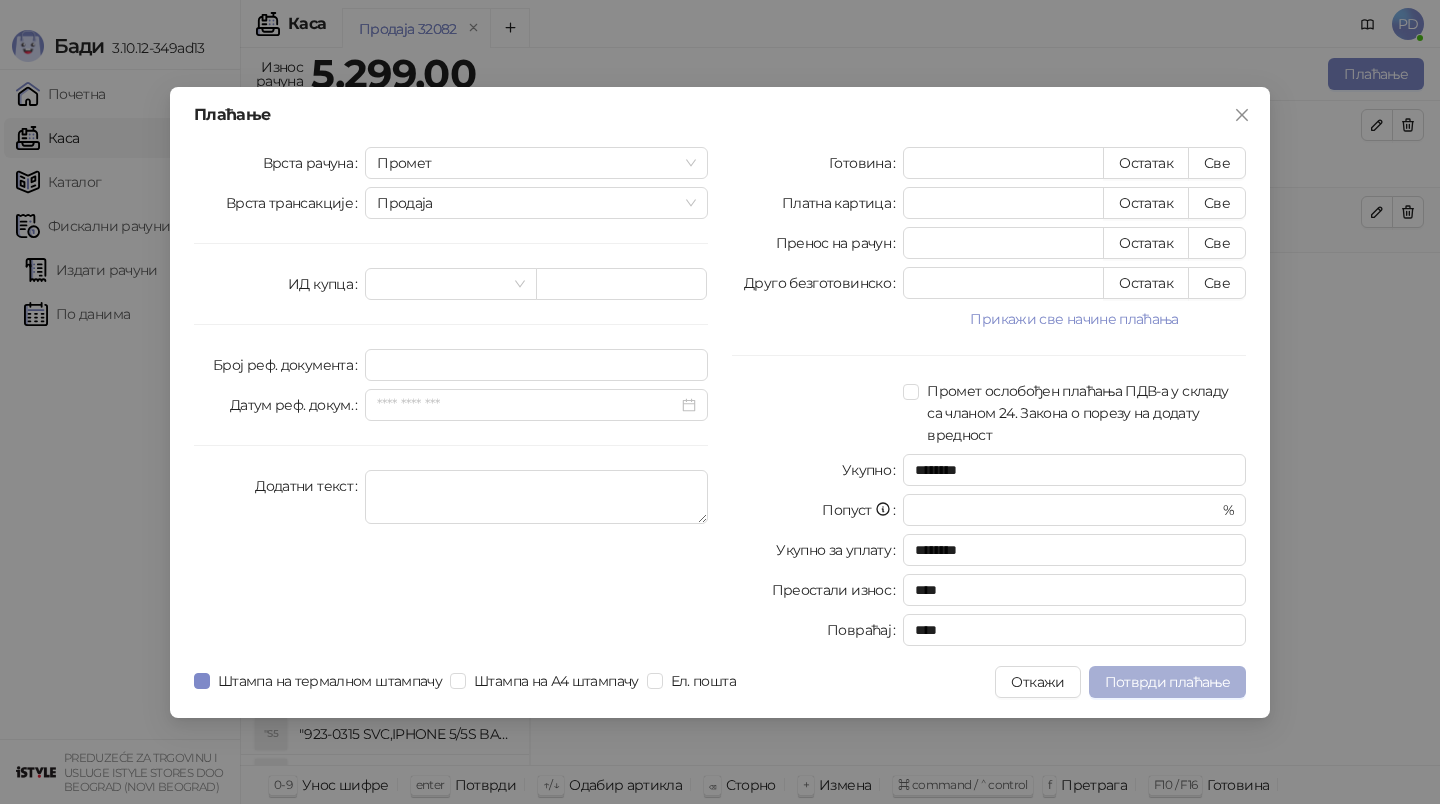 click on "Потврди плаћање" at bounding box center [1167, 682] 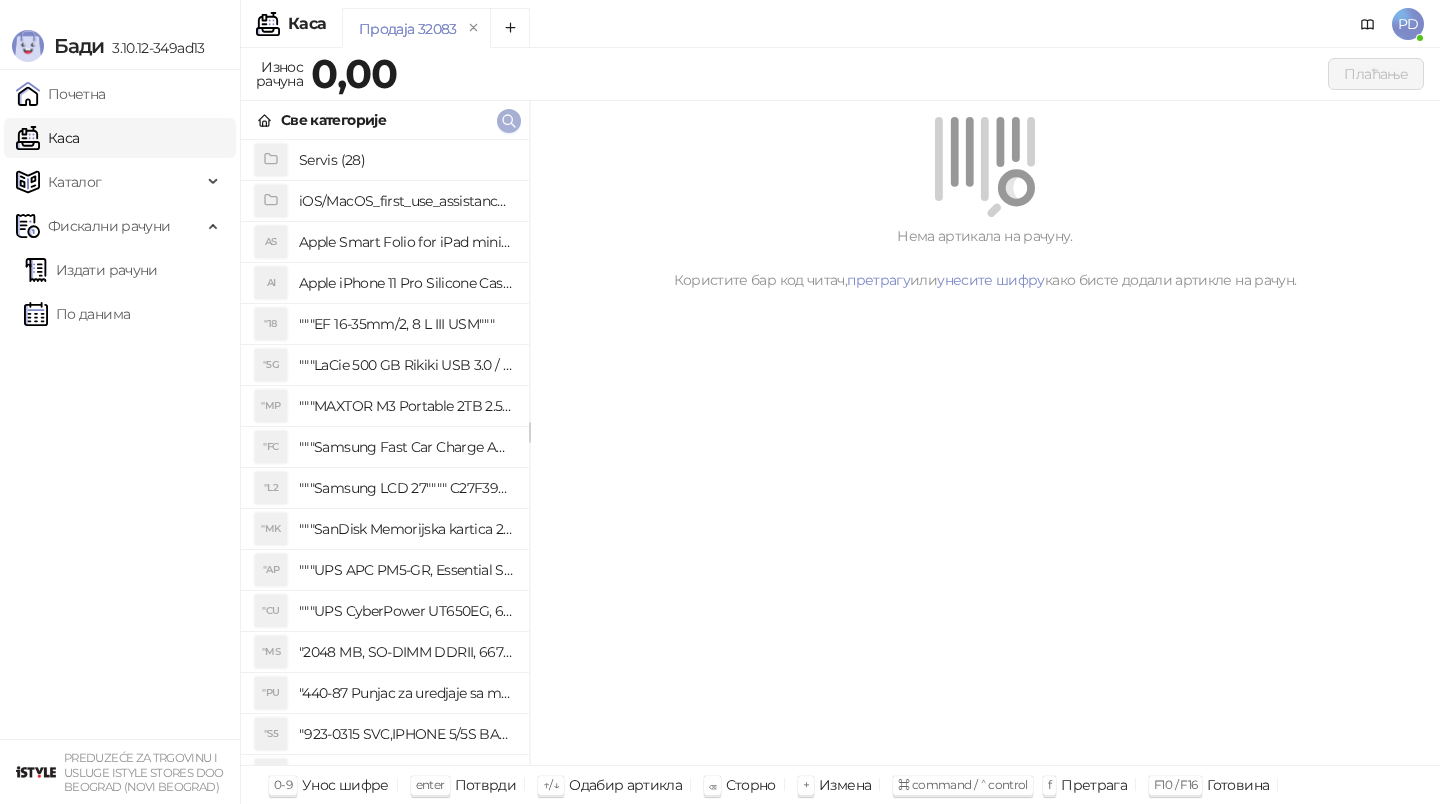 click 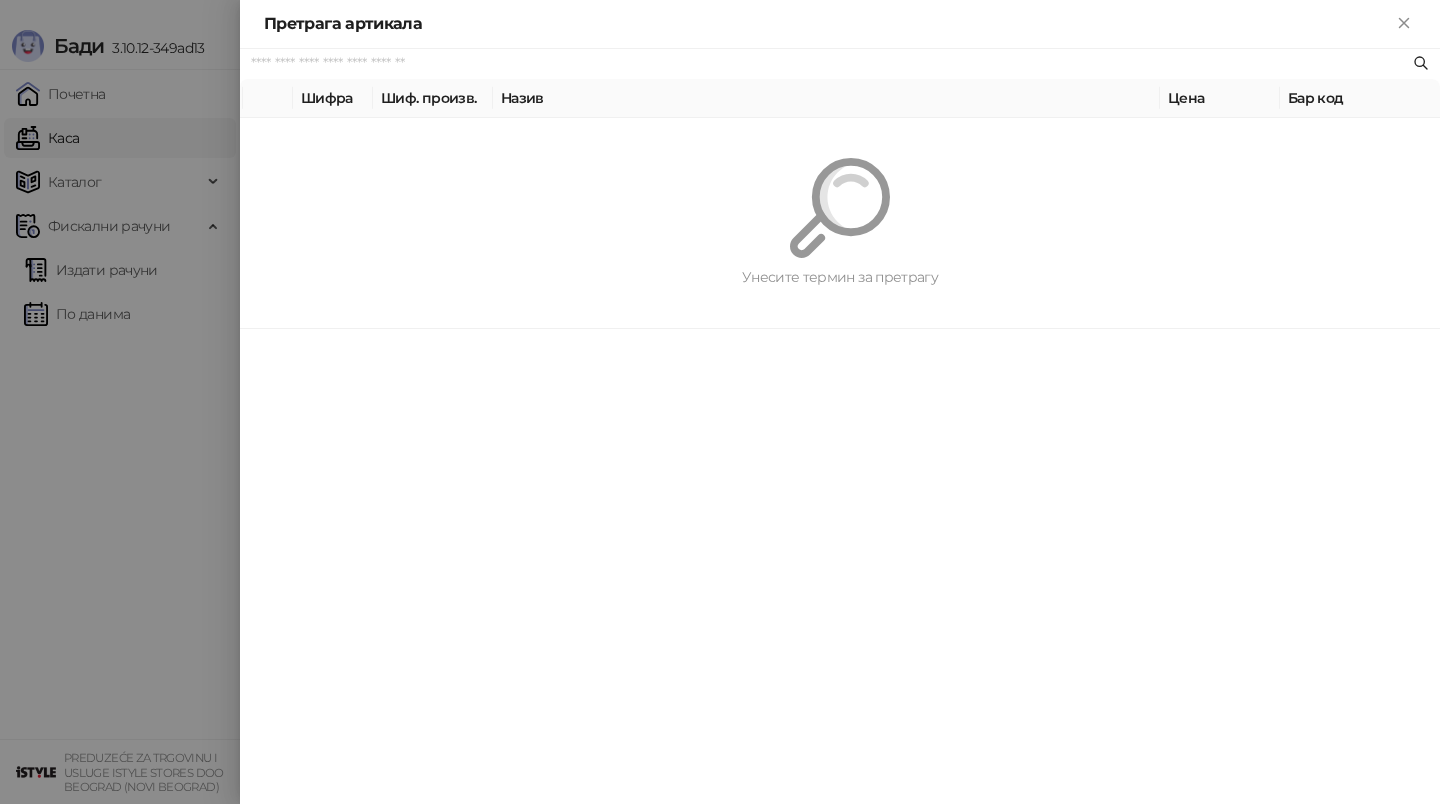 paste on "**********" 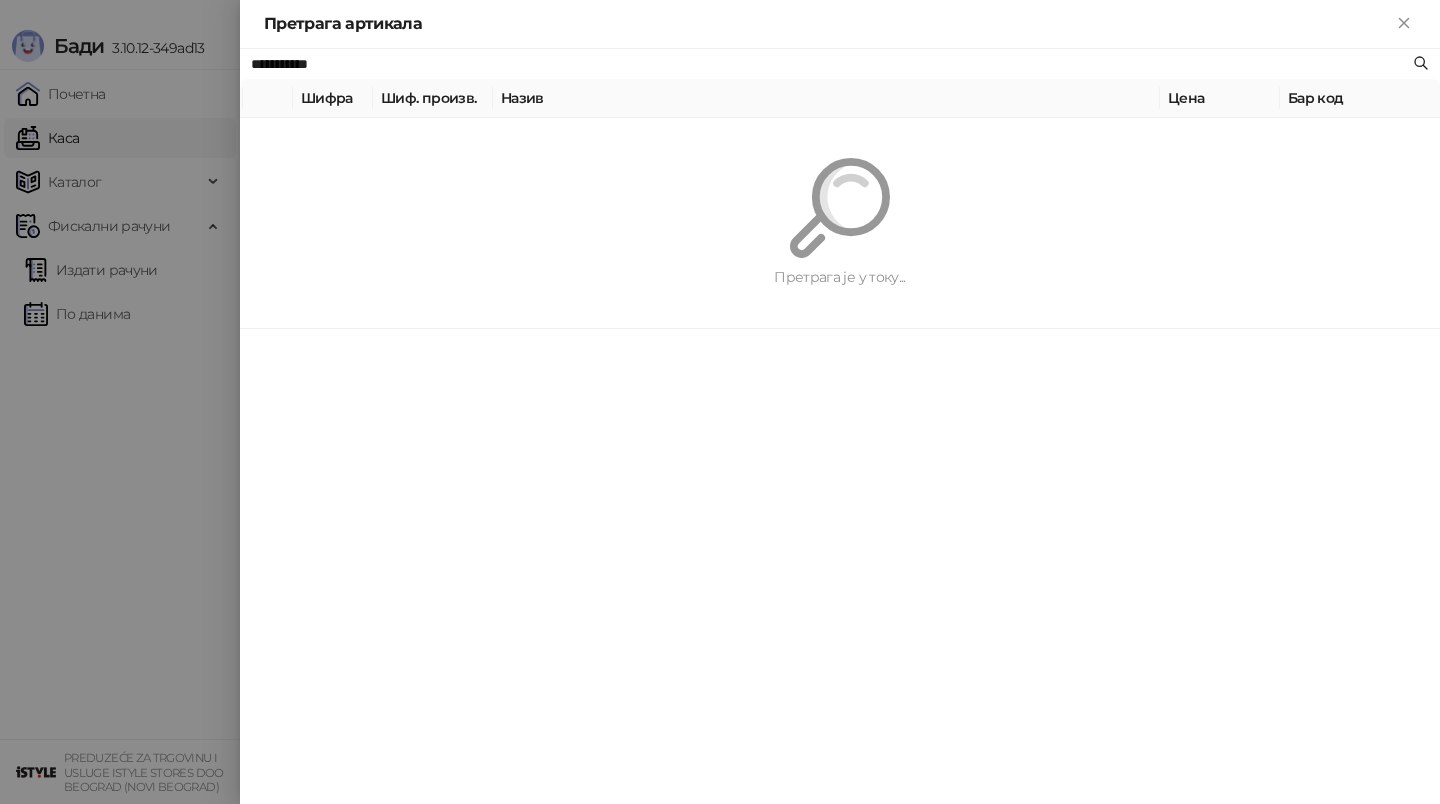 type on "**********" 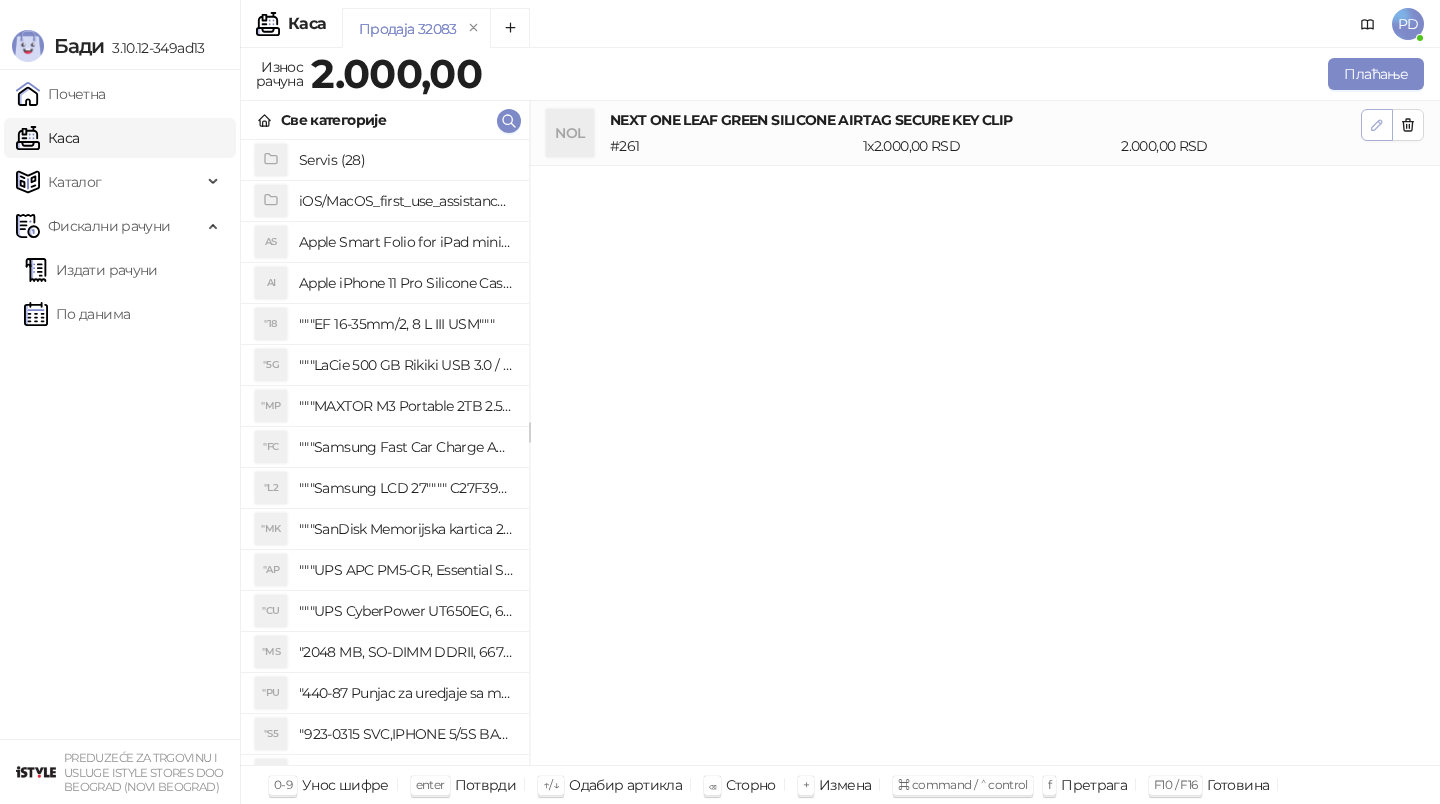 click 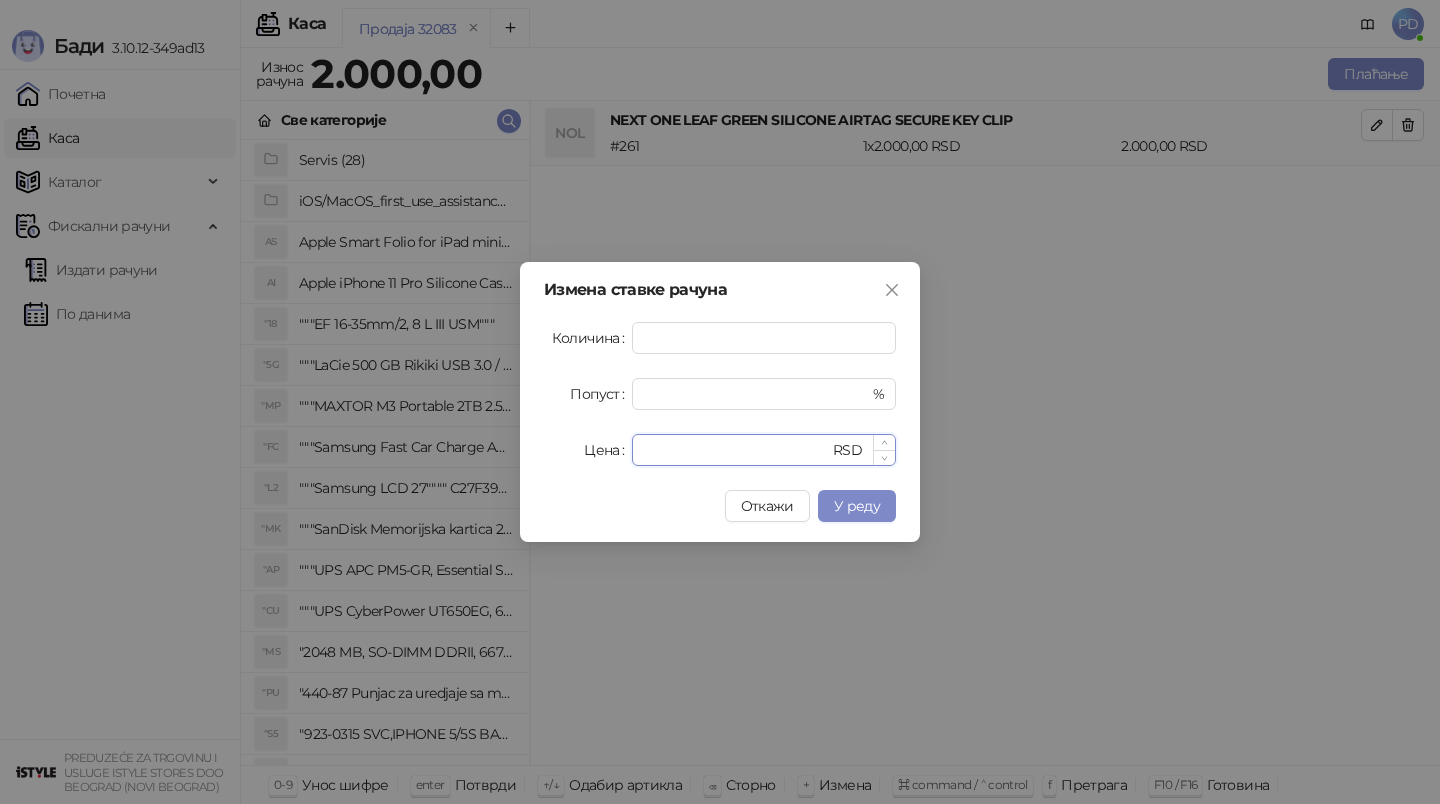 click on "****" at bounding box center (736, 450) 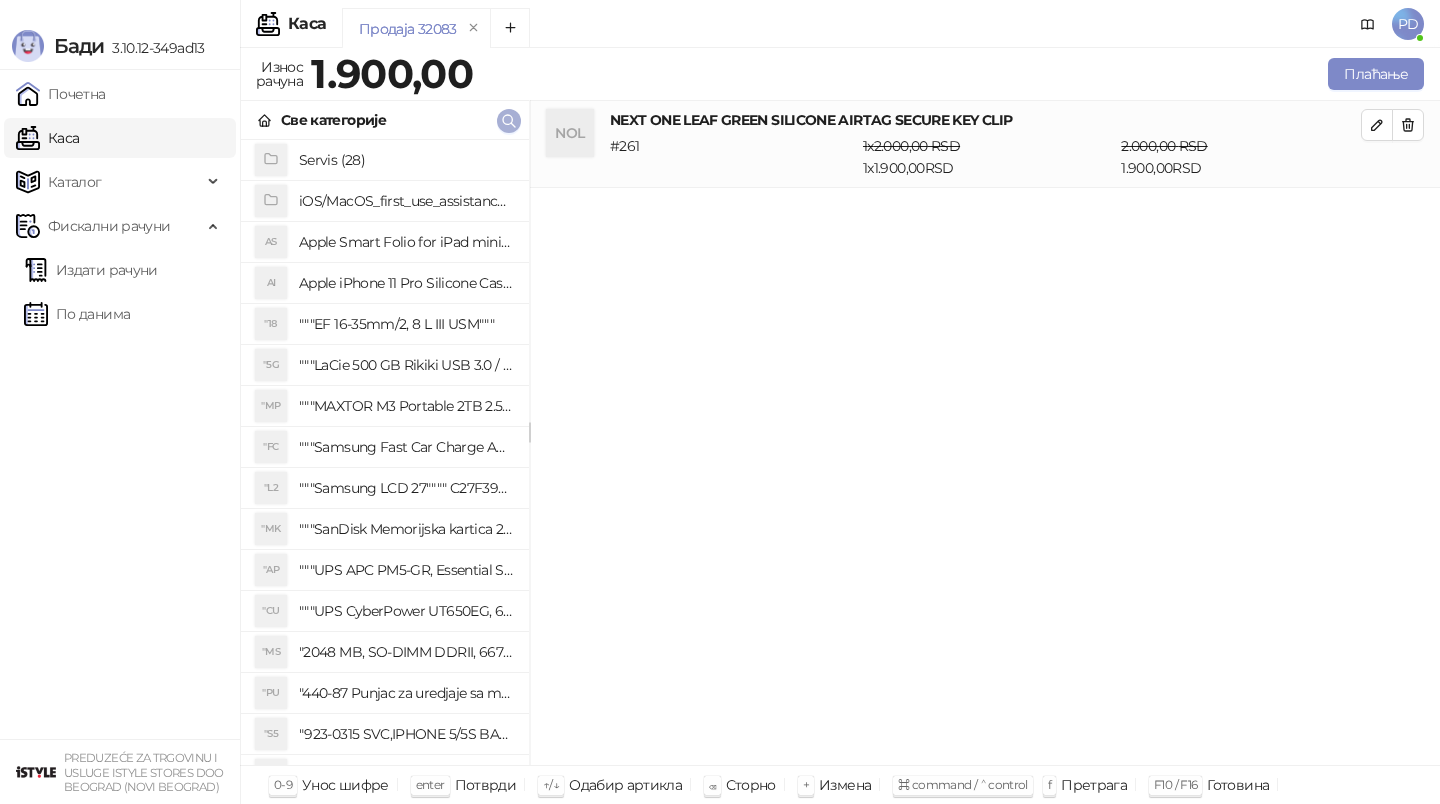 click 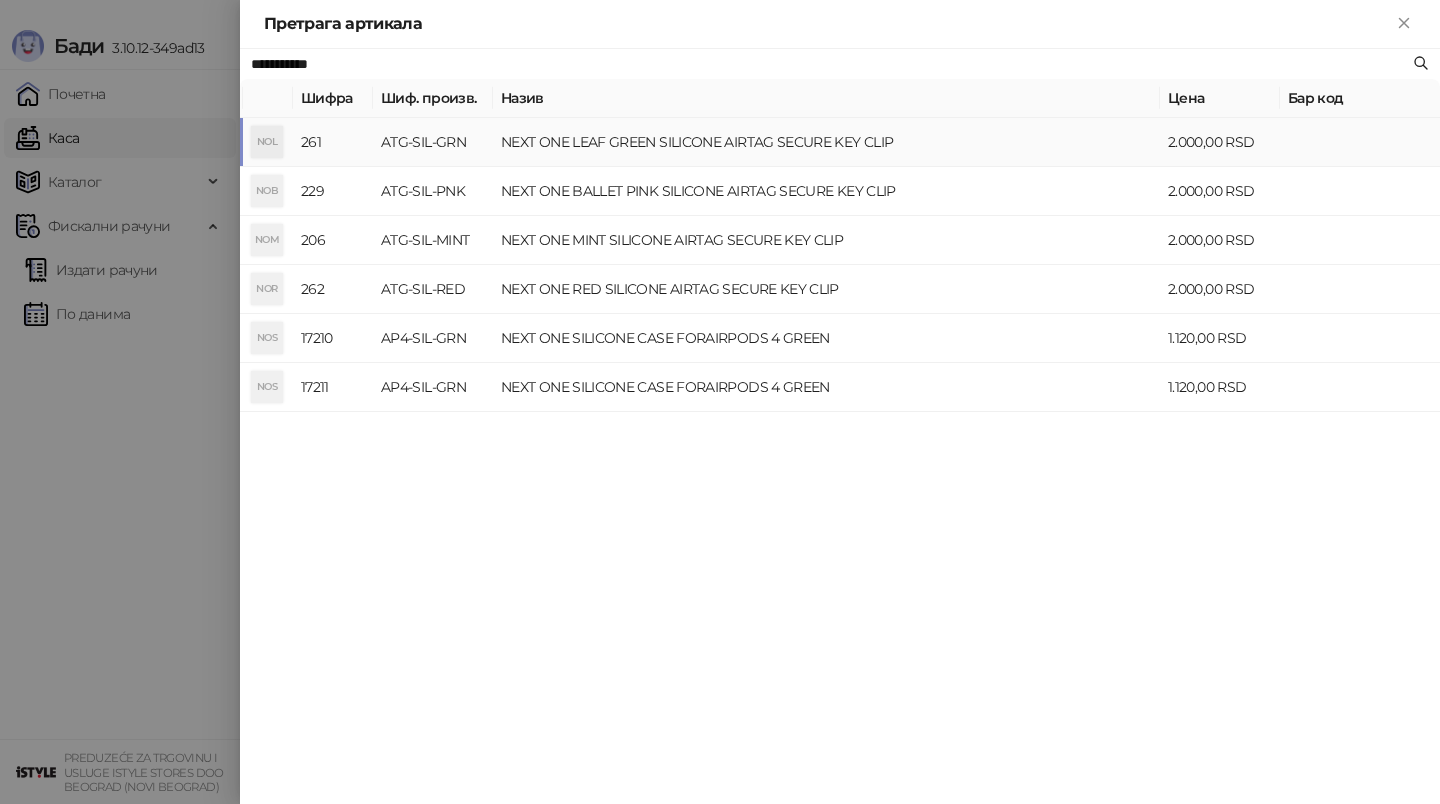 paste on "********" 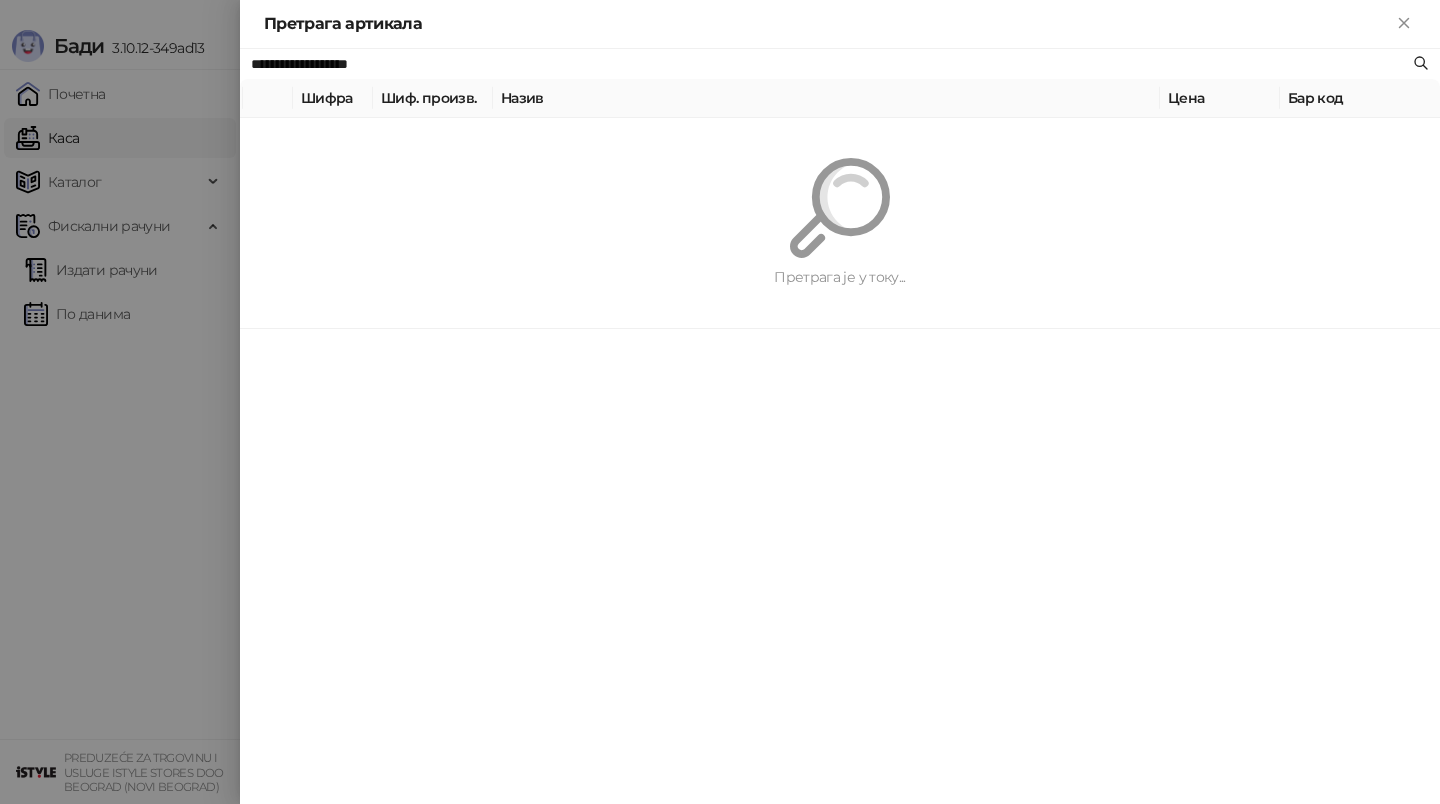 type on "**********" 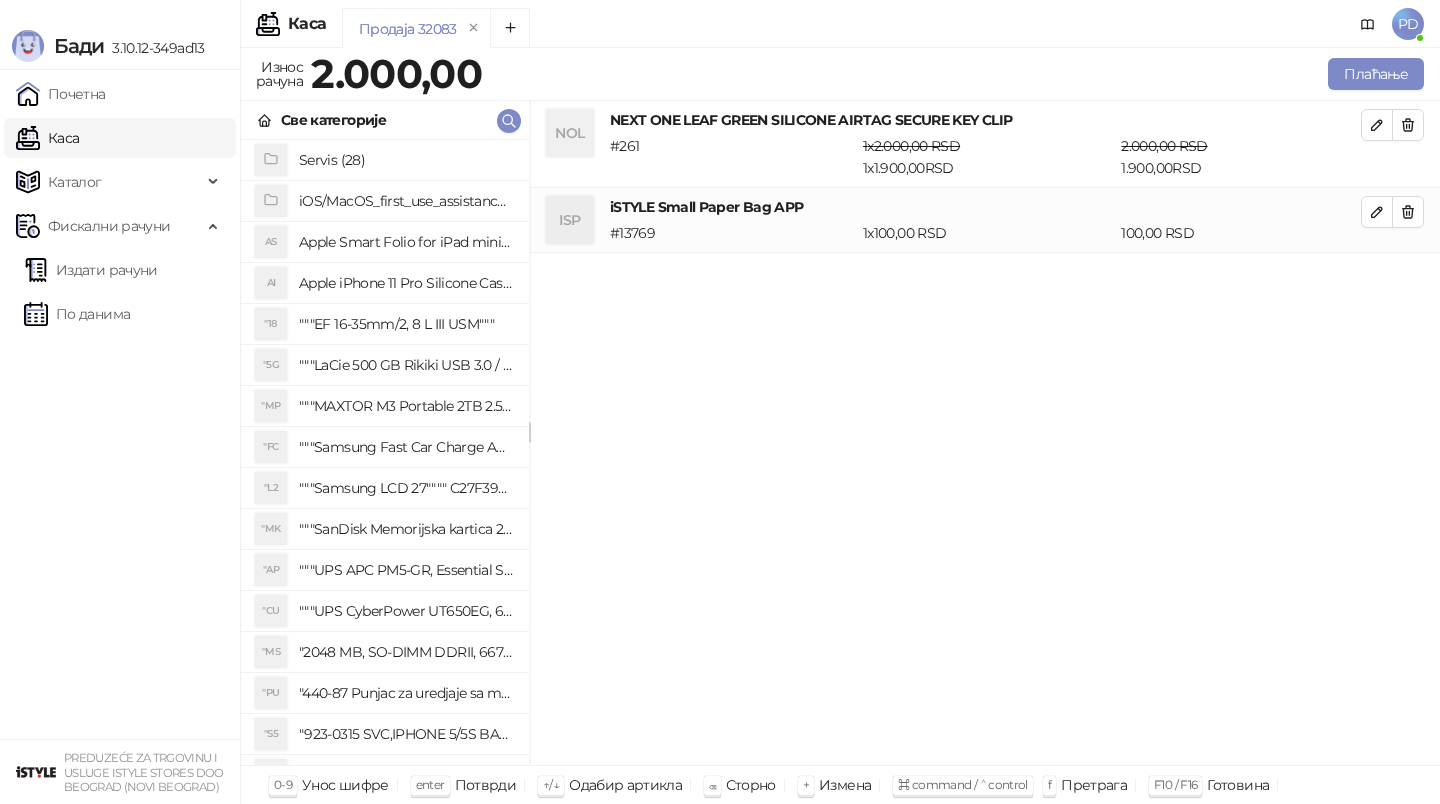 click on "Плаћање" at bounding box center [957, 74] 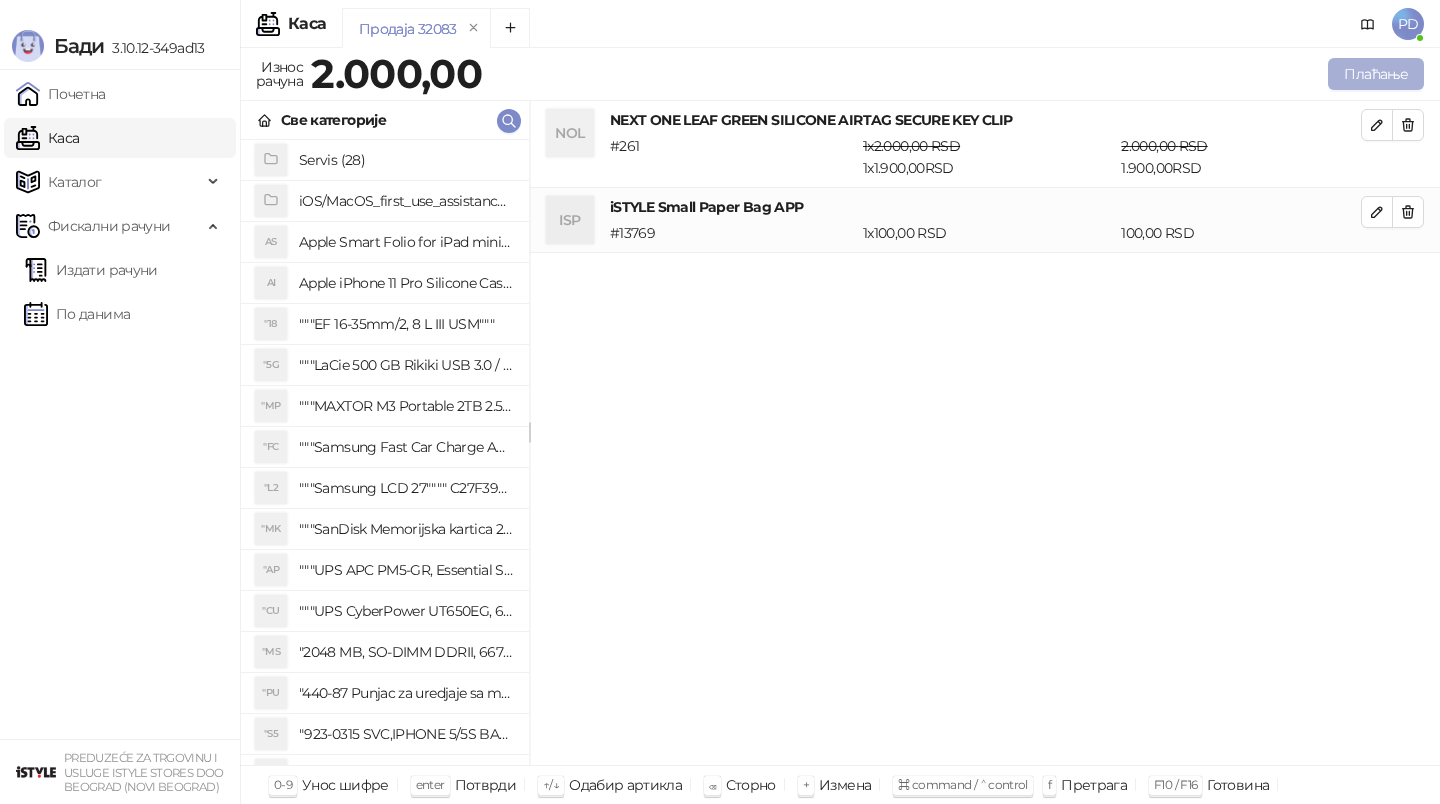click on "Плаћање" at bounding box center [1376, 74] 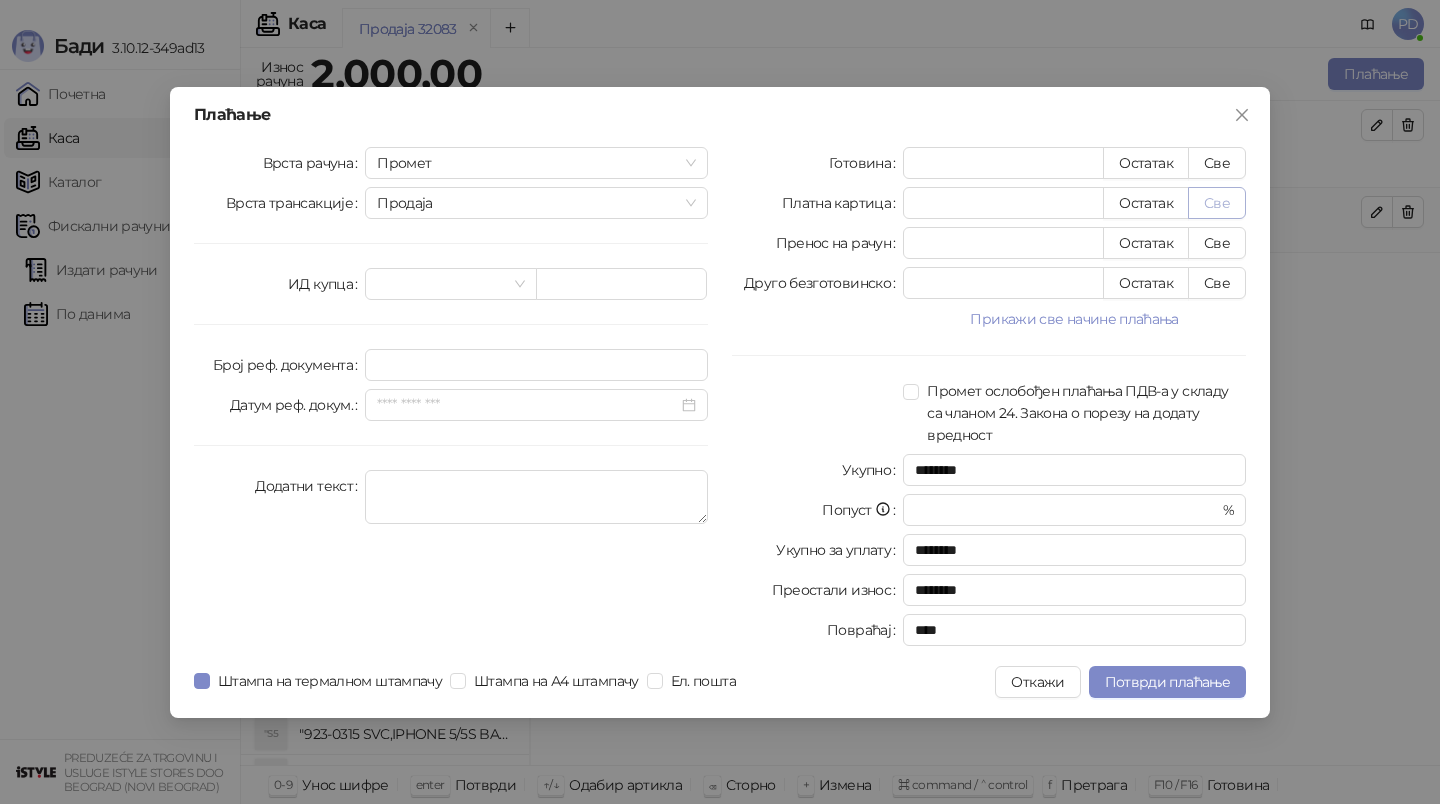 click on "Све" at bounding box center (1217, 203) 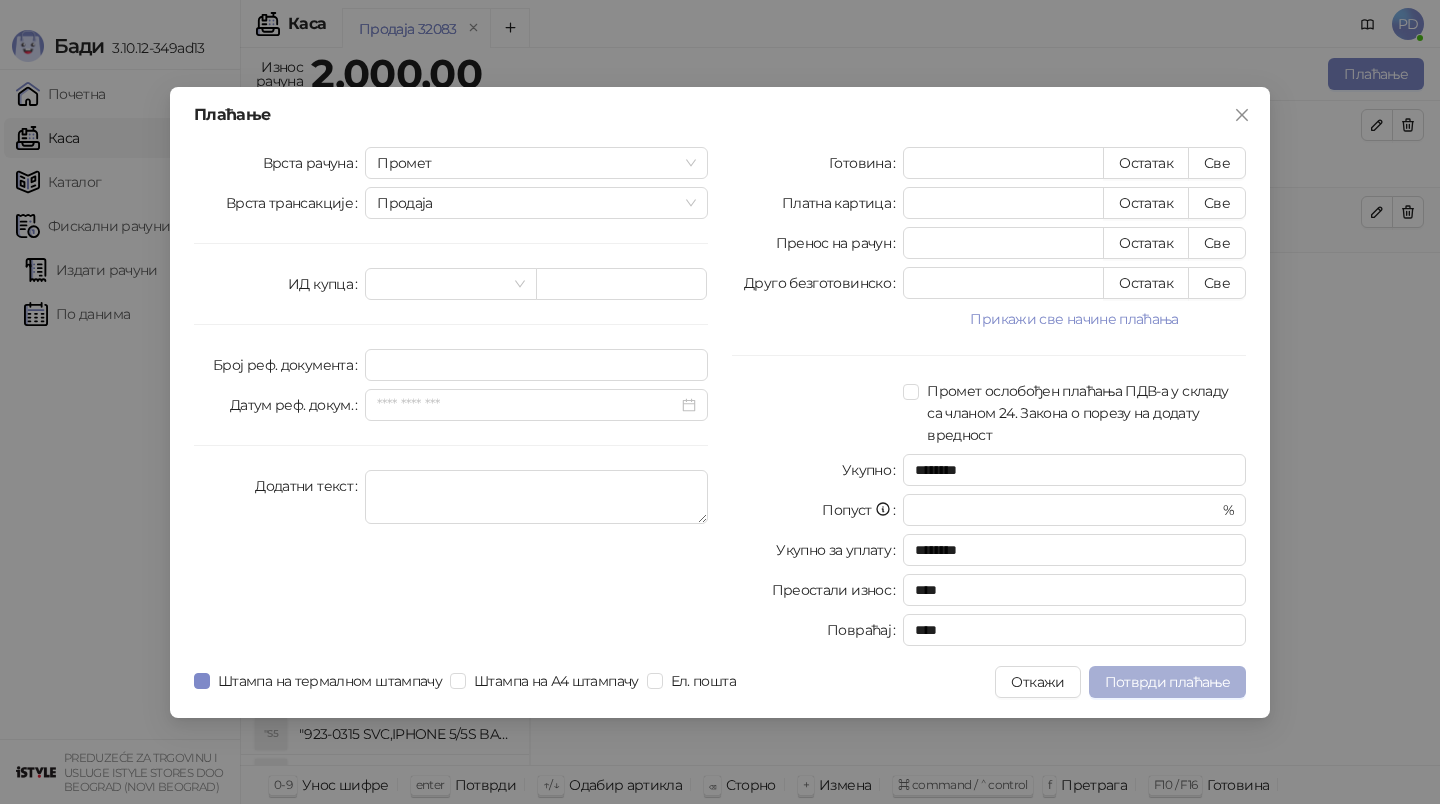 click on "Потврди плаћање" at bounding box center [1167, 682] 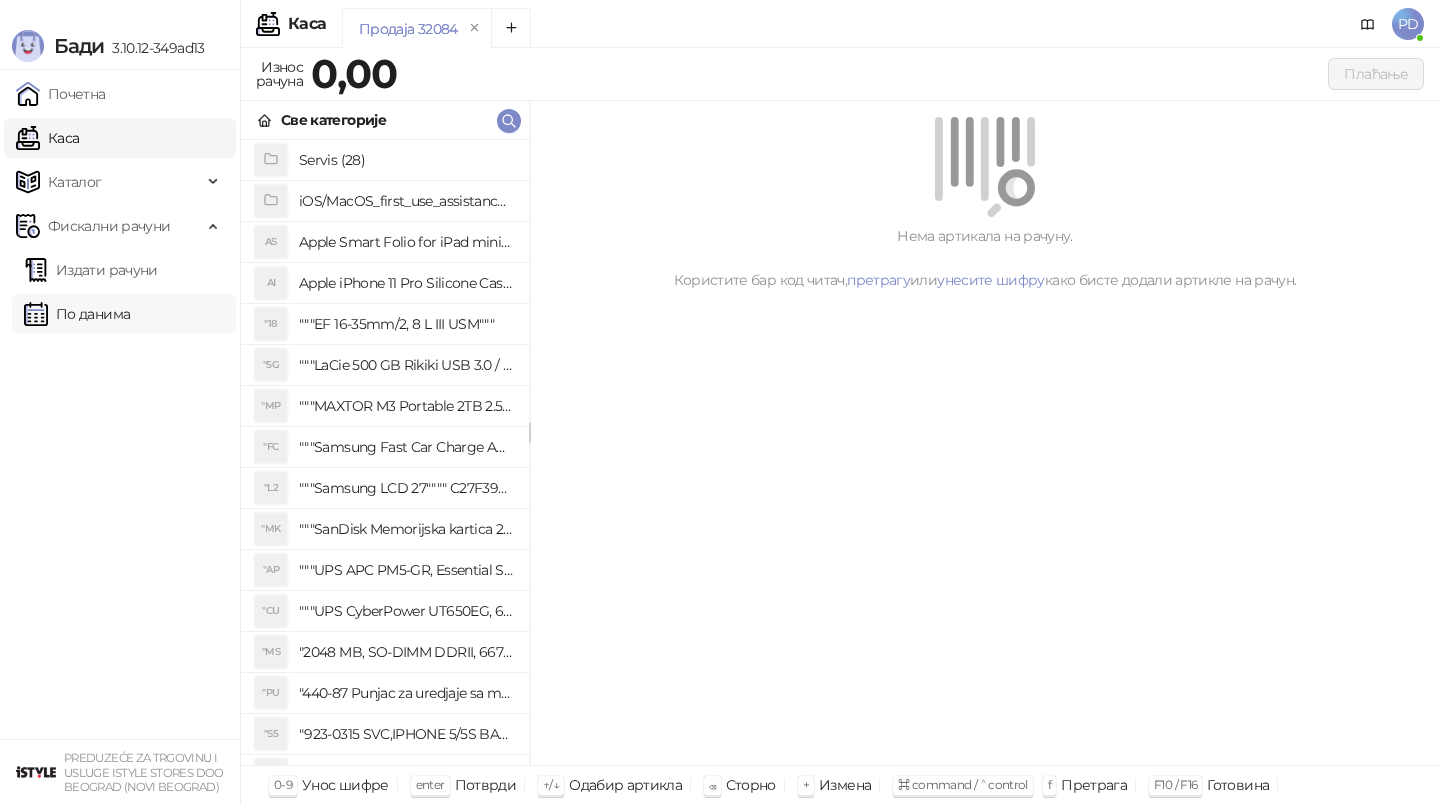 click on "Издати рачуни" at bounding box center [91, 270] 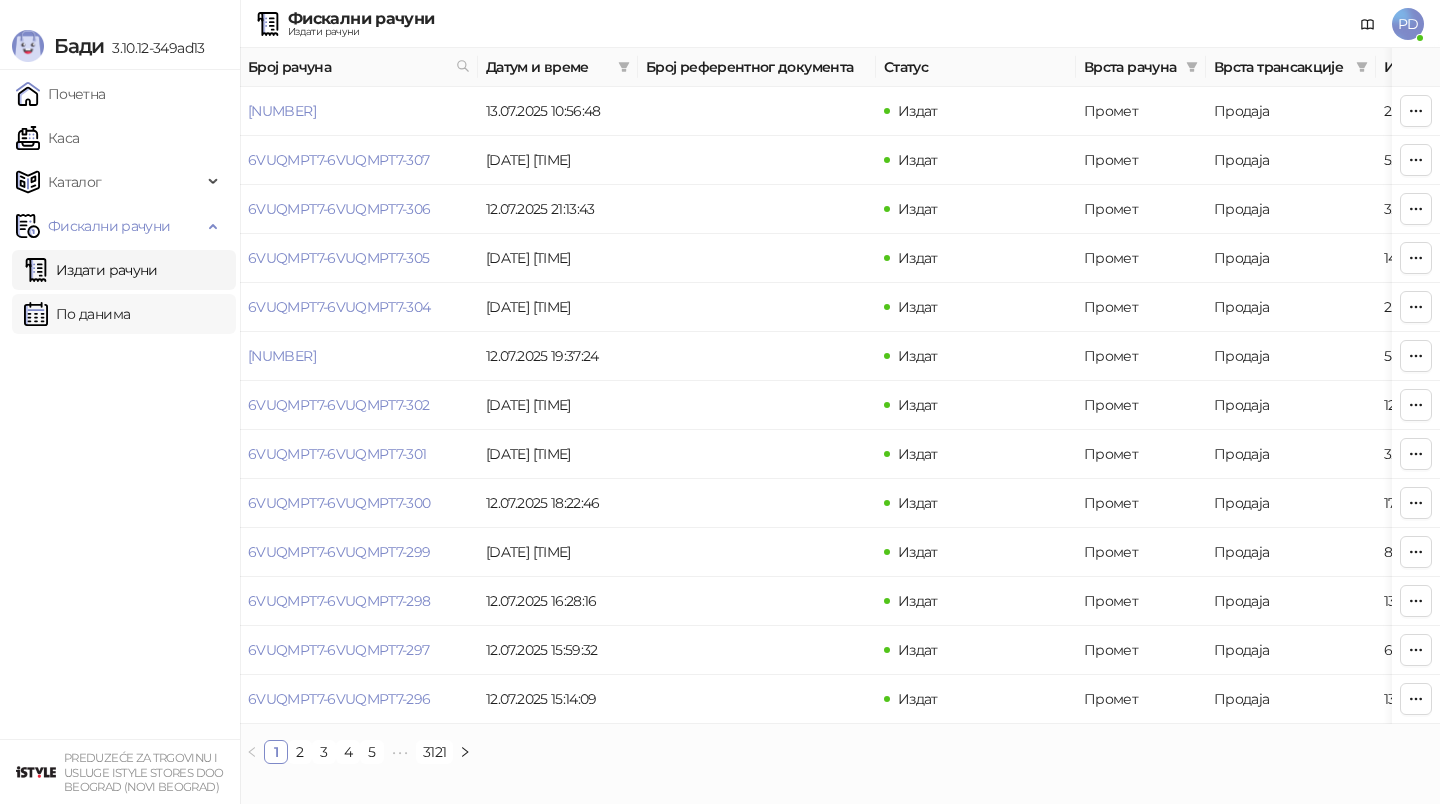 click on "По данима" at bounding box center (77, 314) 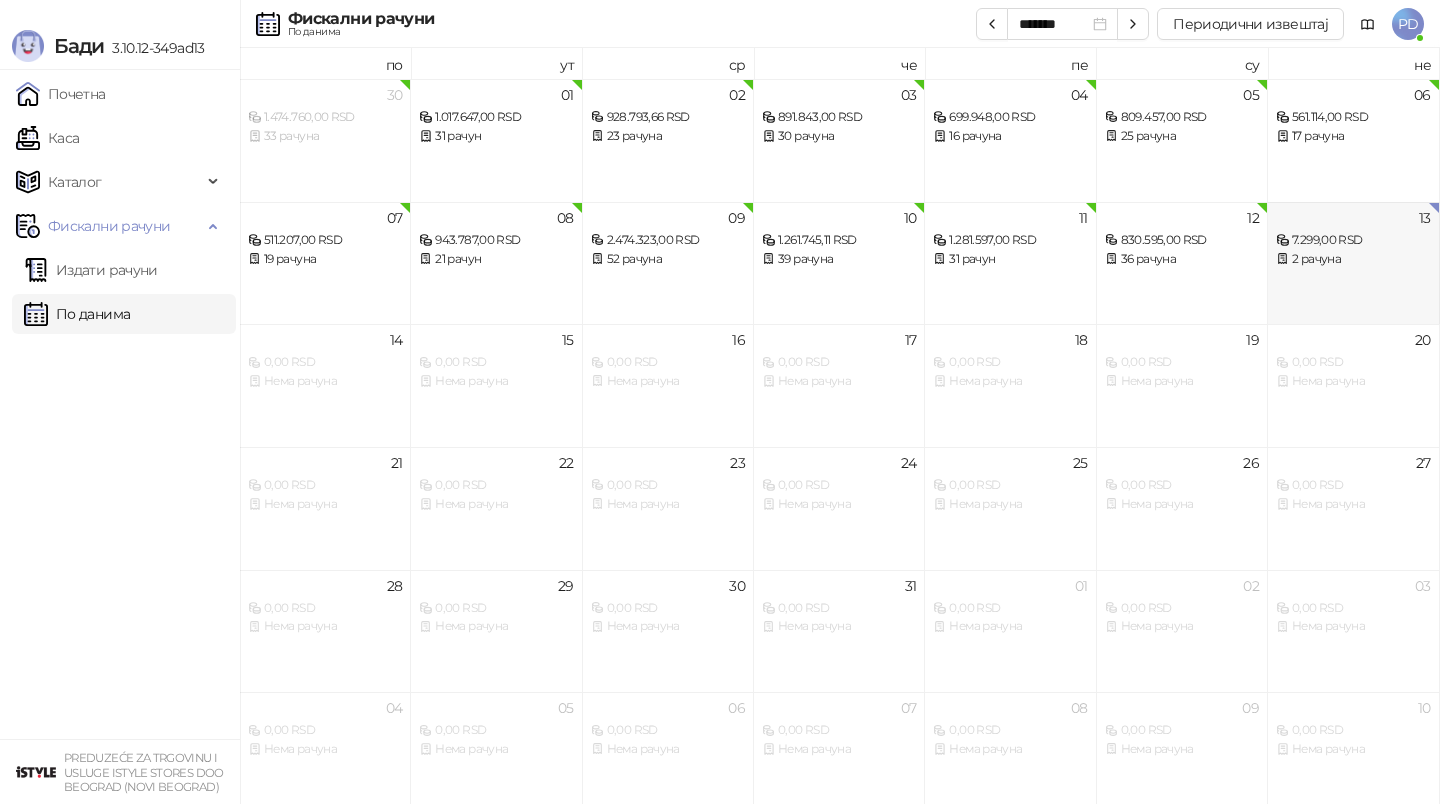 click on "2 рачуна" at bounding box center (1353, 259) 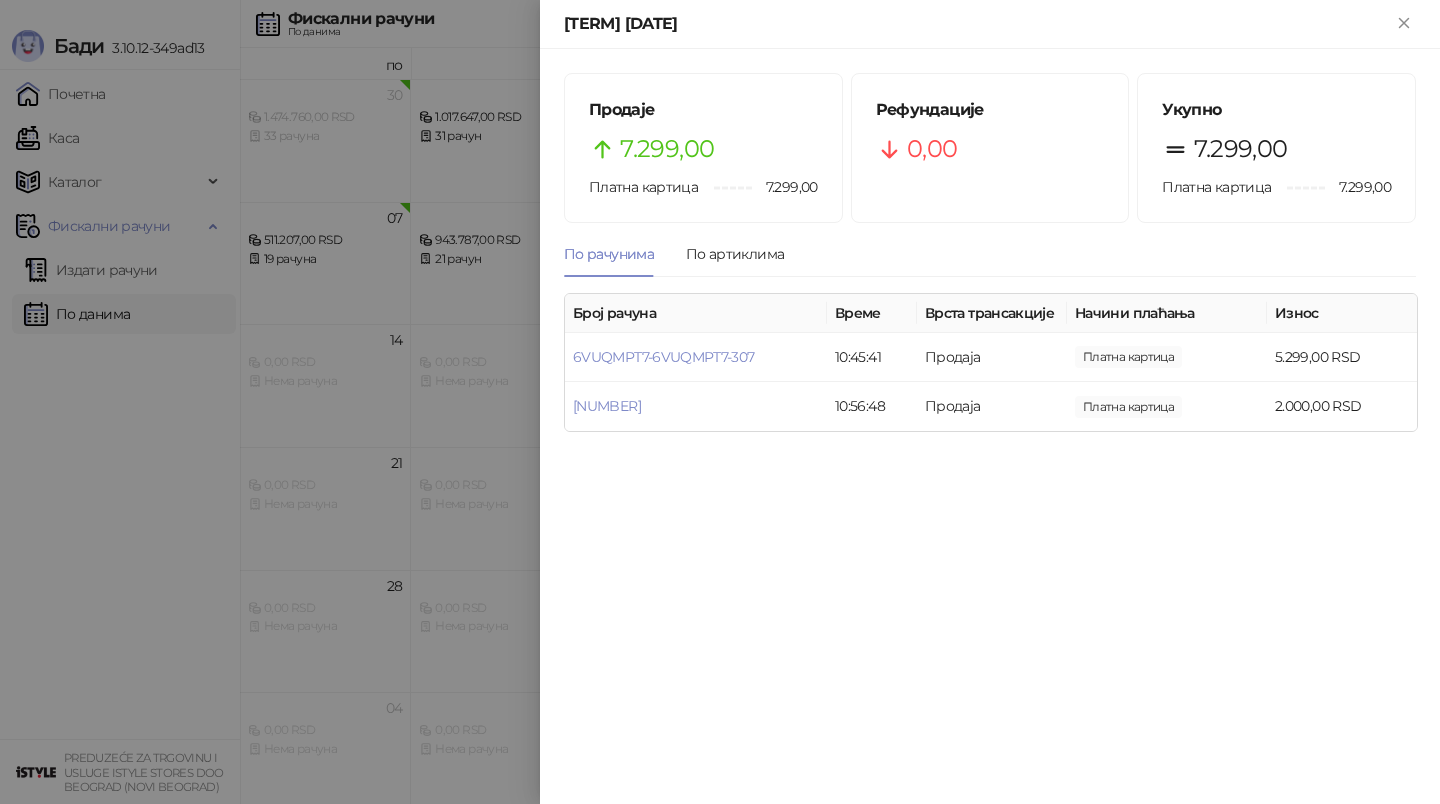 click at bounding box center (720, 402) 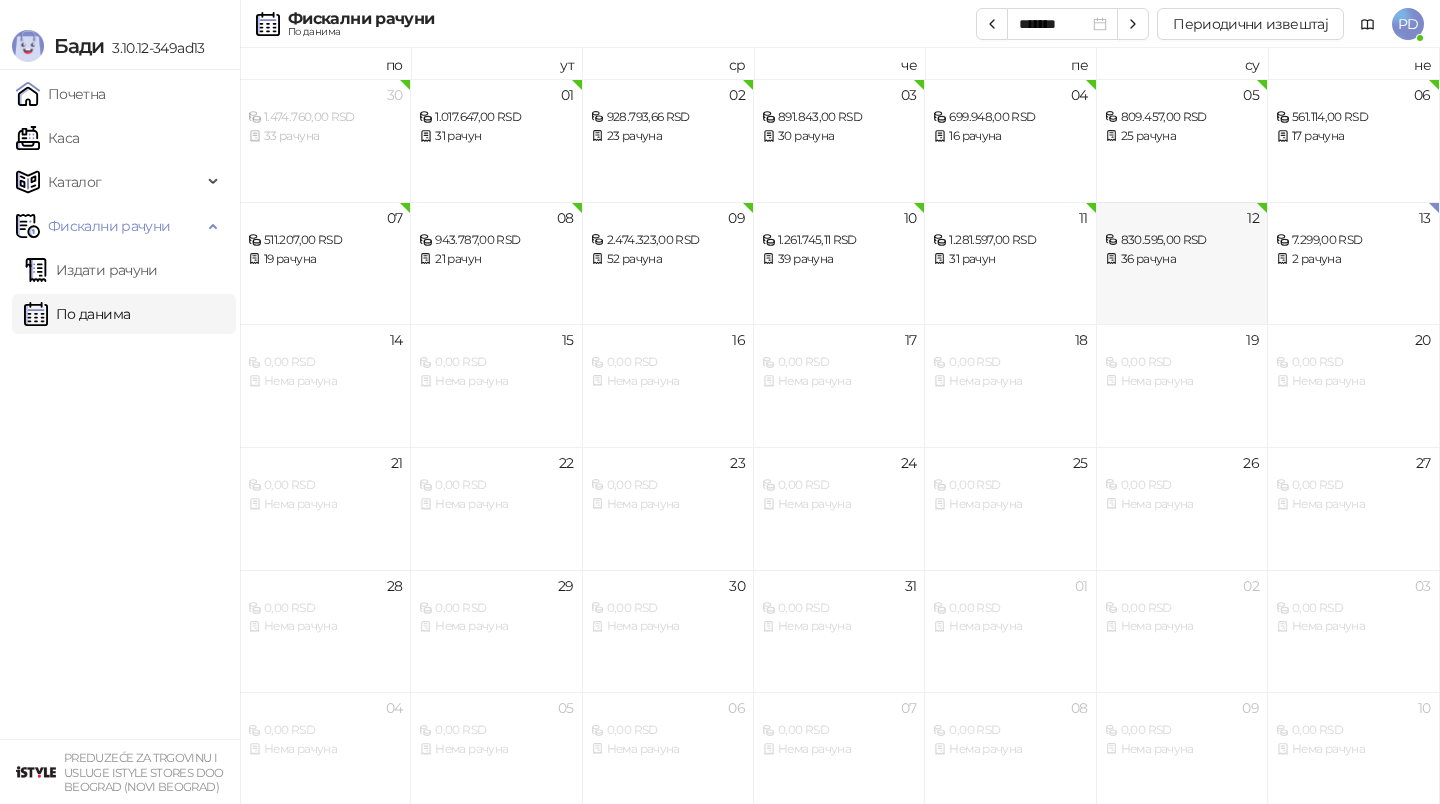 click on "[NUMBER] [PRICE] [CURRENCY] [NUMBER] [TERM]" at bounding box center (1182, 263) 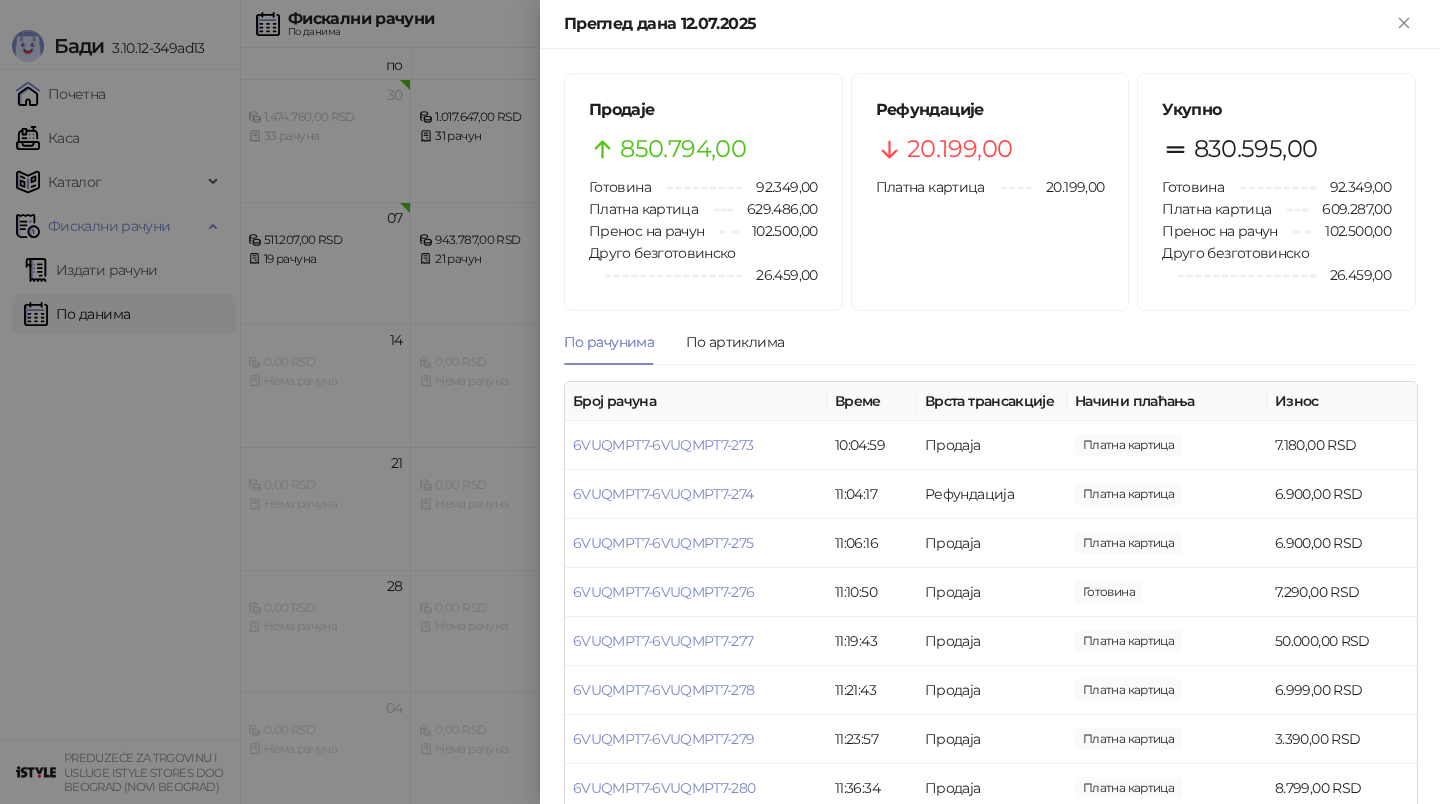 click at bounding box center [720, 402] 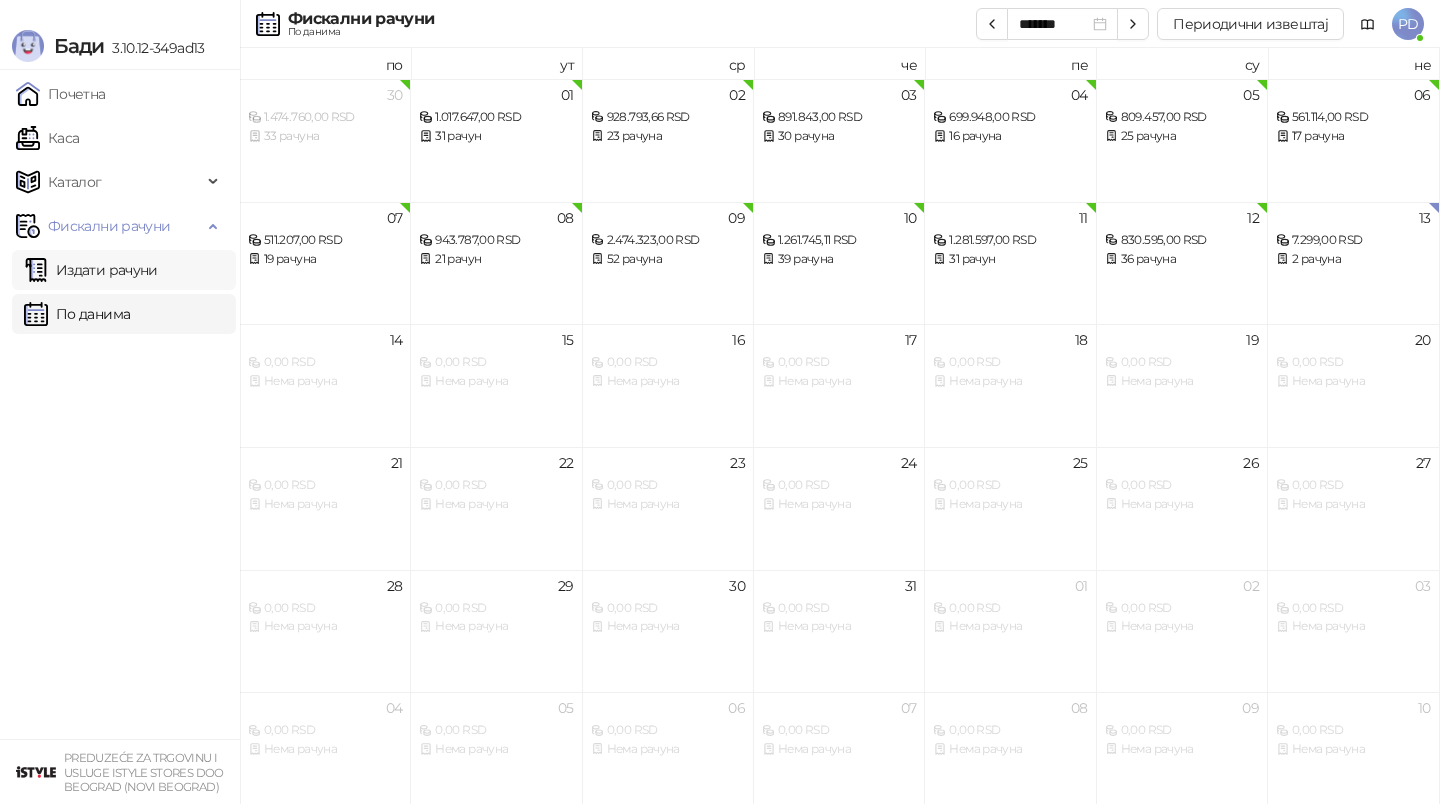 click on "Издати рачуни" at bounding box center (91, 270) 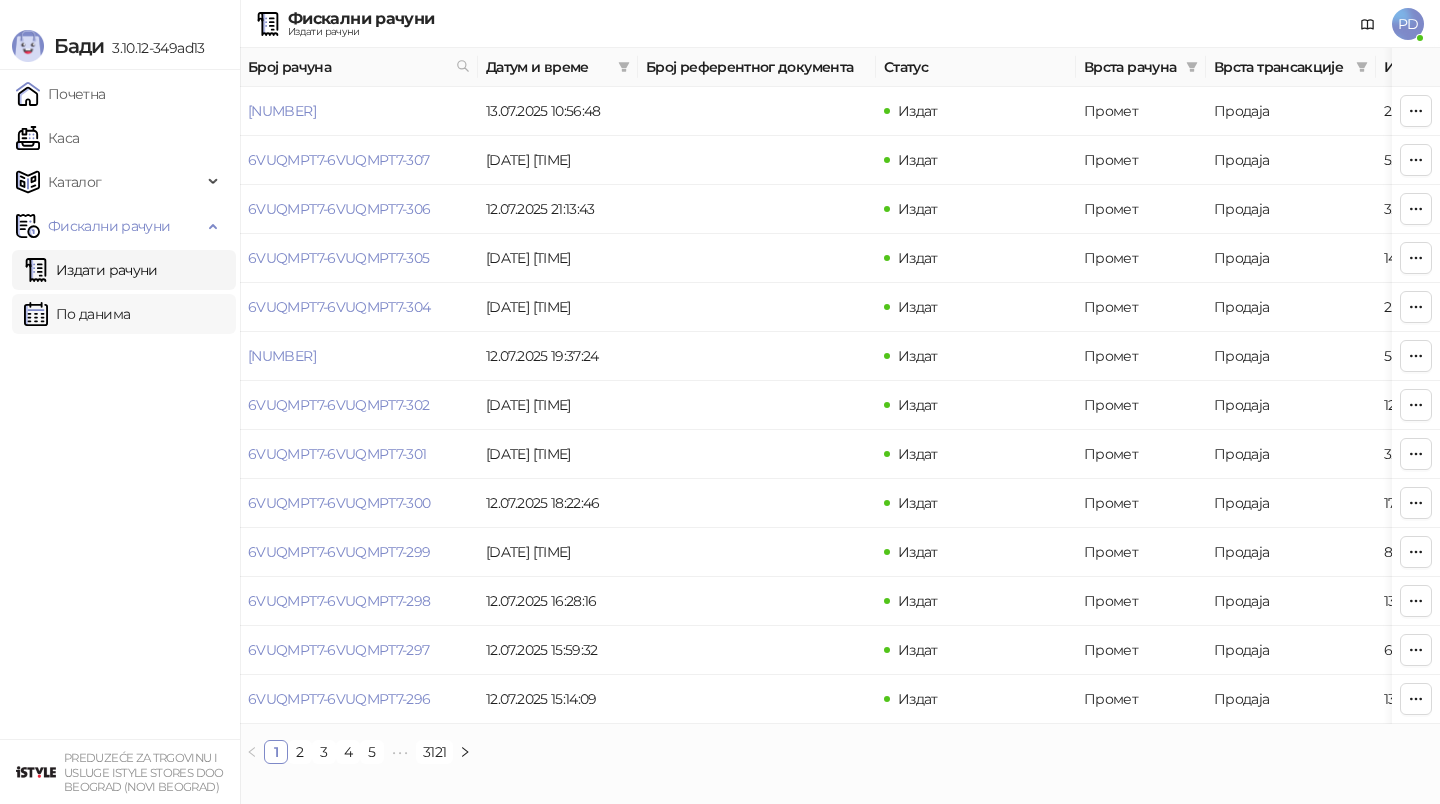click on "По данима" at bounding box center [77, 314] 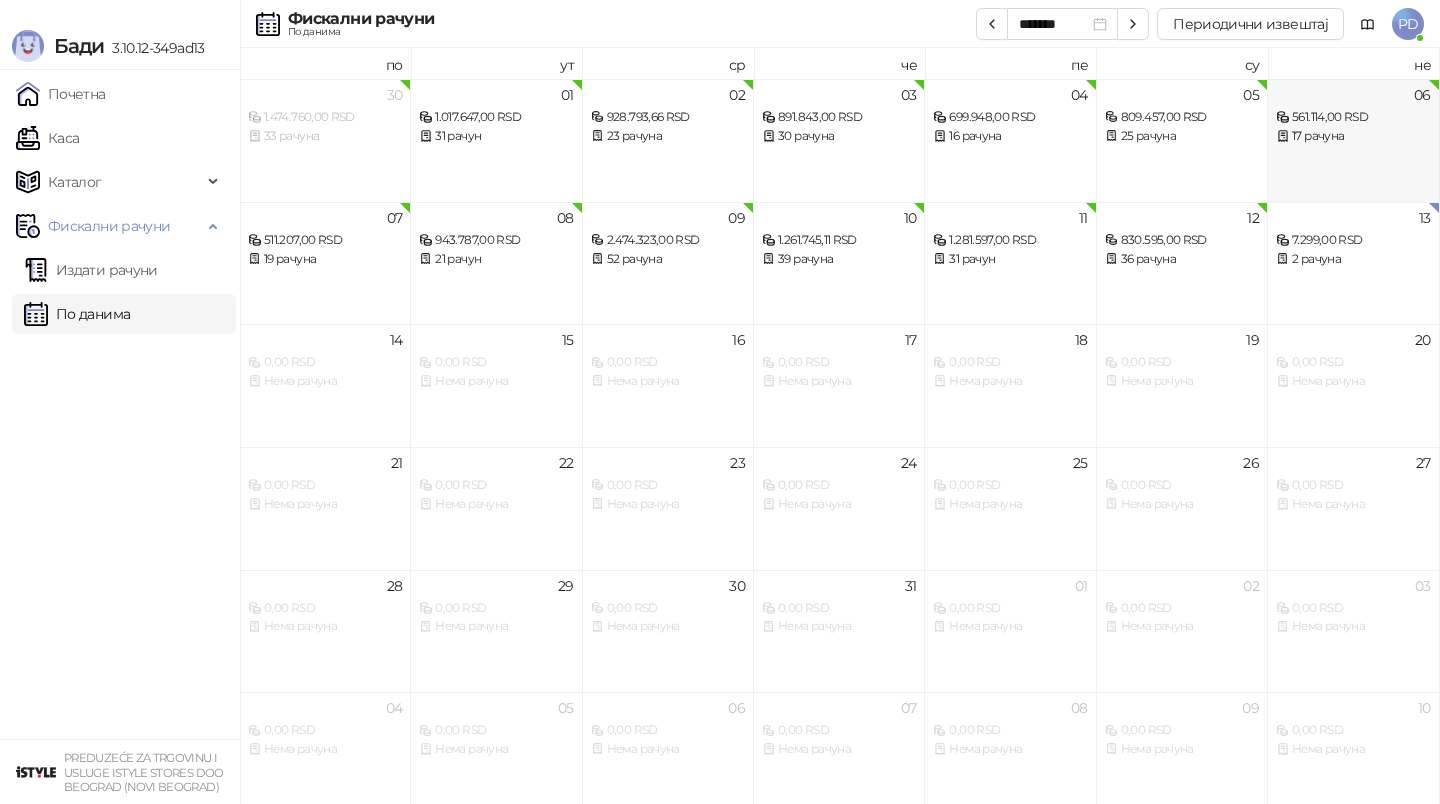 click on "[NUMBER] [PRICE] [CURRENCY] [NUMBER] [TERM]" at bounding box center (1353, 140) 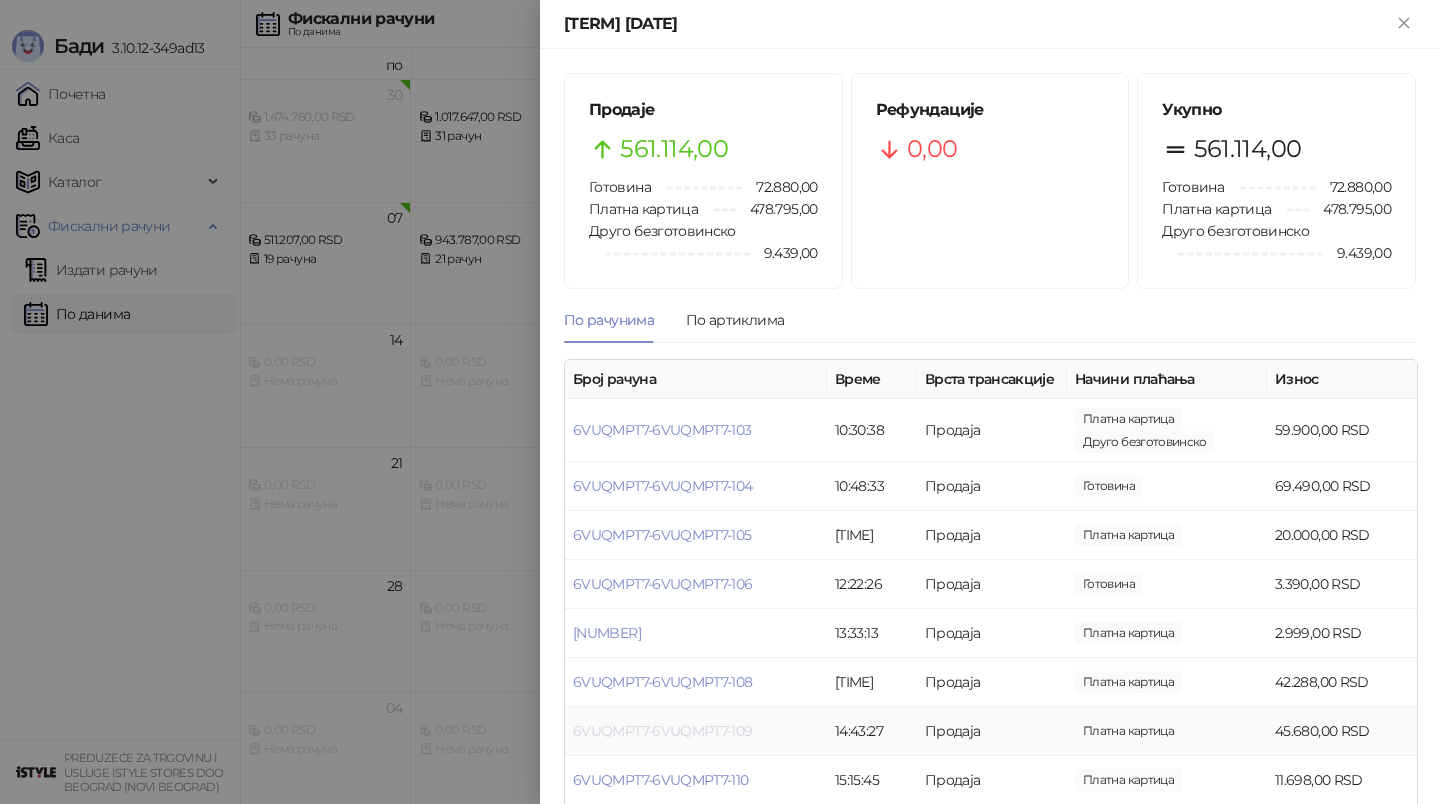 click on "6VUQMPT7-6VUQMPT7-109" at bounding box center (663, 731) 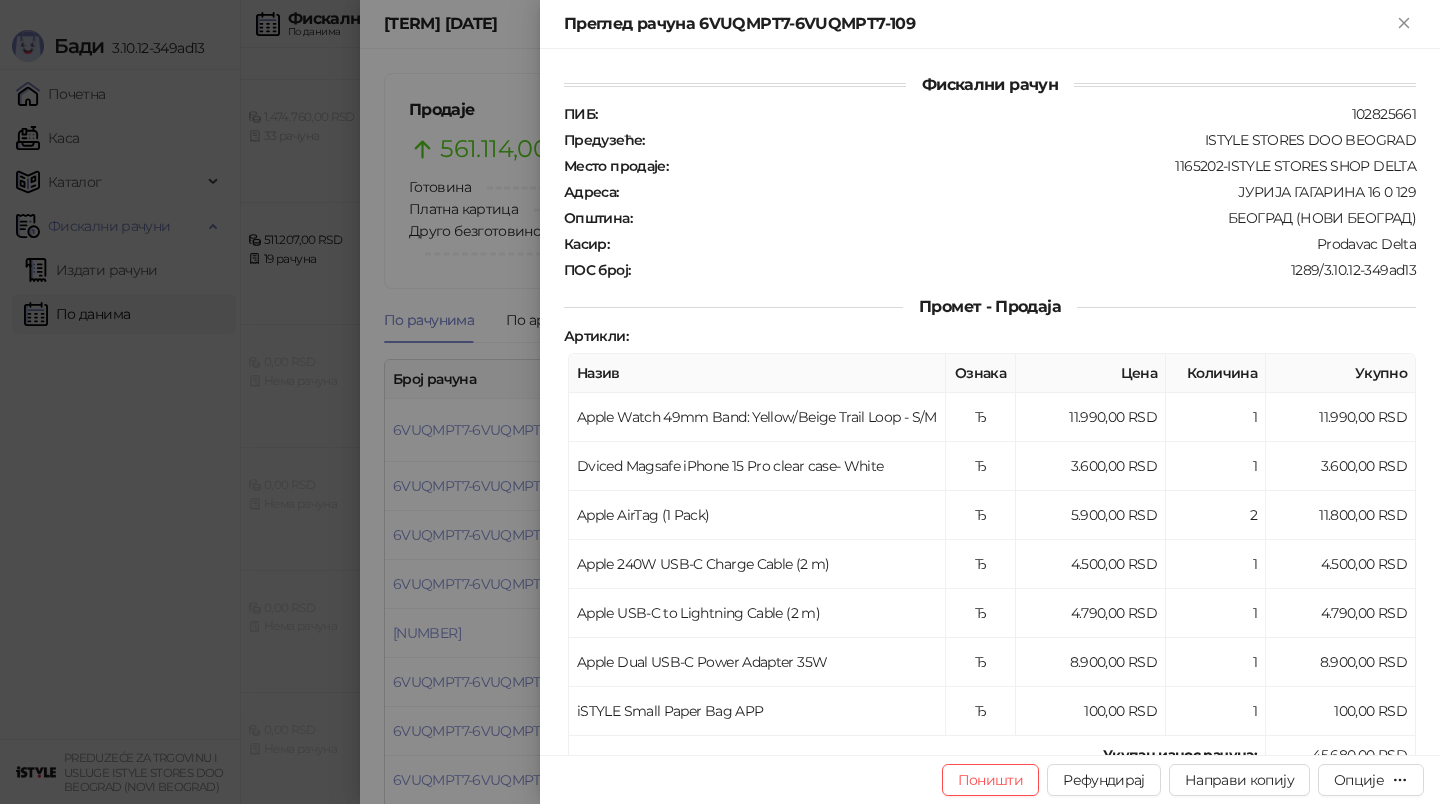 click at bounding box center (720, 402) 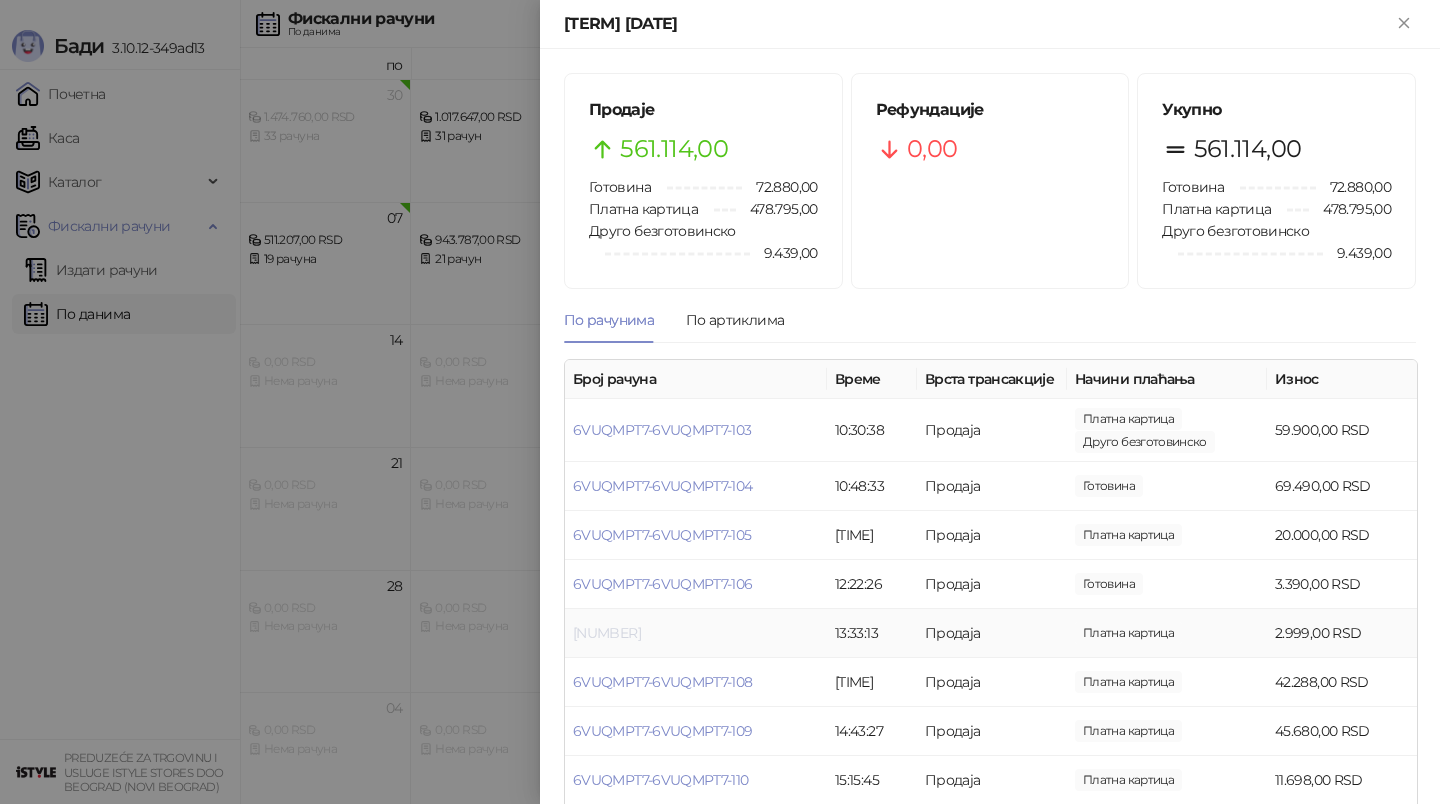 click on "[NUMBER]" at bounding box center (607, 633) 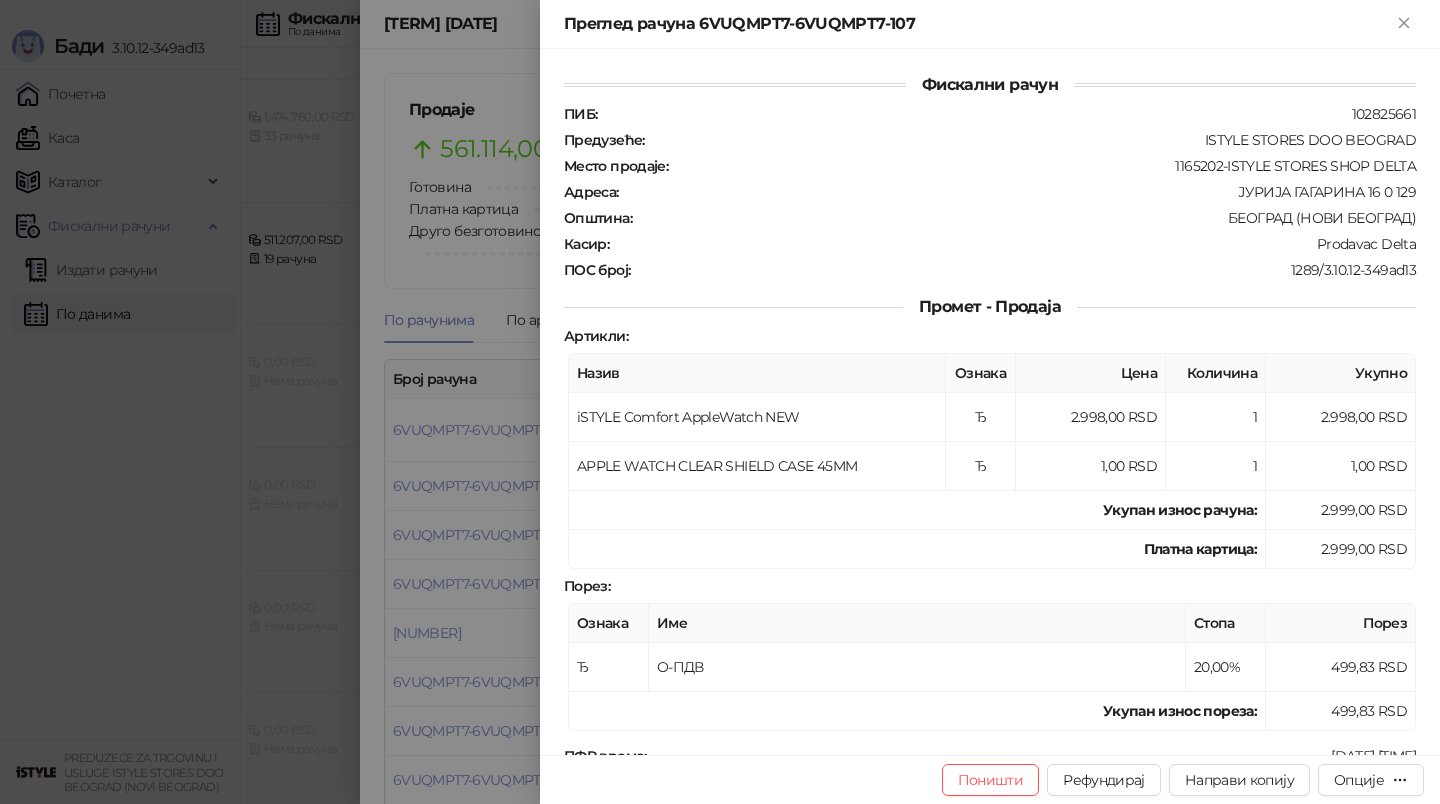 click at bounding box center (720, 402) 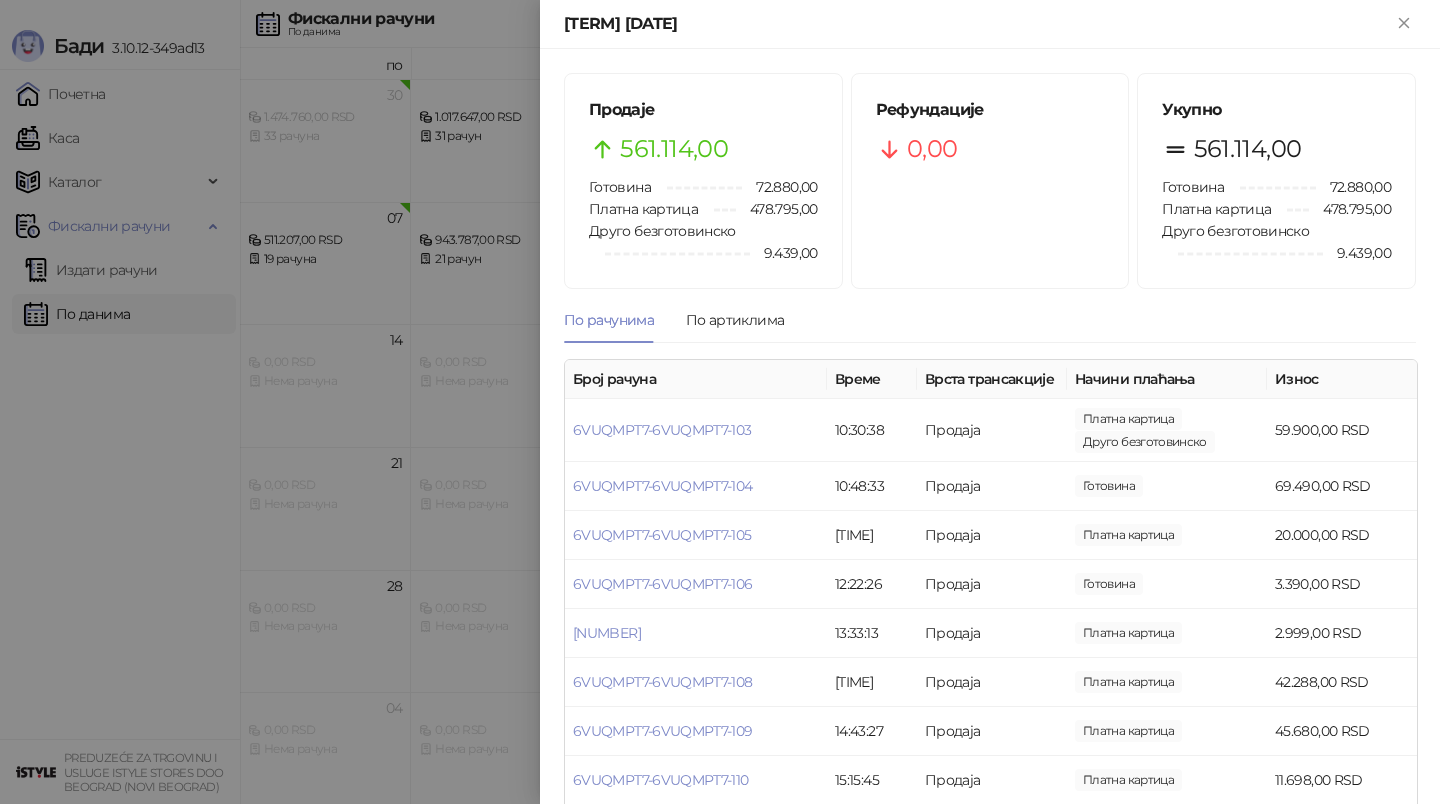 click at bounding box center (720, 402) 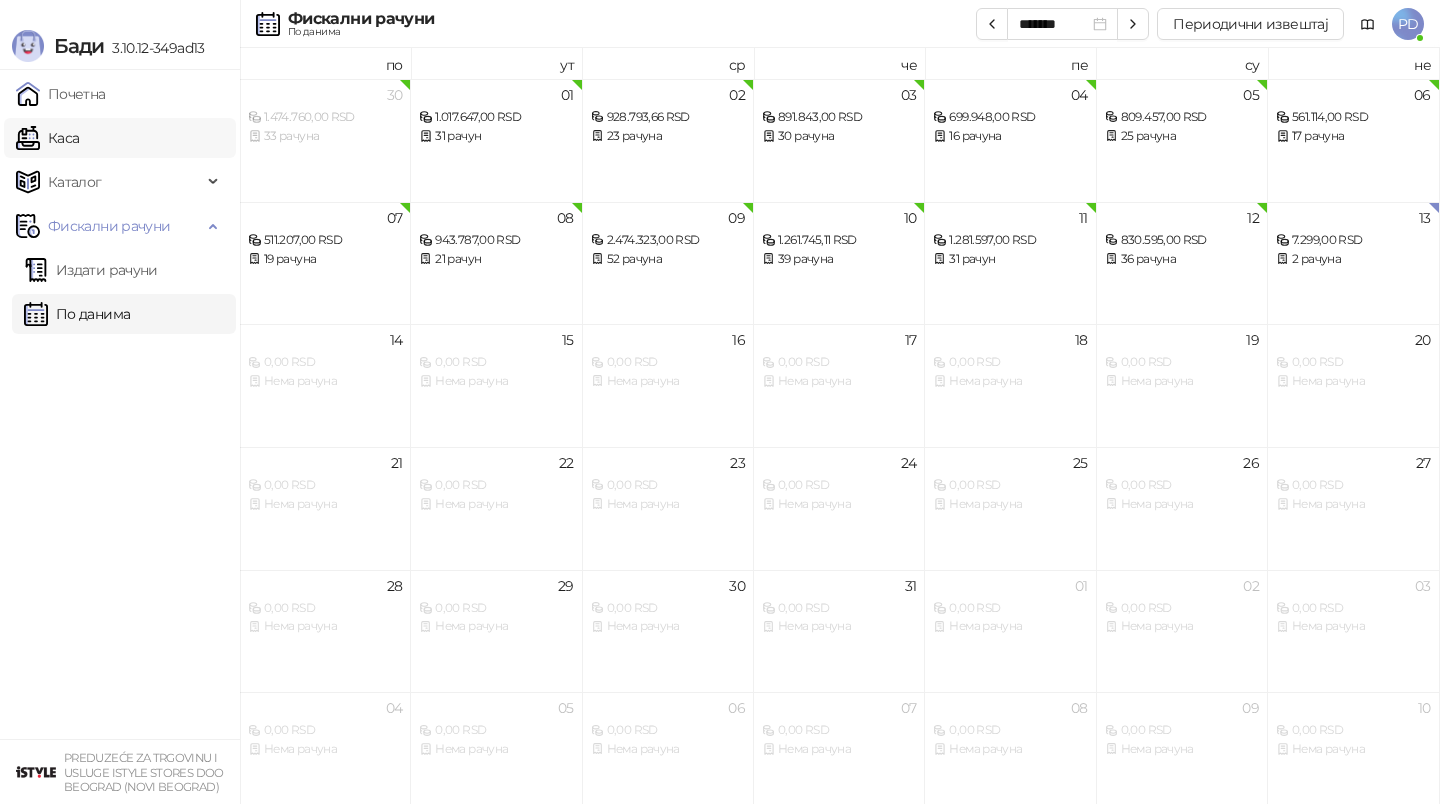 click on "Каса" at bounding box center (47, 138) 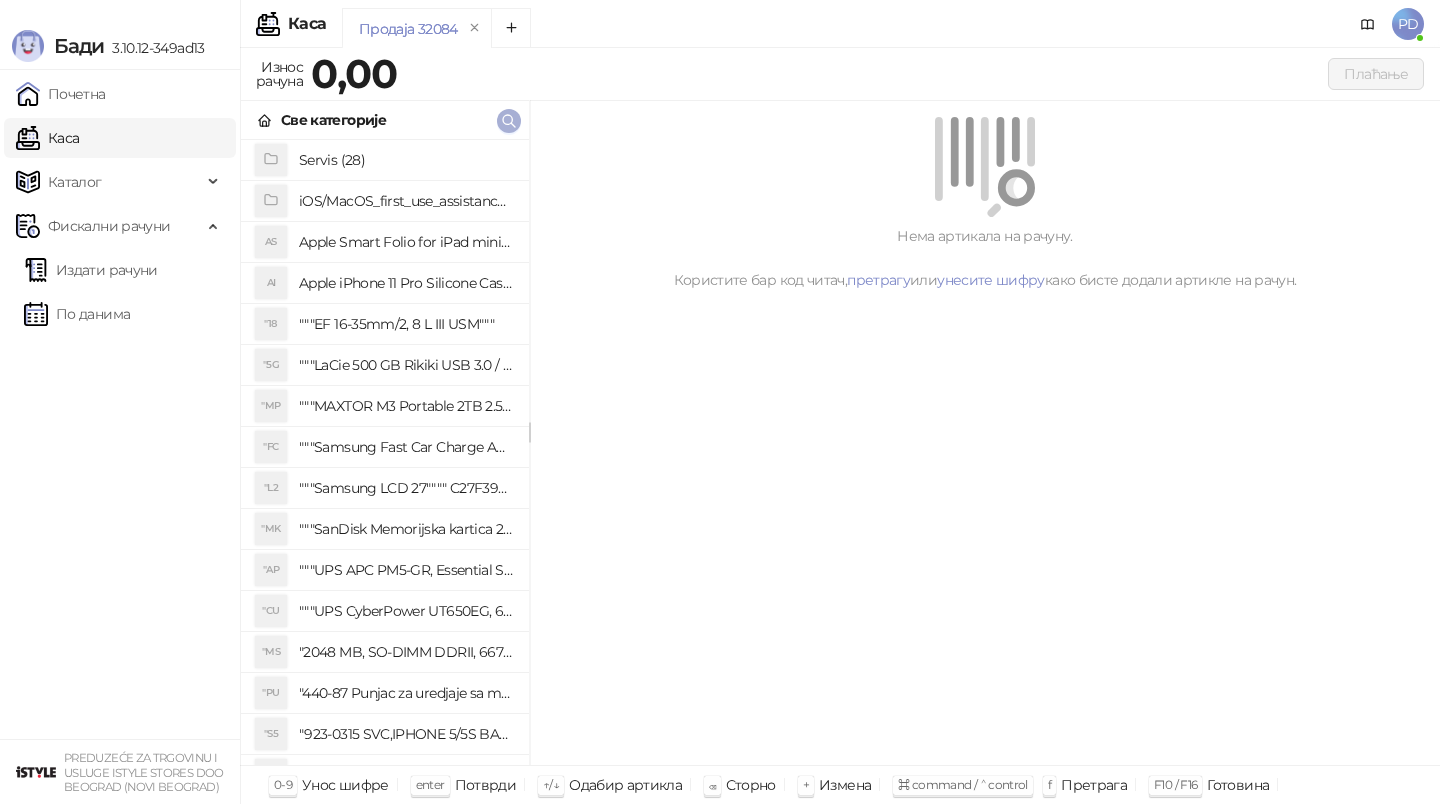 click at bounding box center [509, 121] 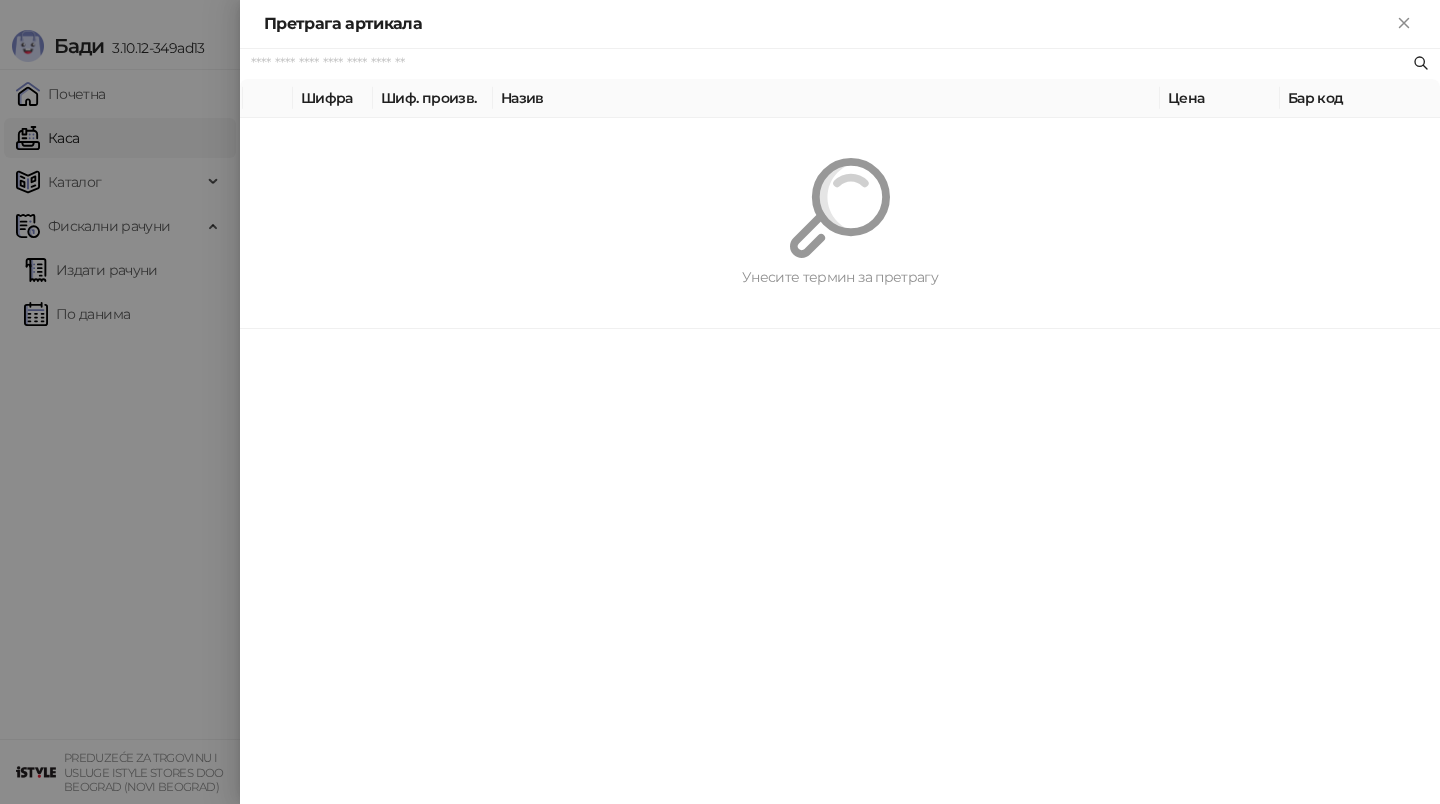 paste on "*********" 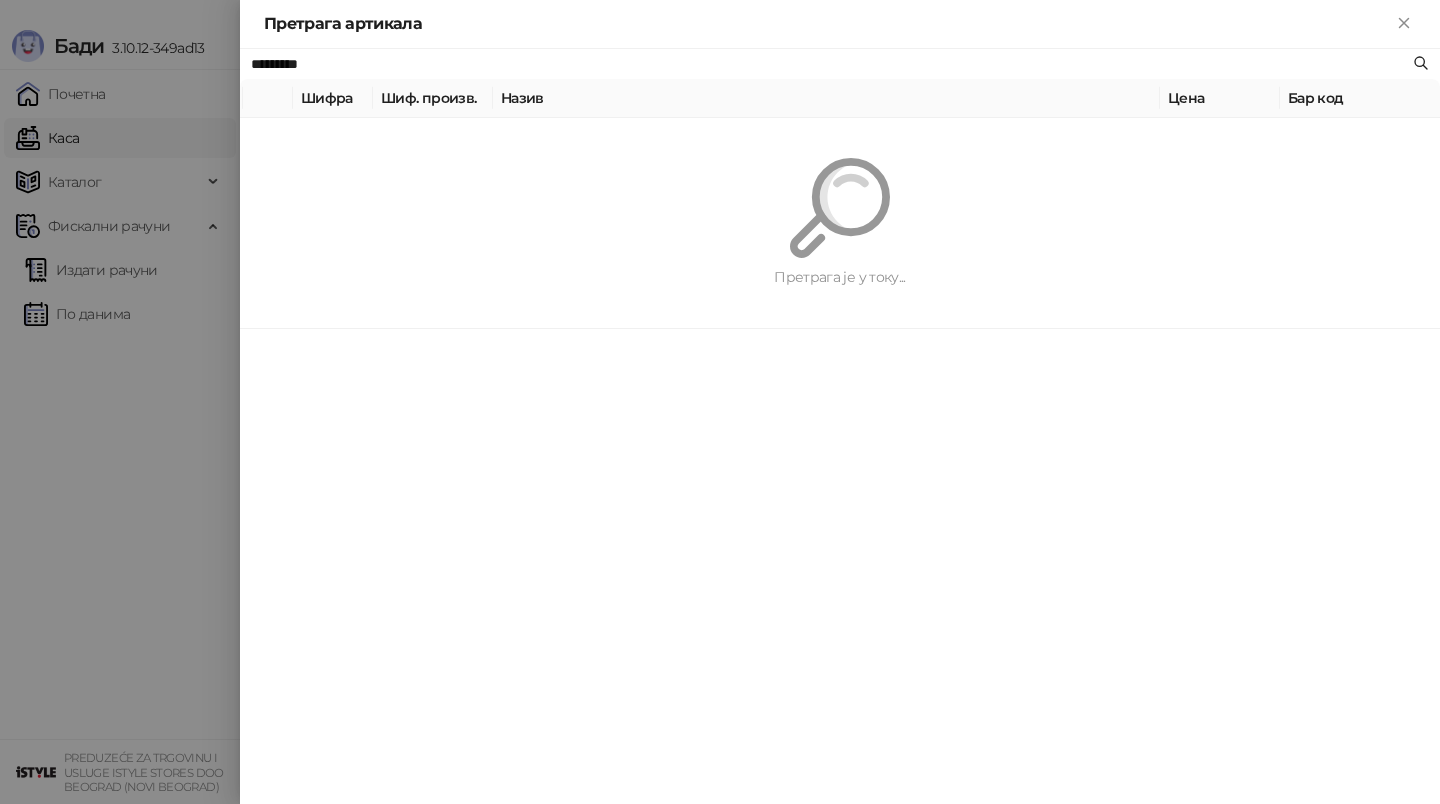 type on "*********" 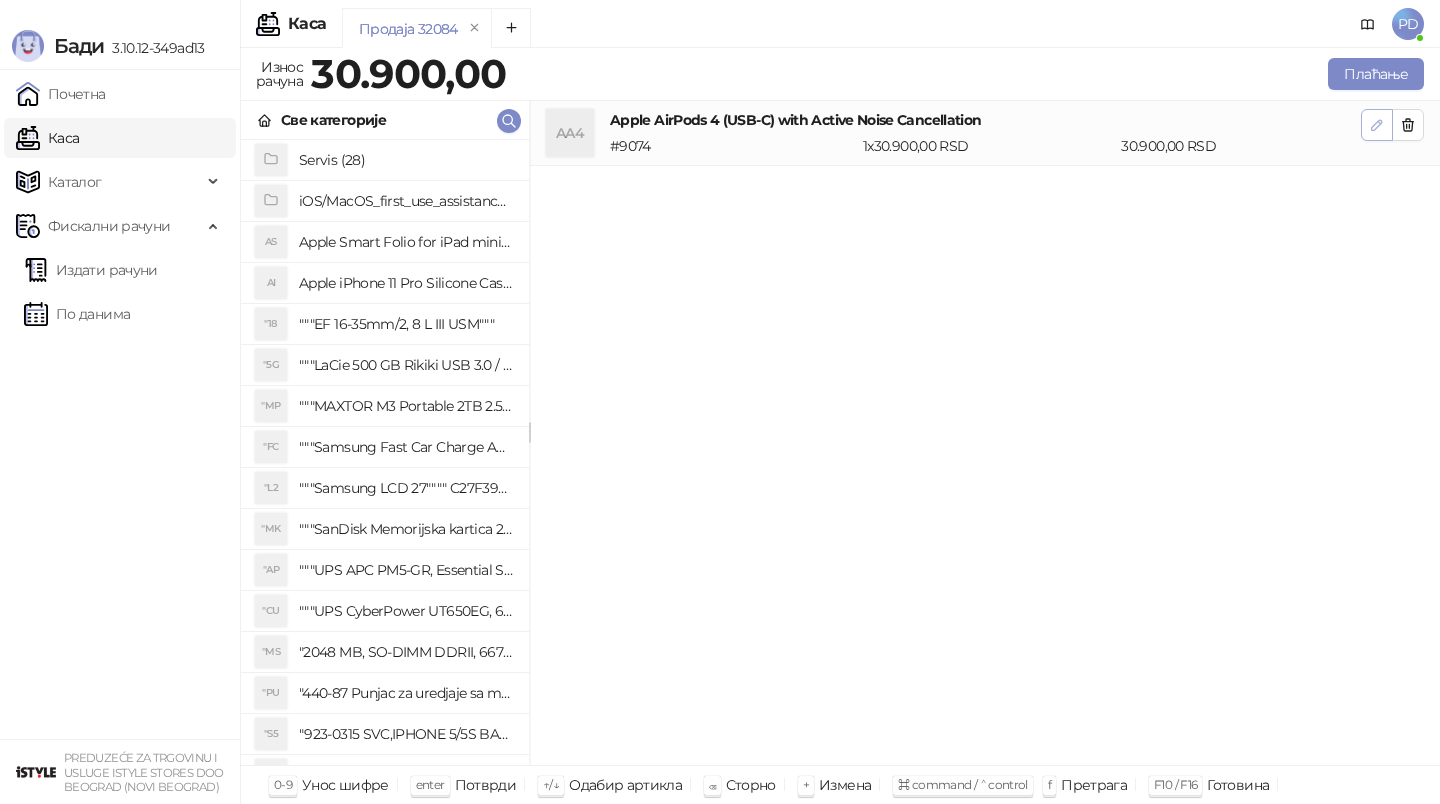click 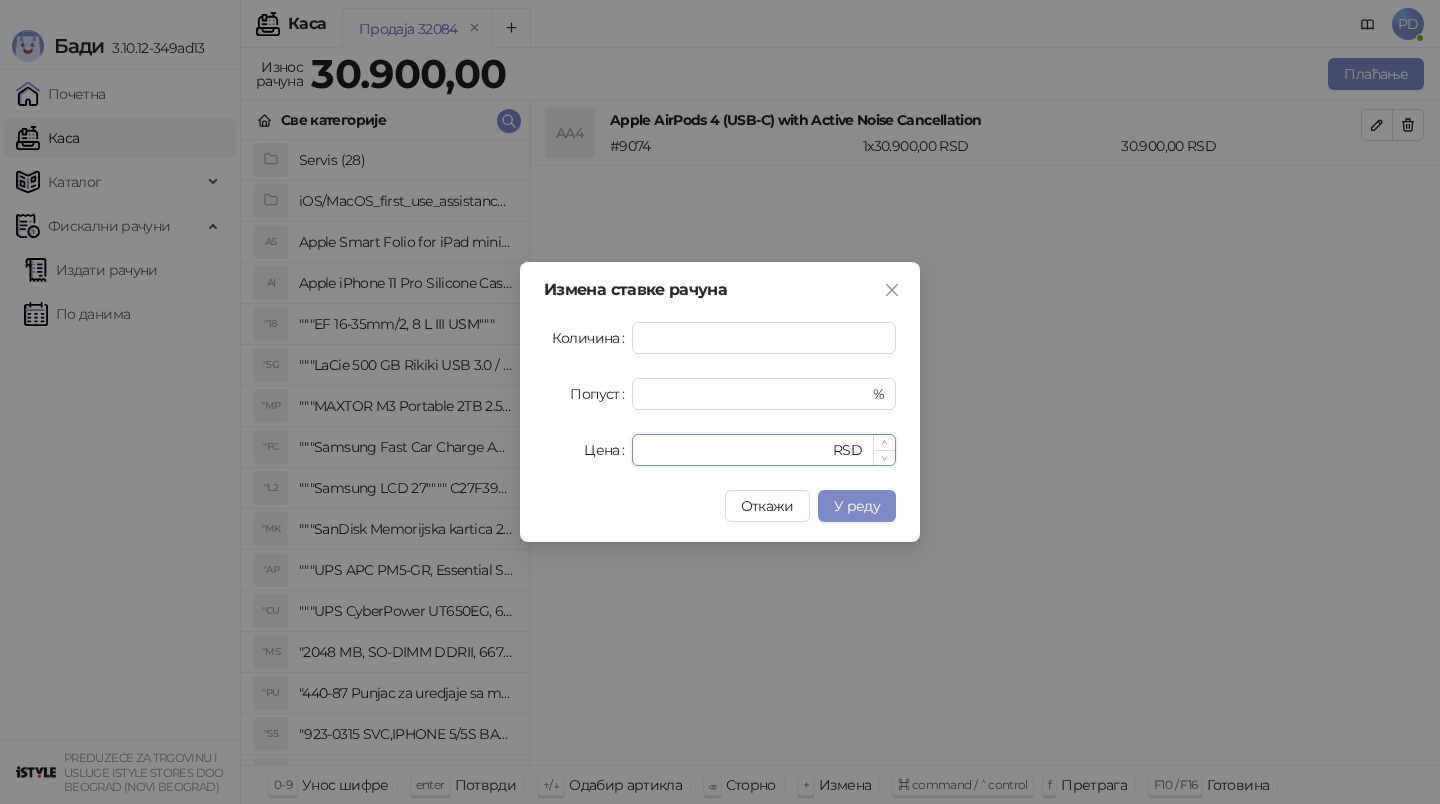 click on "*****" at bounding box center (736, 450) 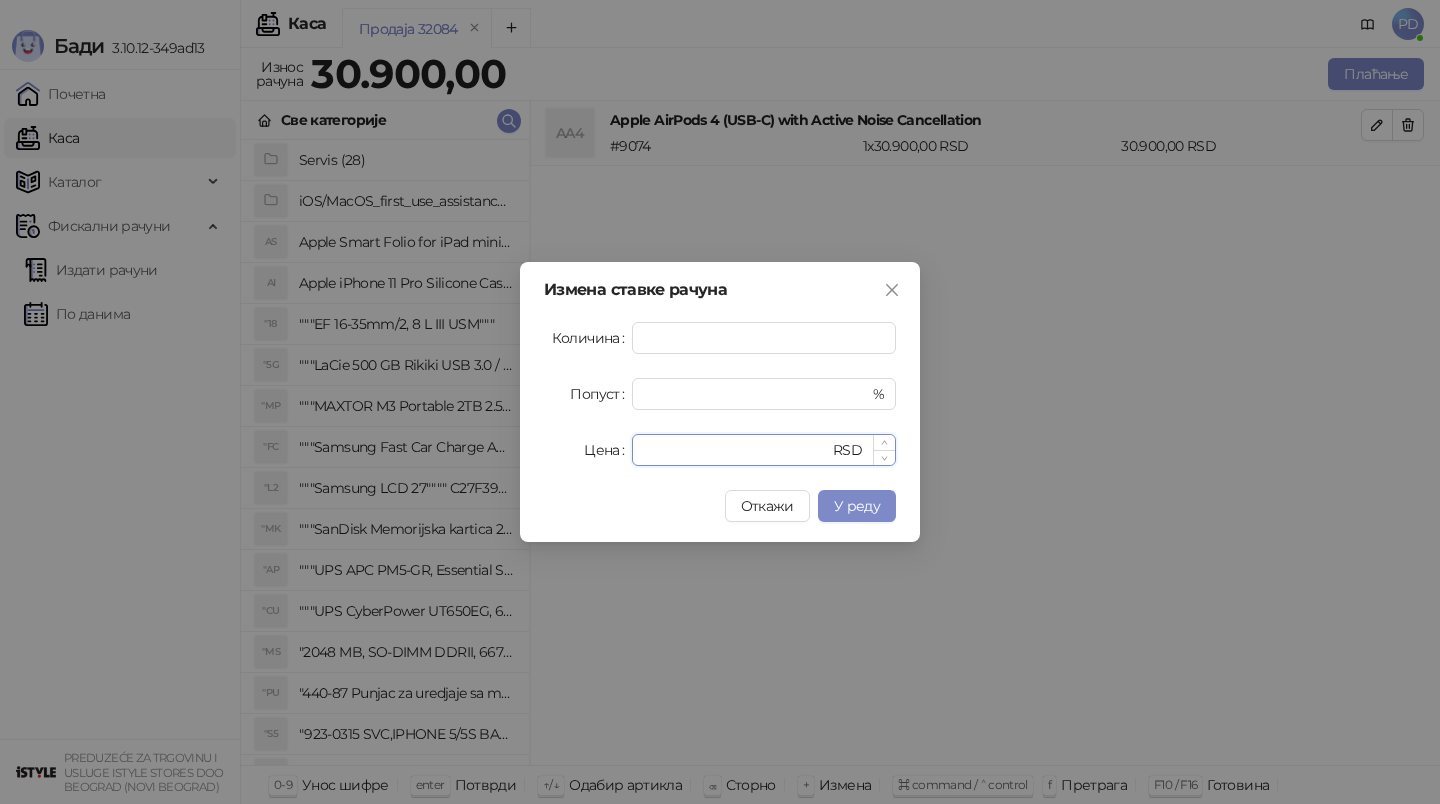 type on "*****" 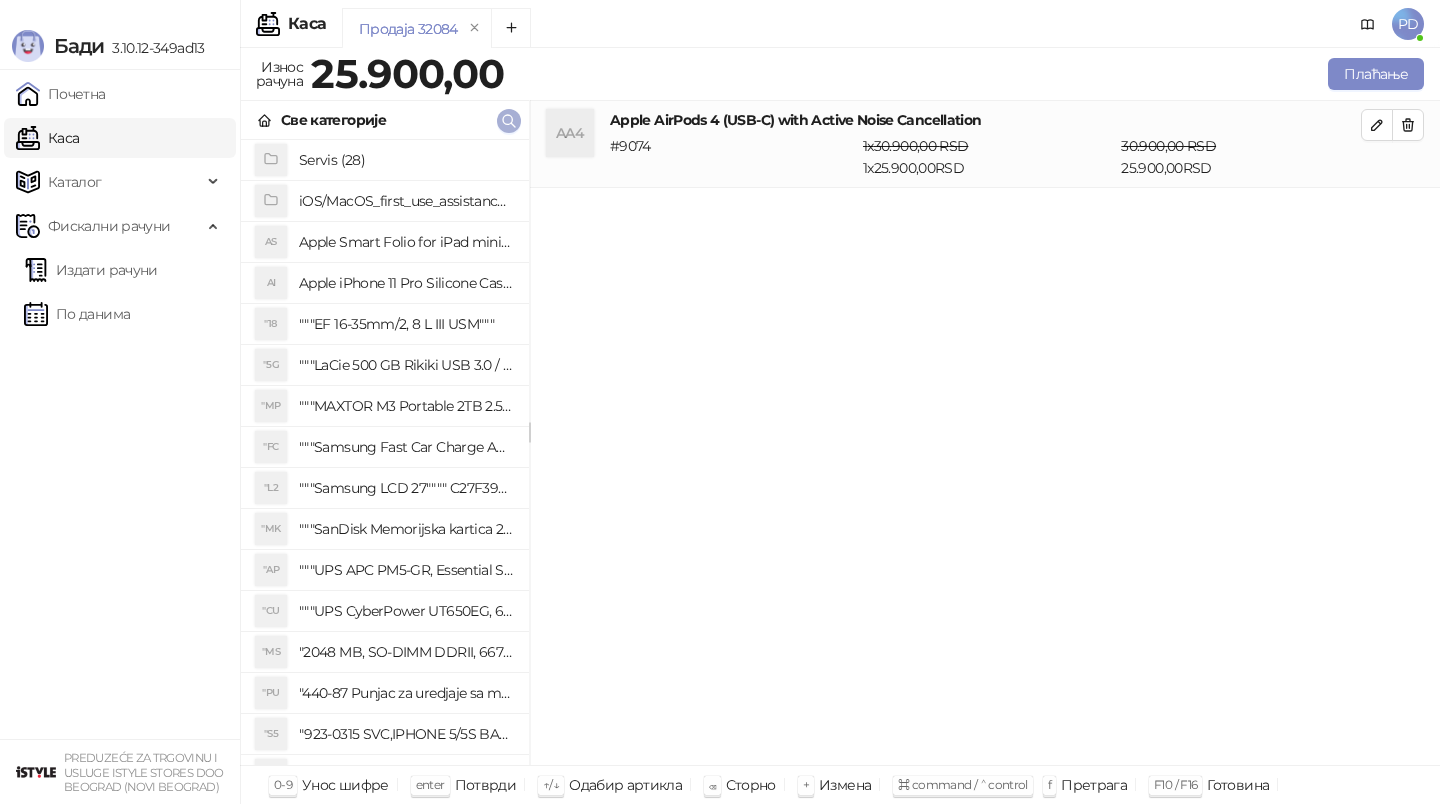 click 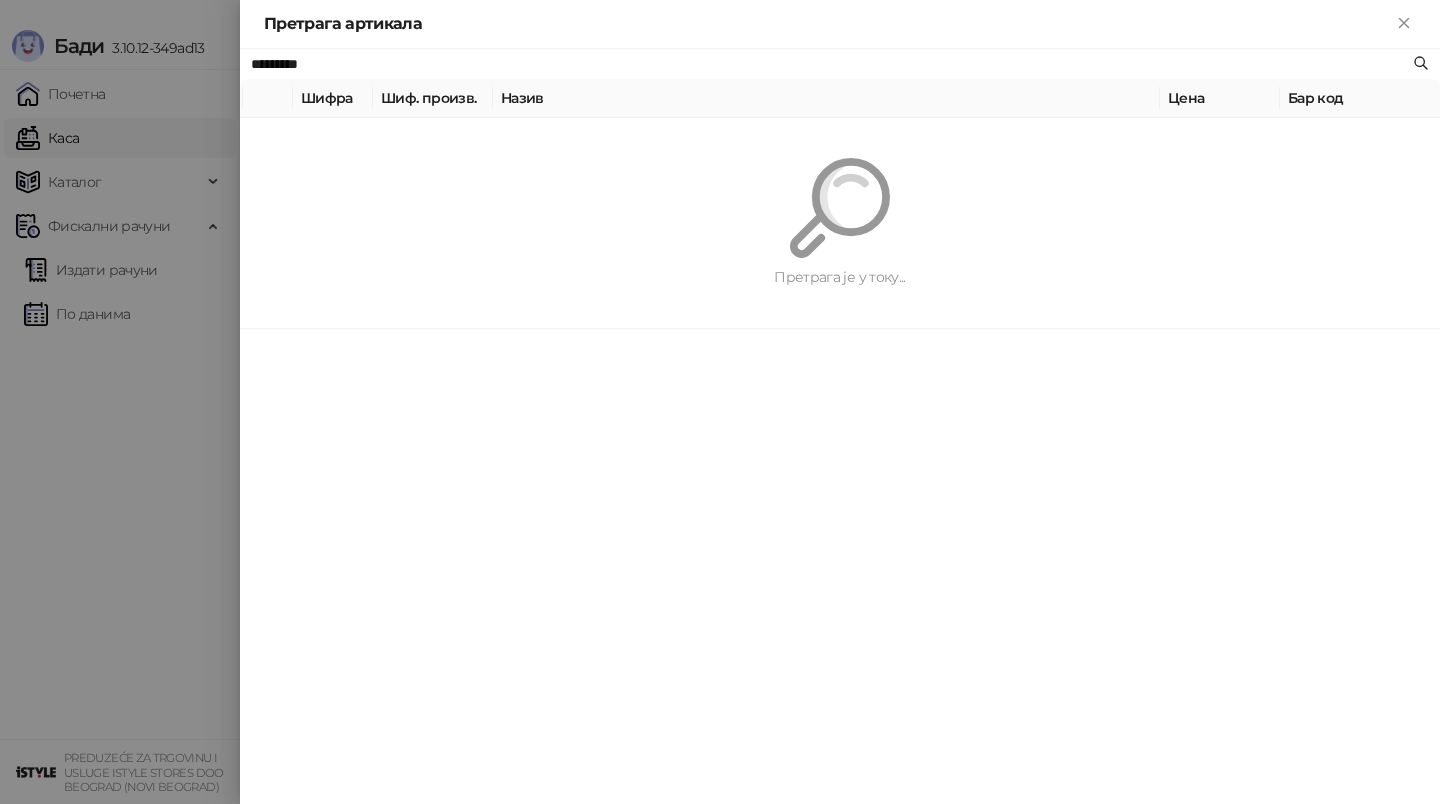 paste on "**********" 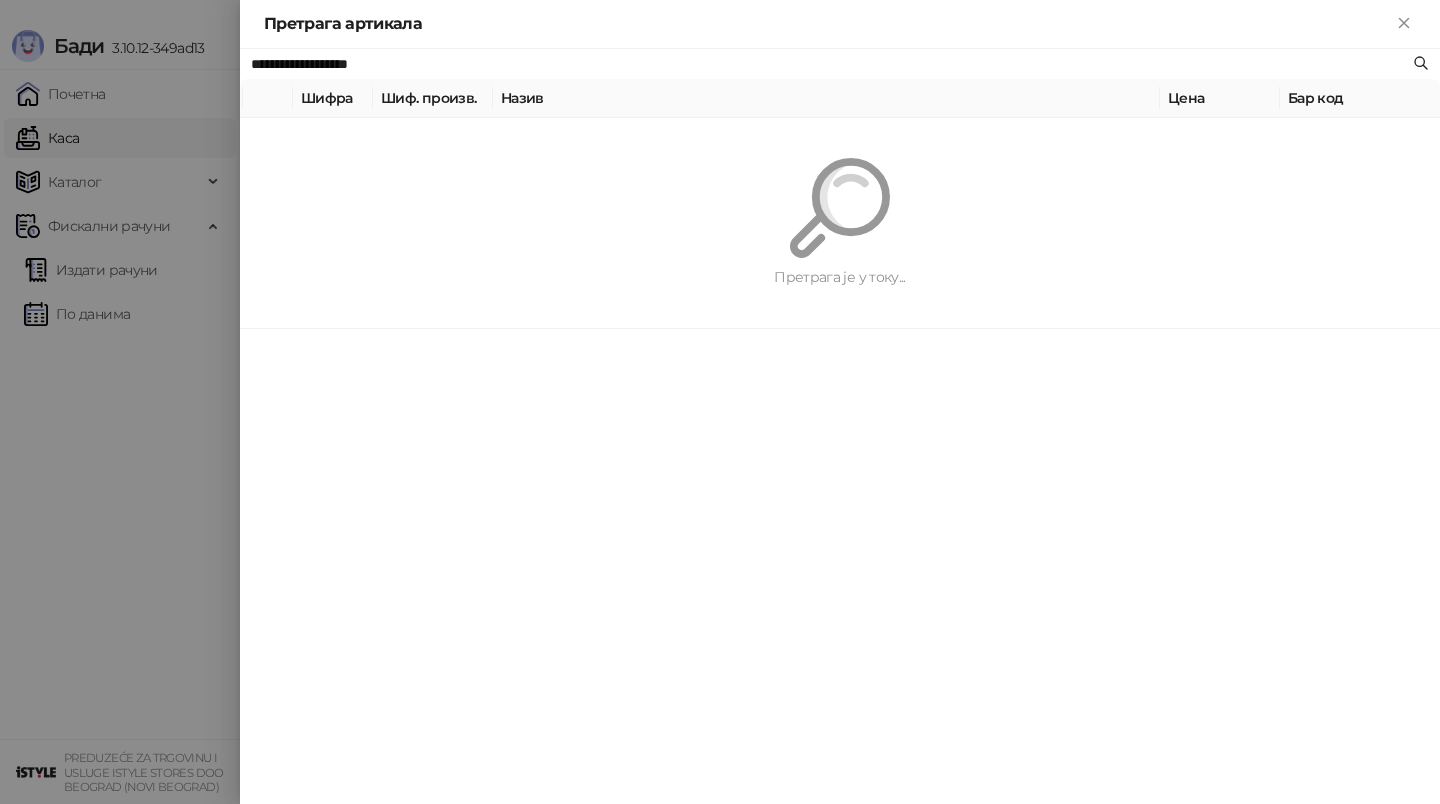 type on "**********" 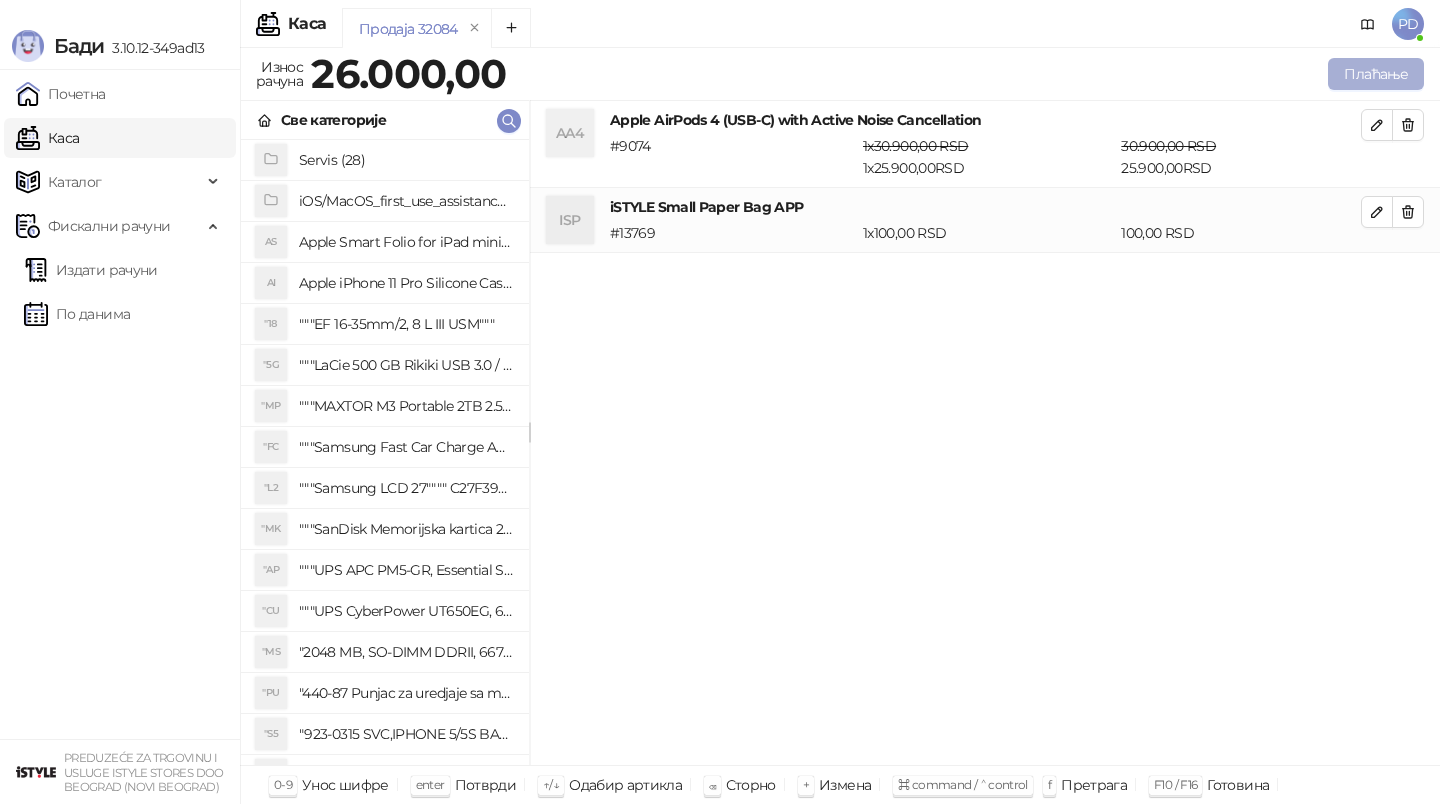 click on "Плаћање" at bounding box center (1376, 74) 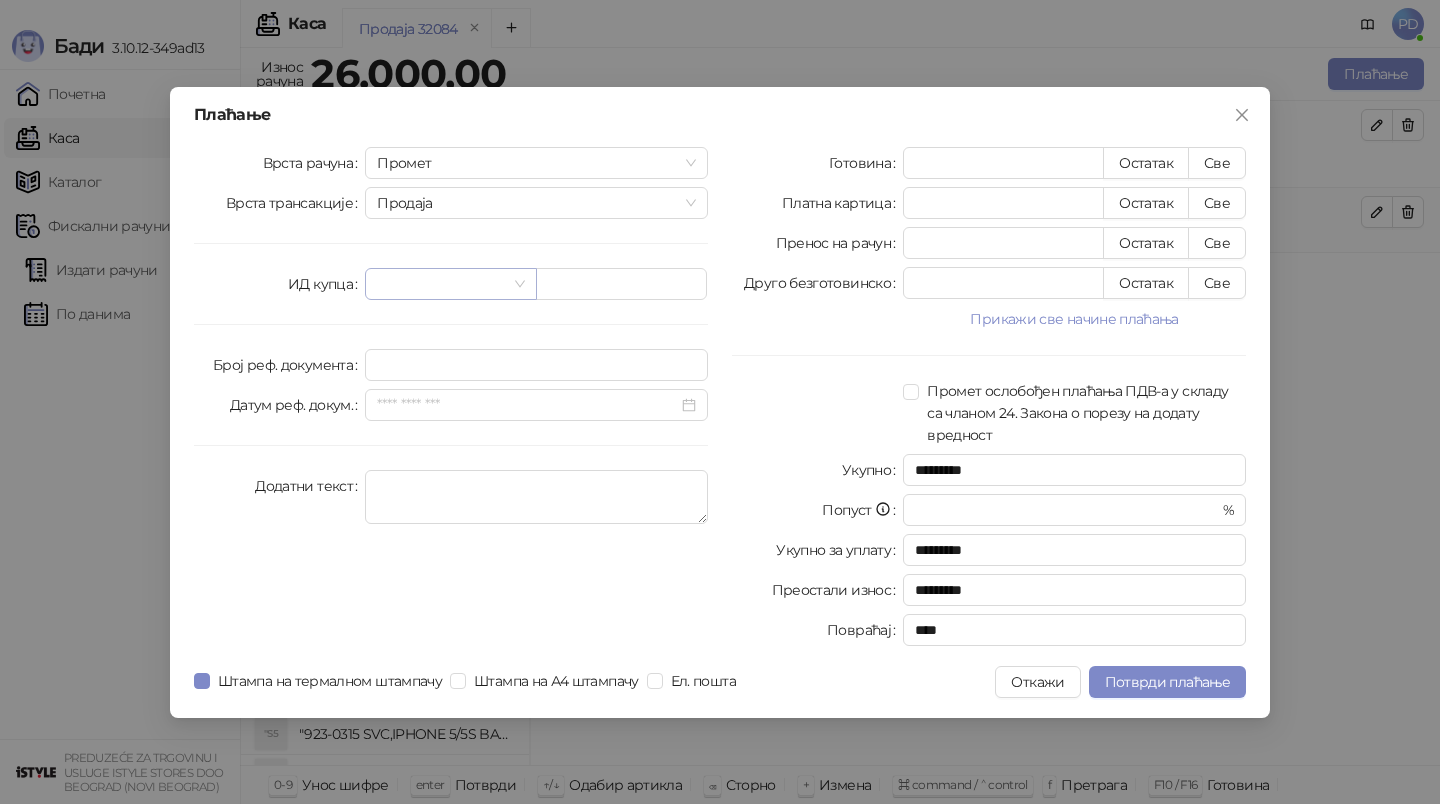 click at bounding box center (450, 284) 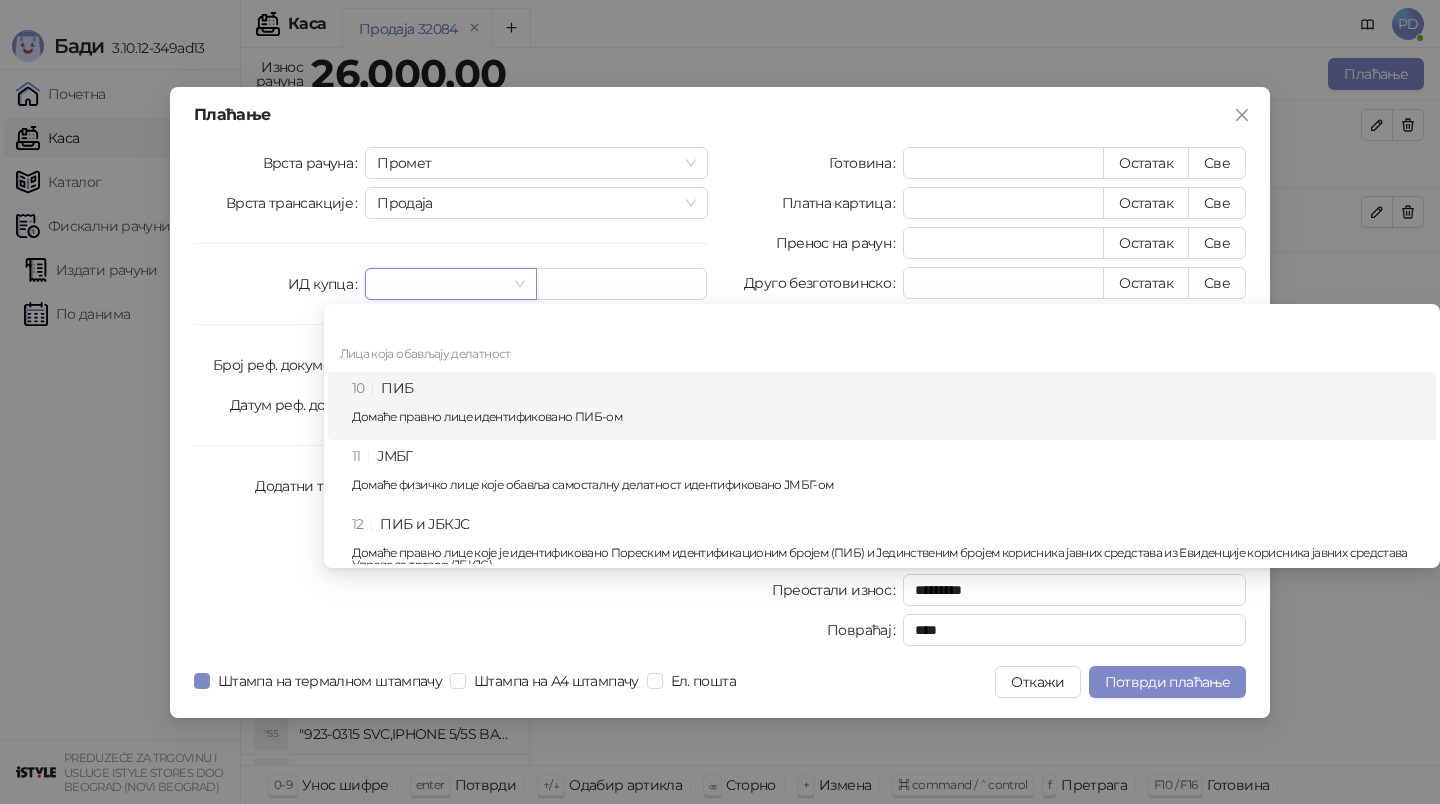 click on "10 ПИБ Домаће правно лице идентификовано ПИБ-ом" at bounding box center (888, 406) 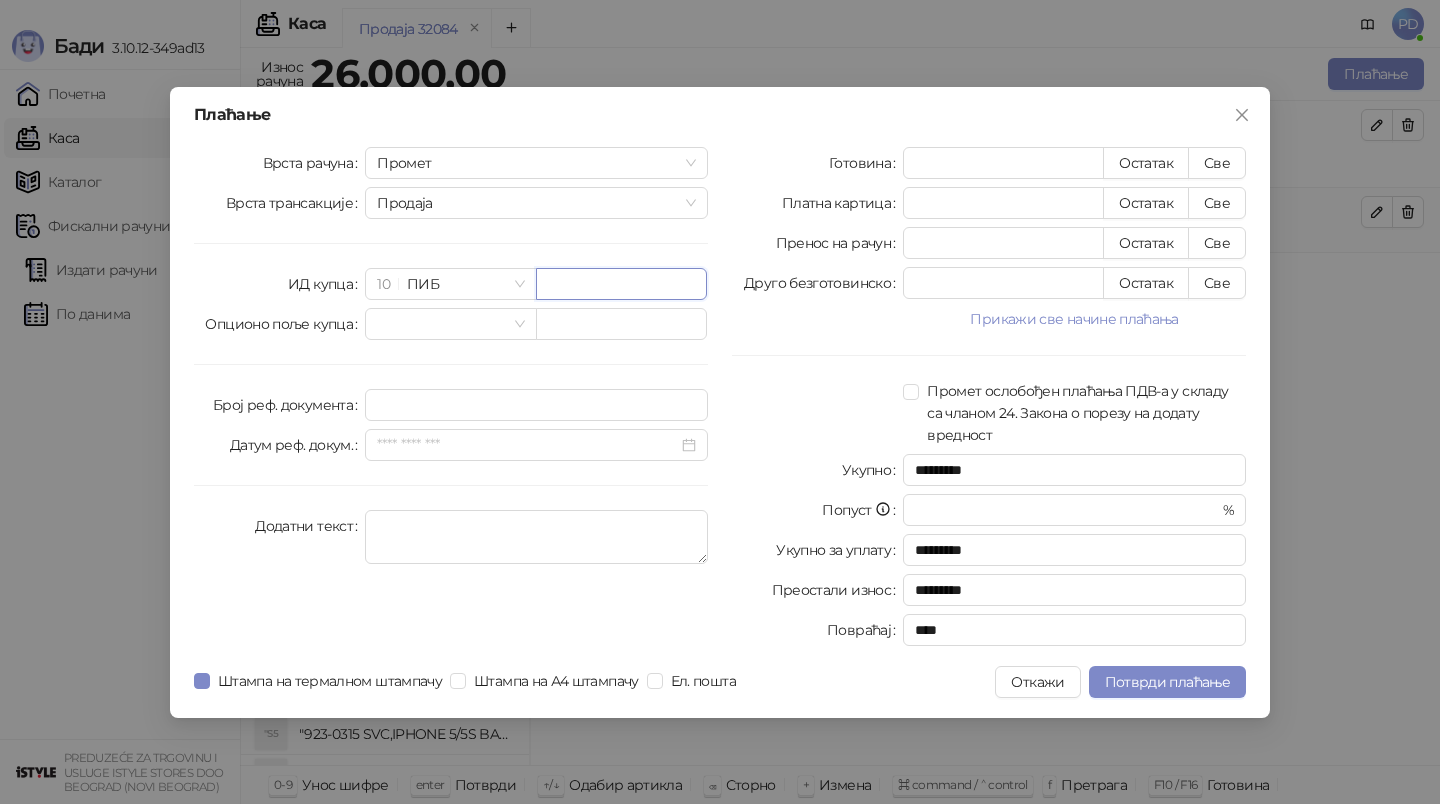 paste on "*********" 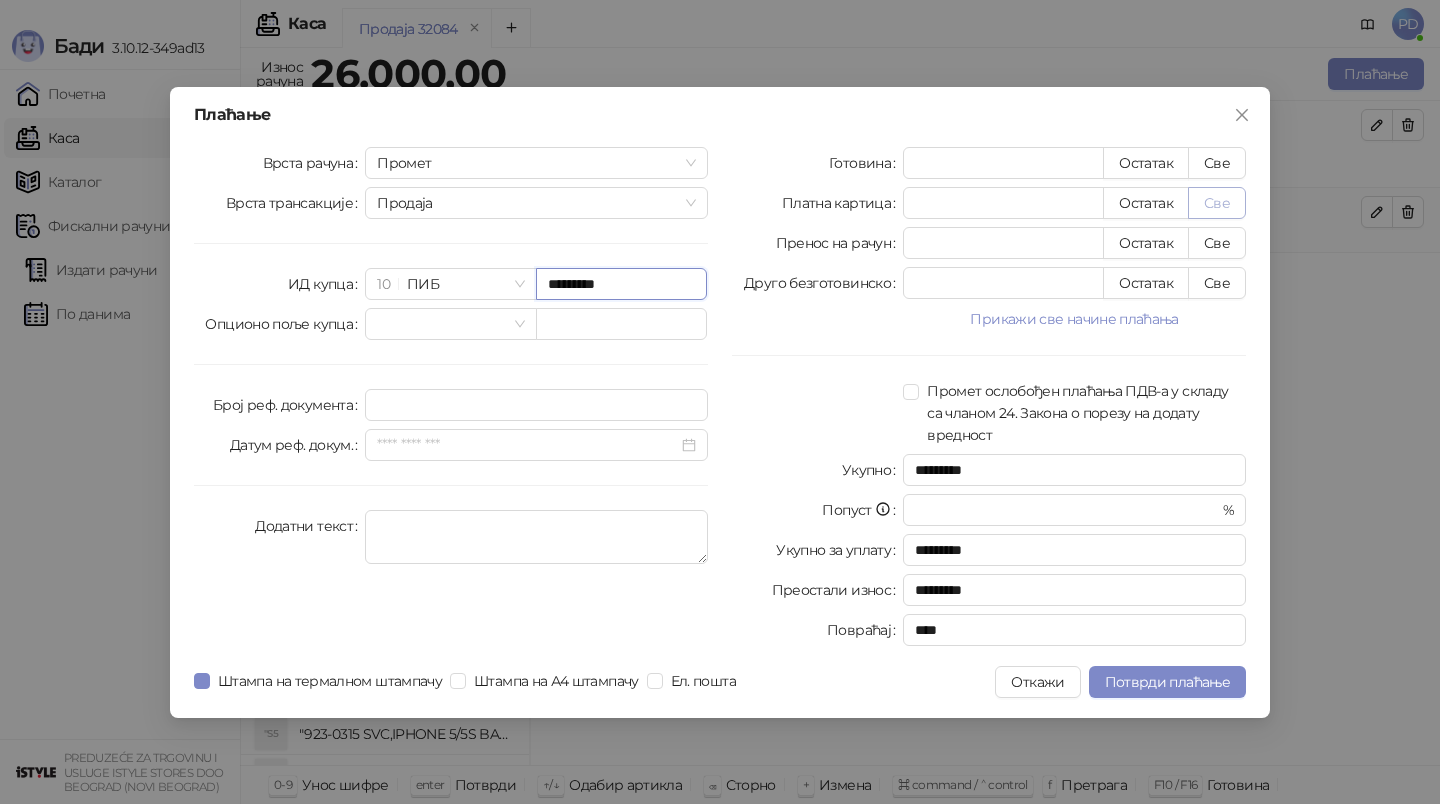 type on "*********" 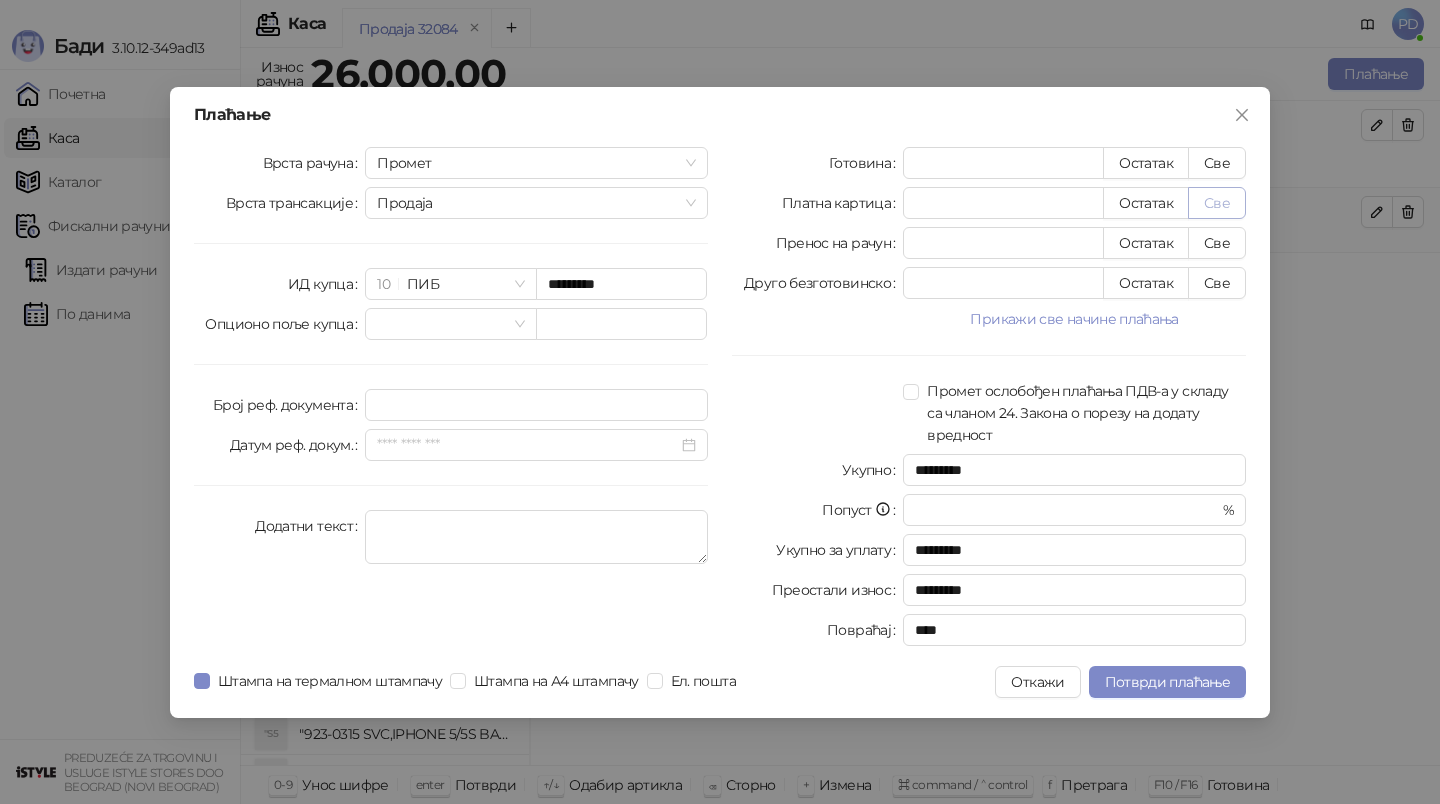 click on "Све" at bounding box center [1217, 203] 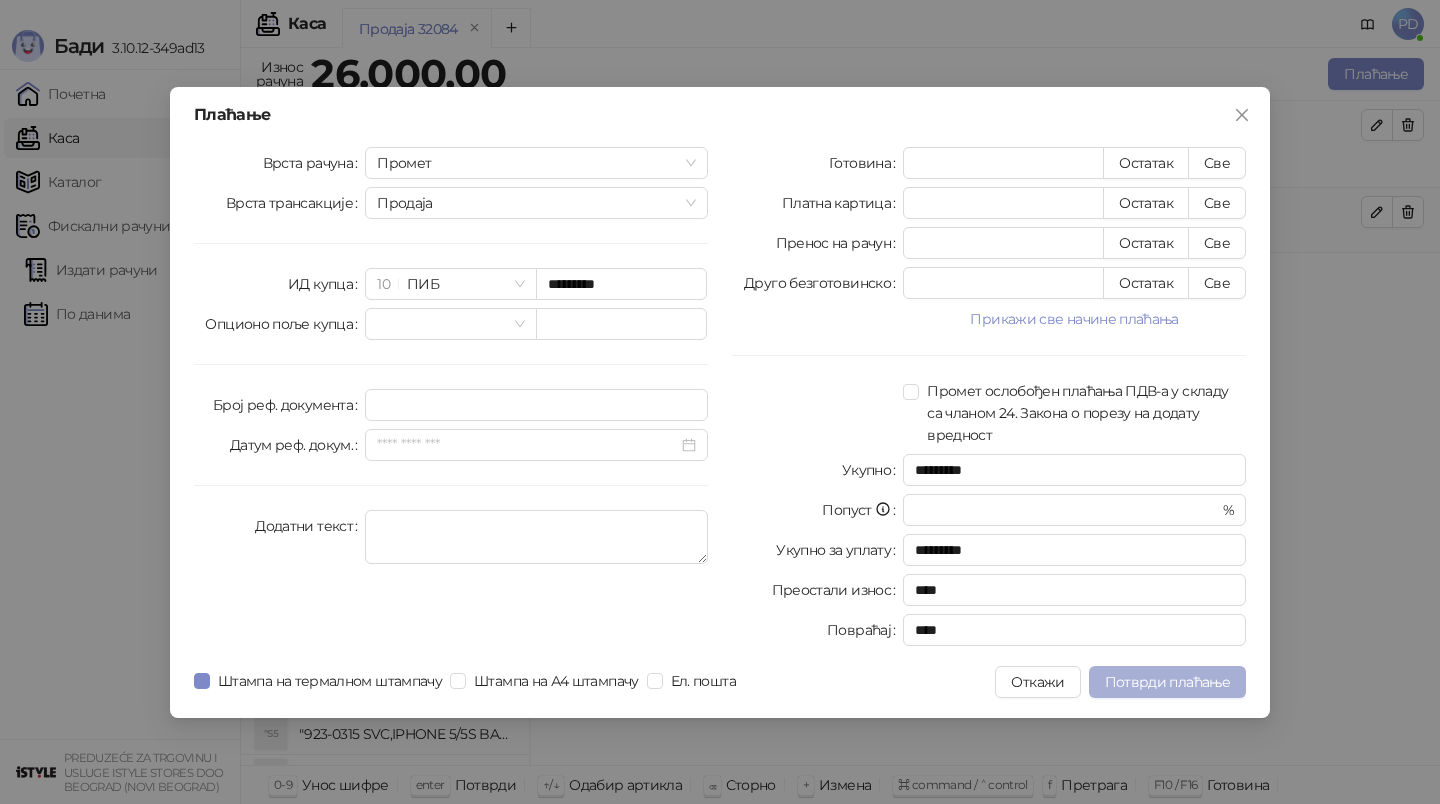 click on "Потврди плаћање" at bounding box center [1167, 682] 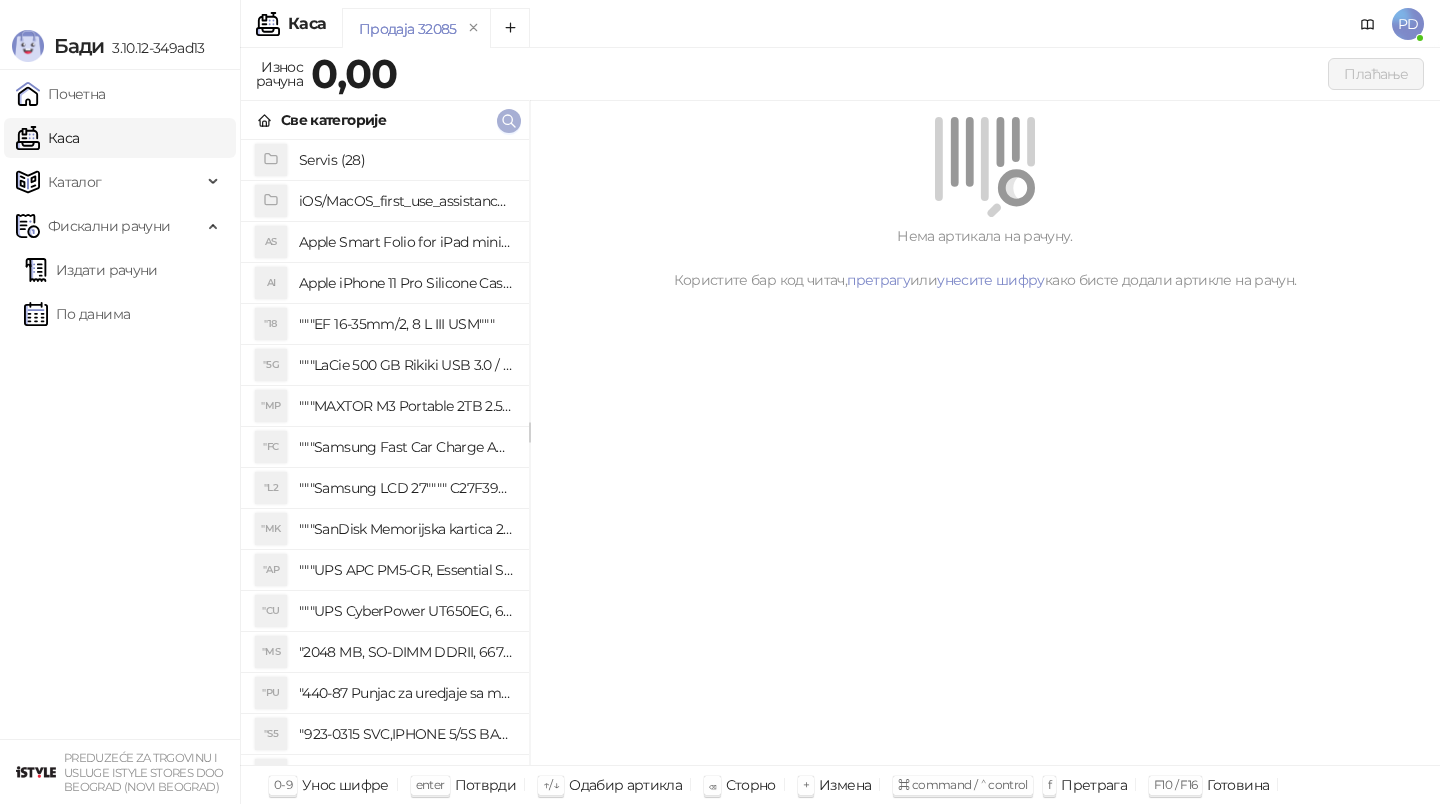 click 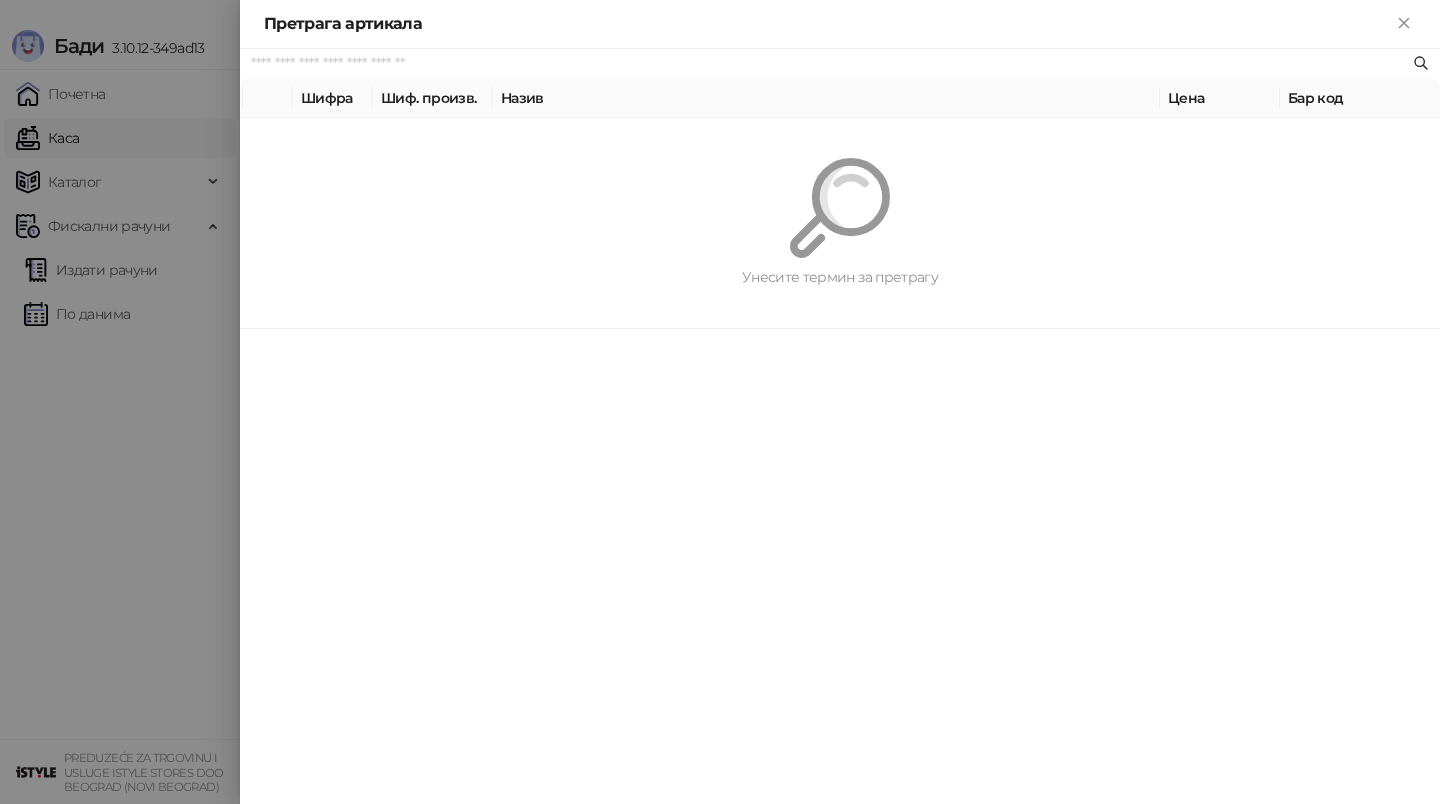 paste on "*********" 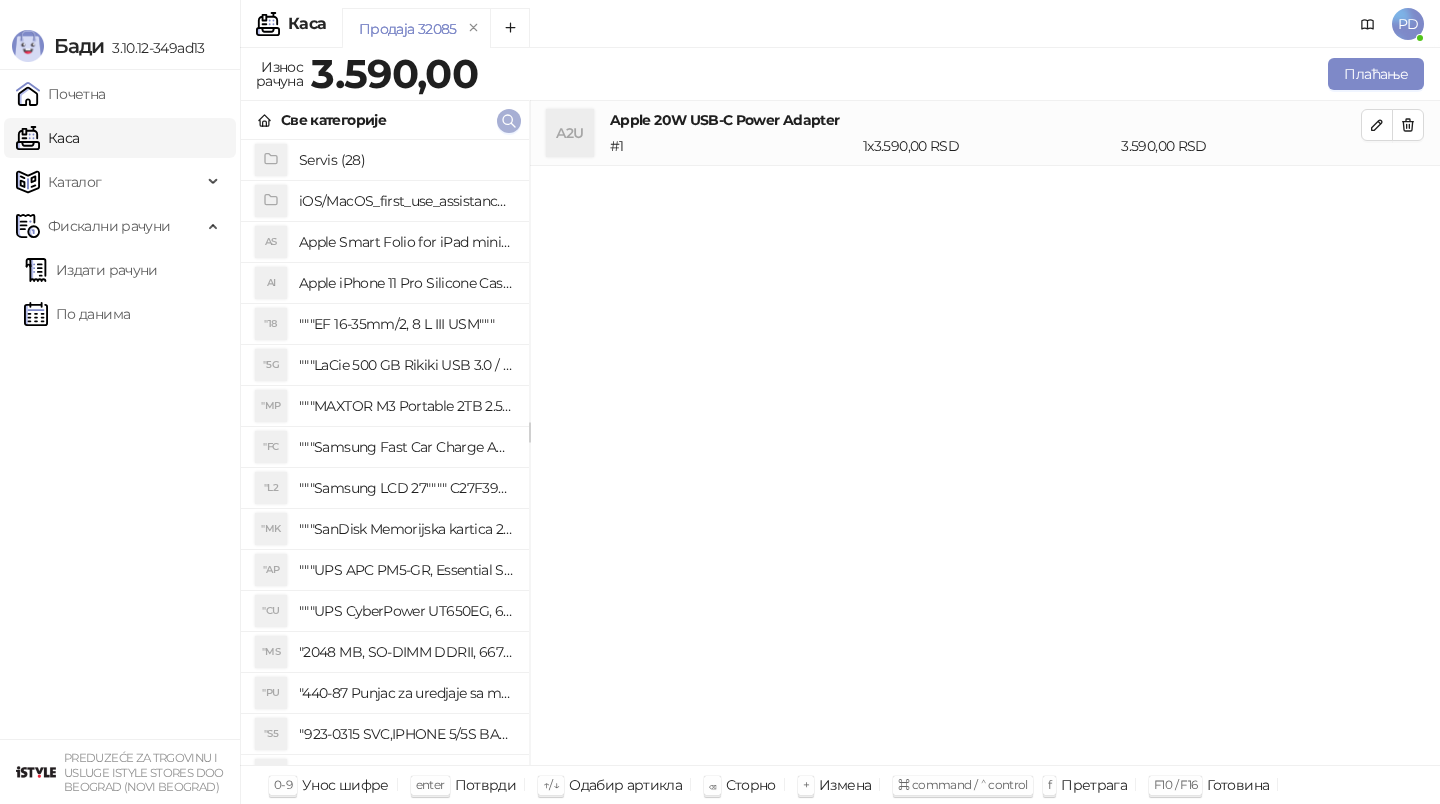 click 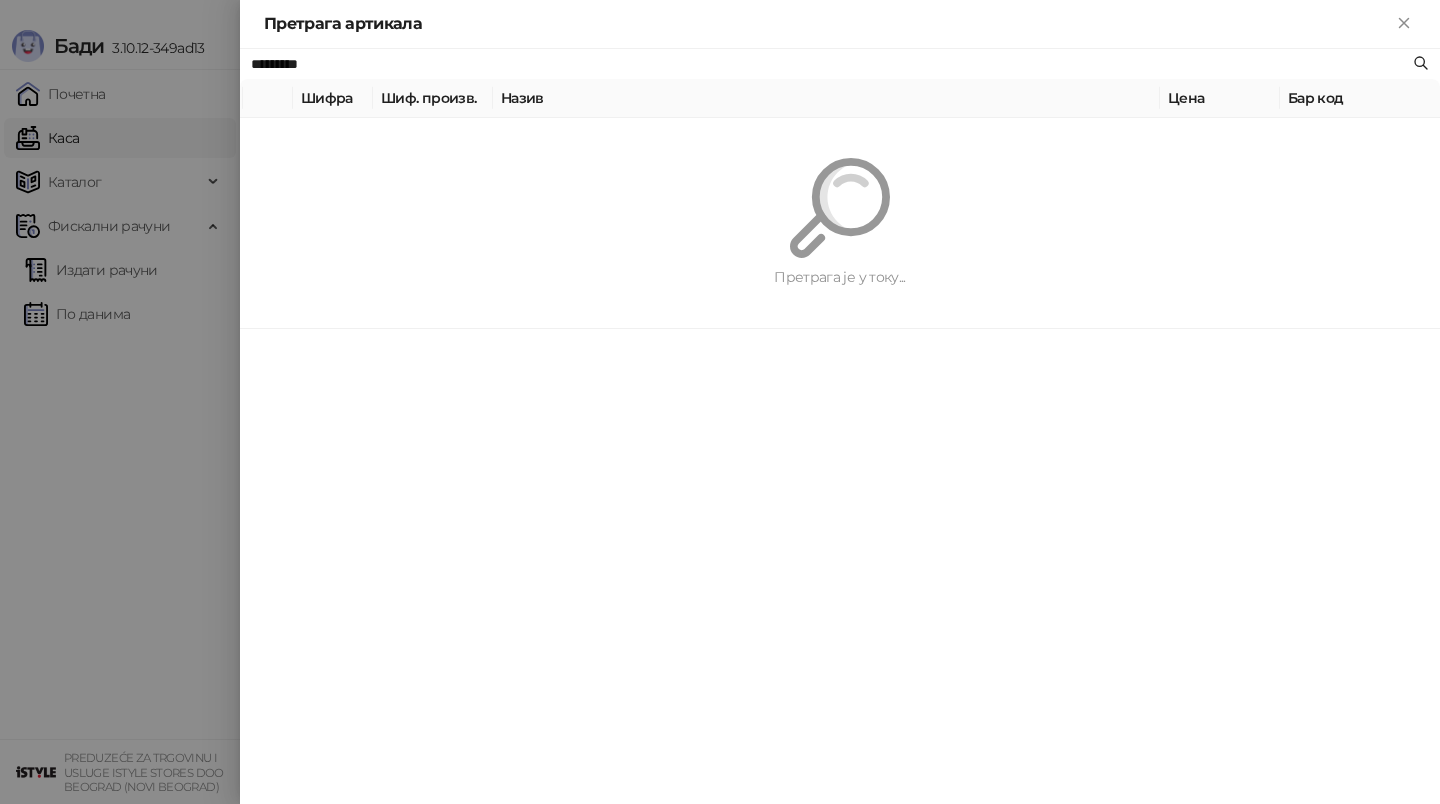 paste on "******" 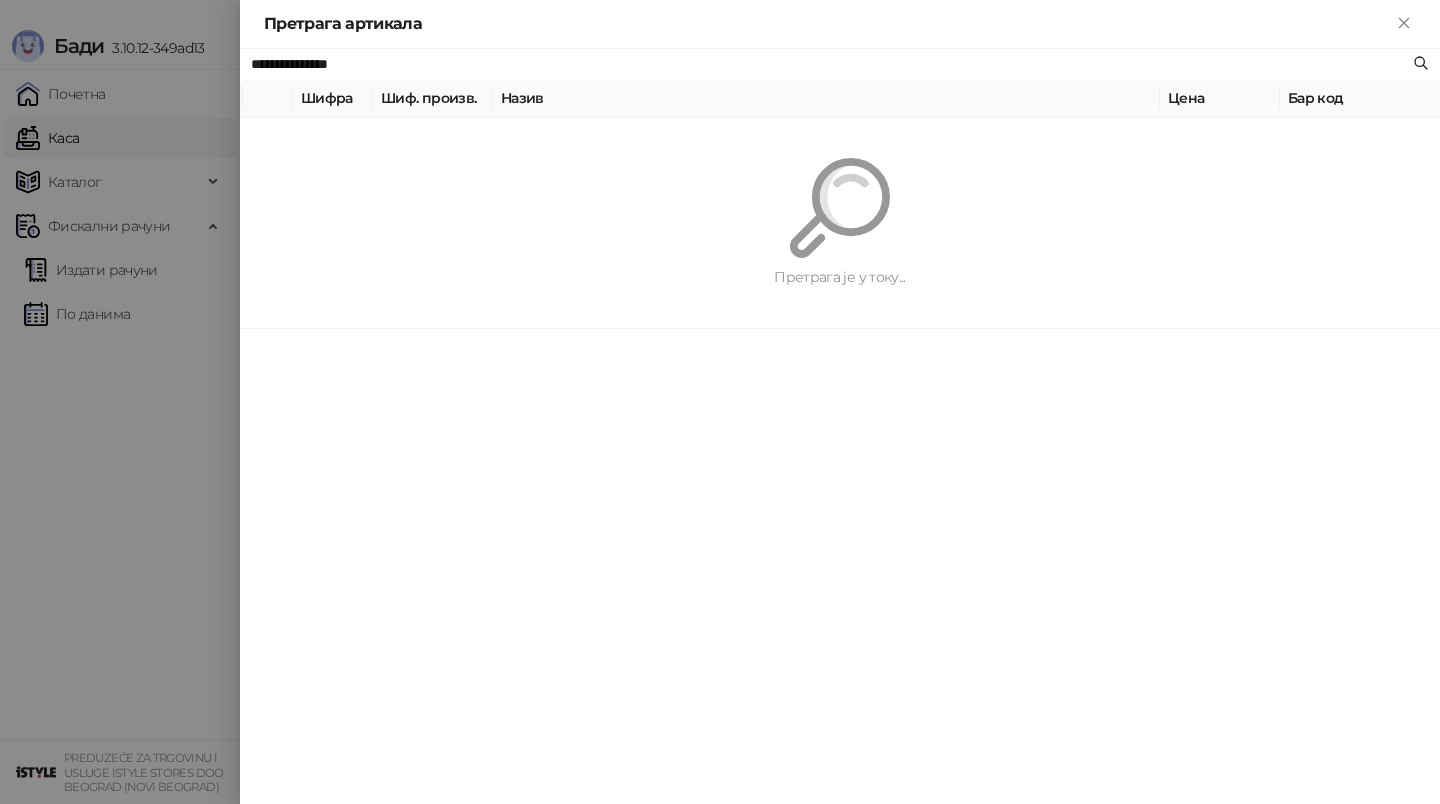 type on "**********" 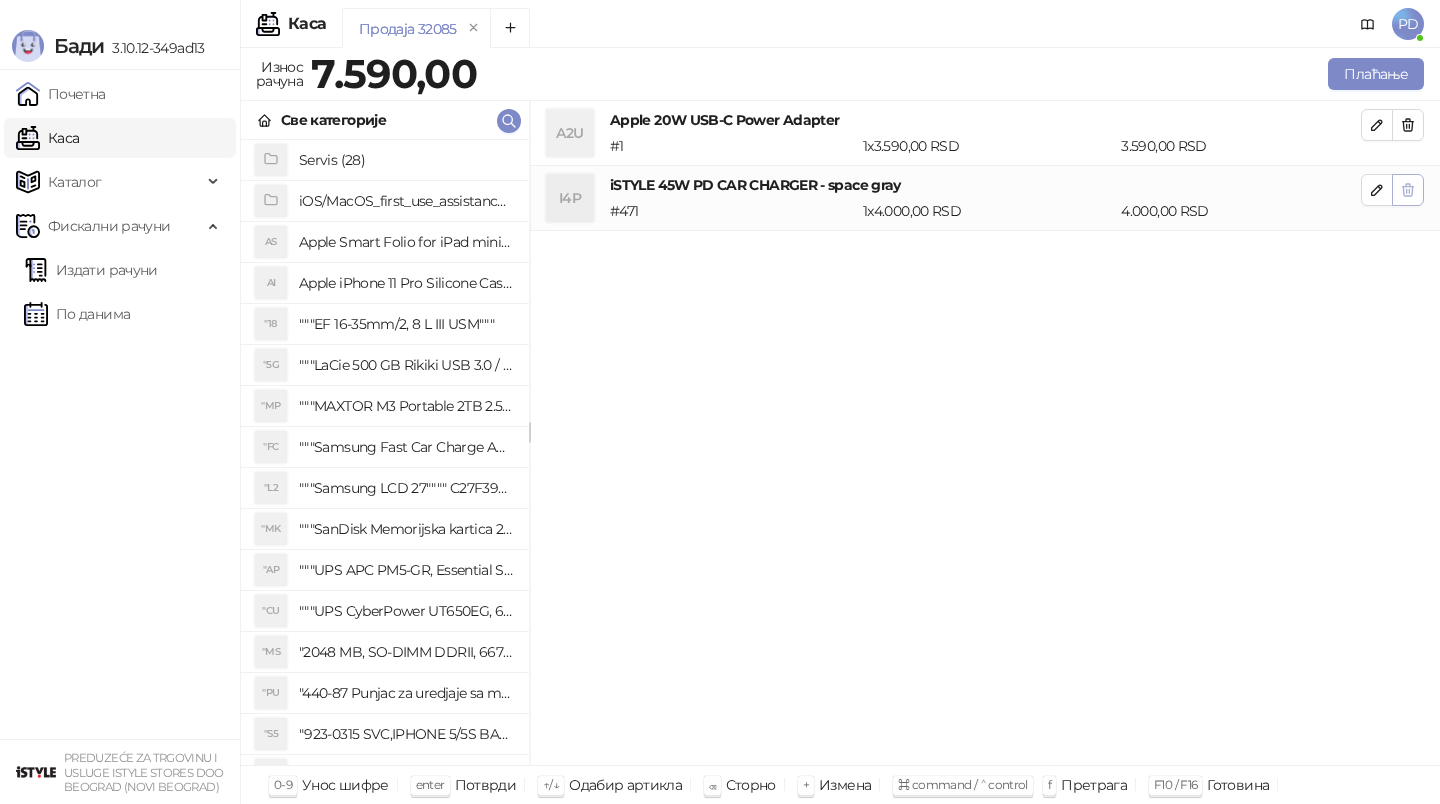 click at bounding box center (1408, 190) 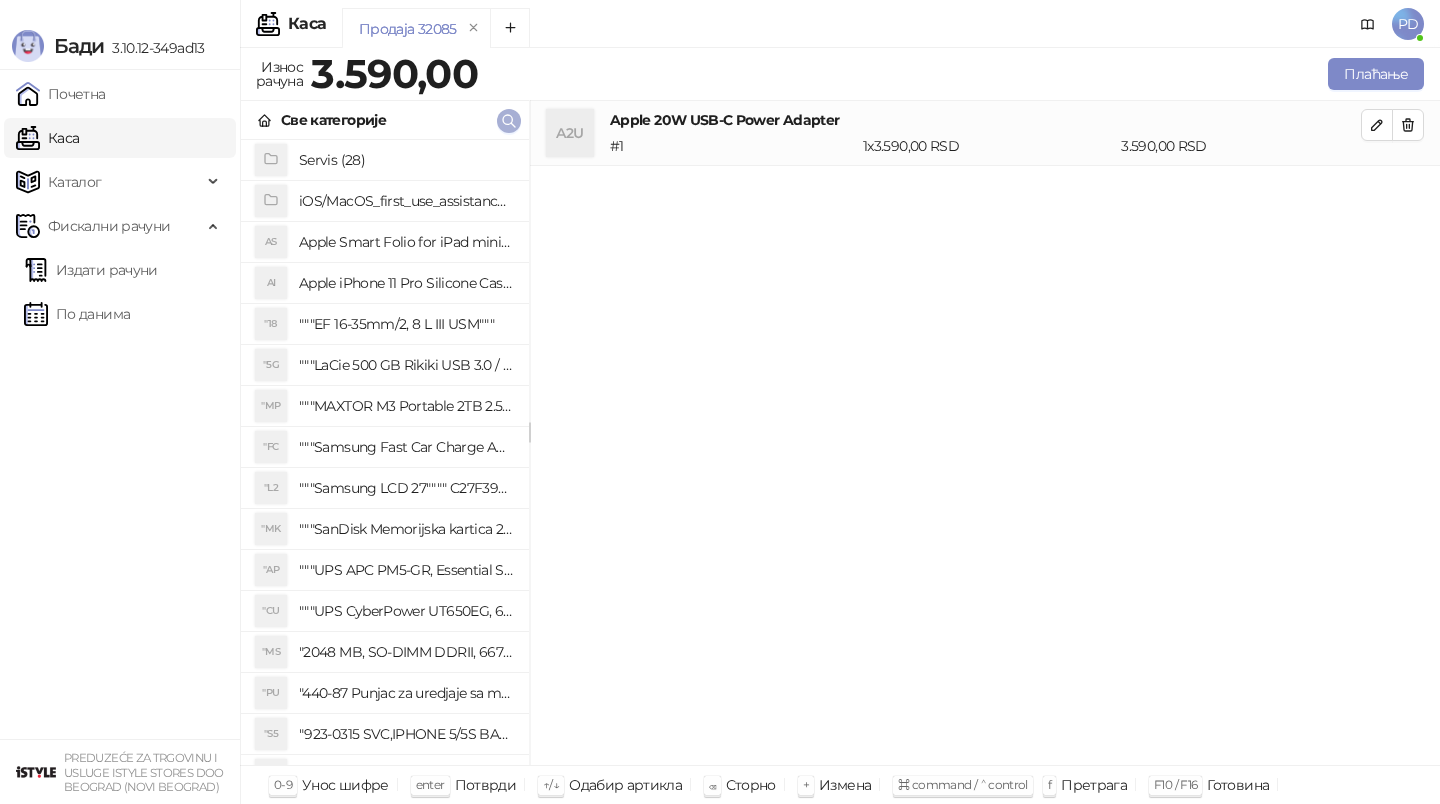 click at bounding box center (509, 121) 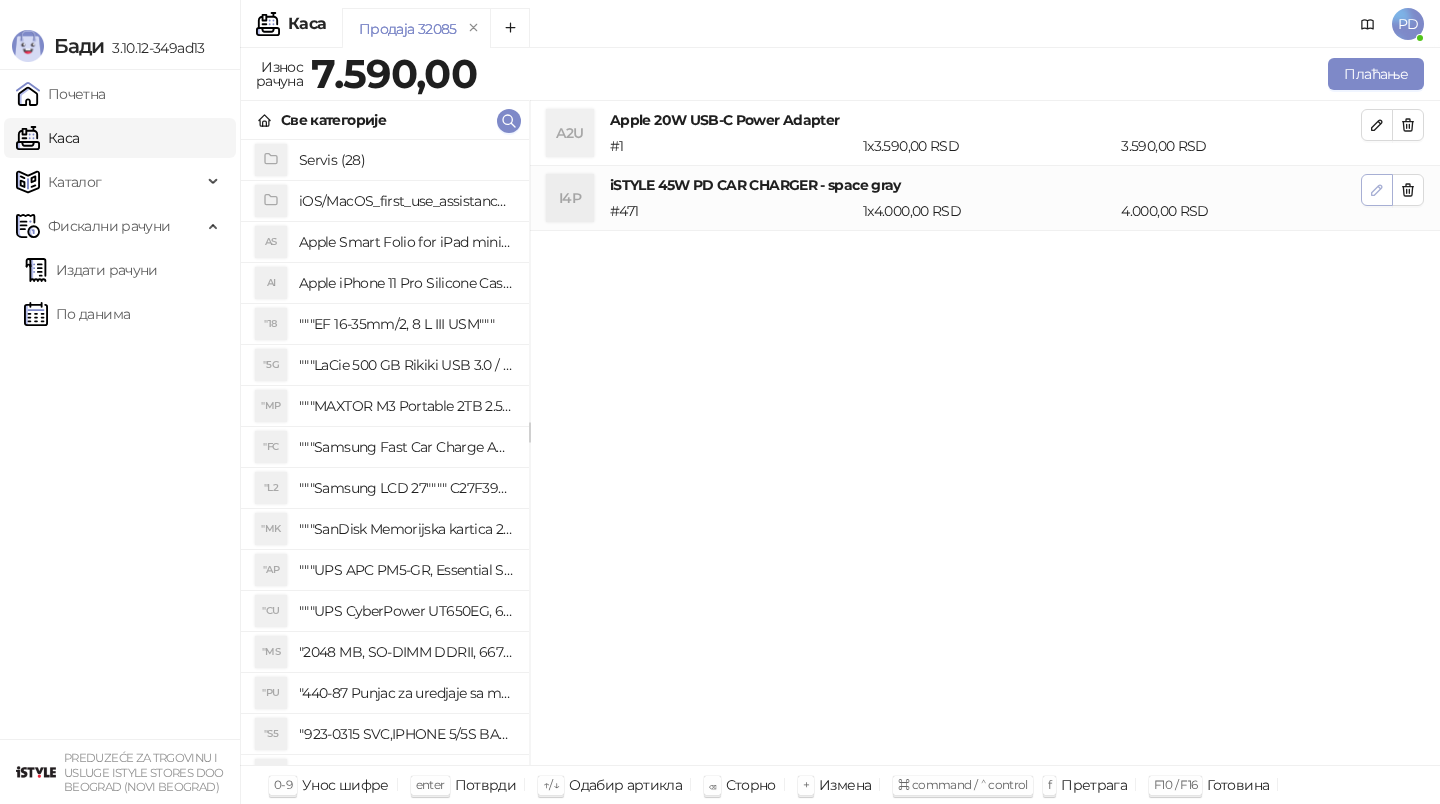 click 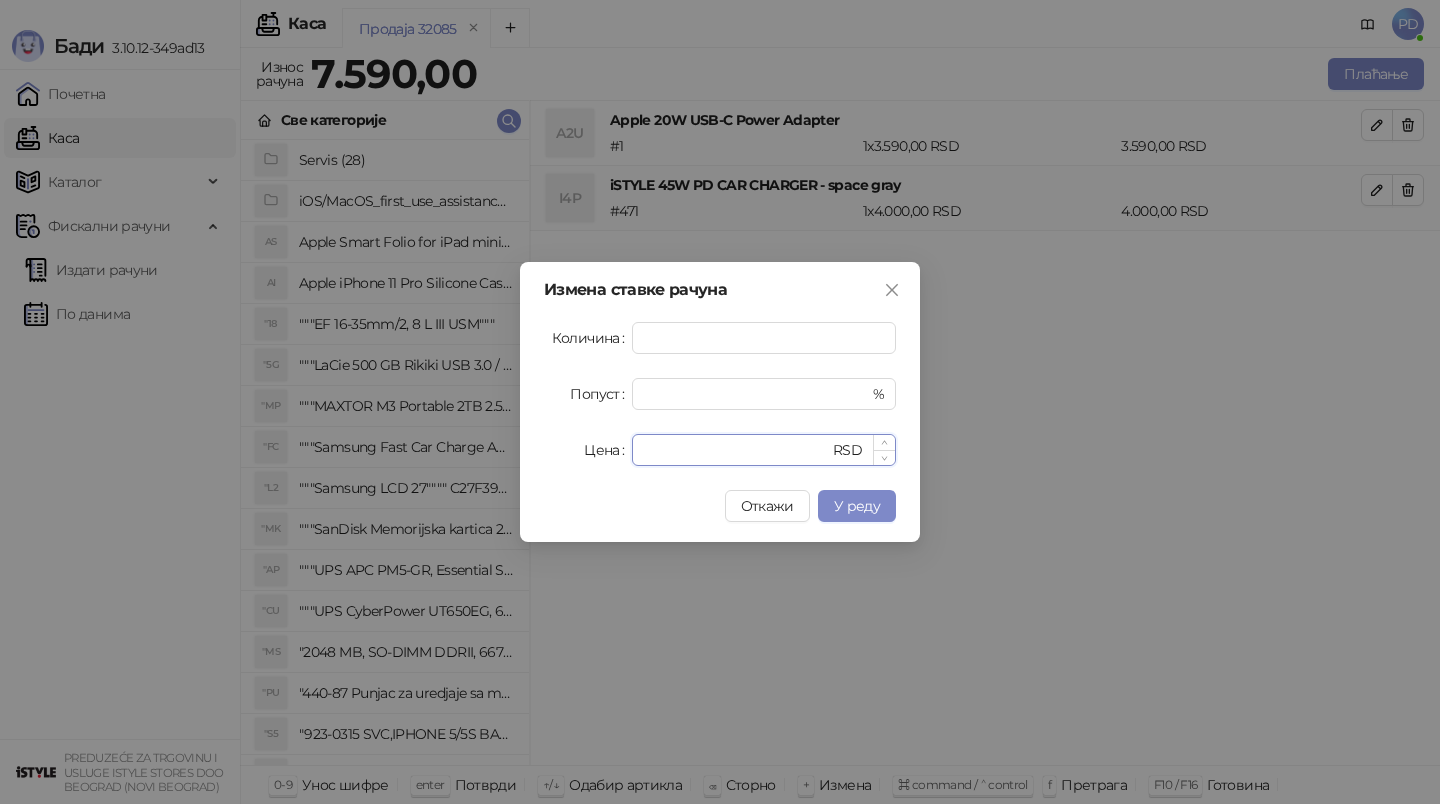 click on "********" at bounding box center (736, 450) 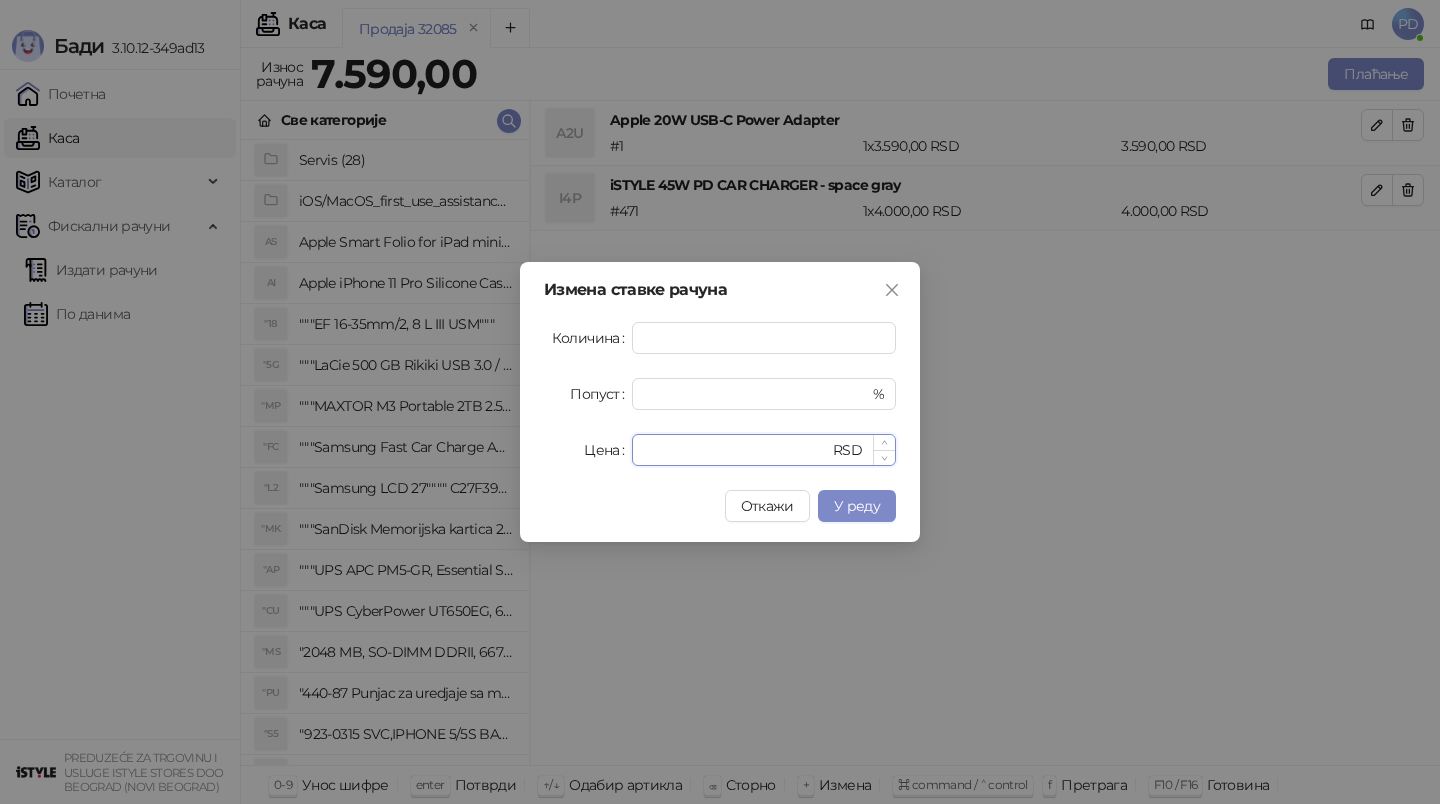 type on "****" 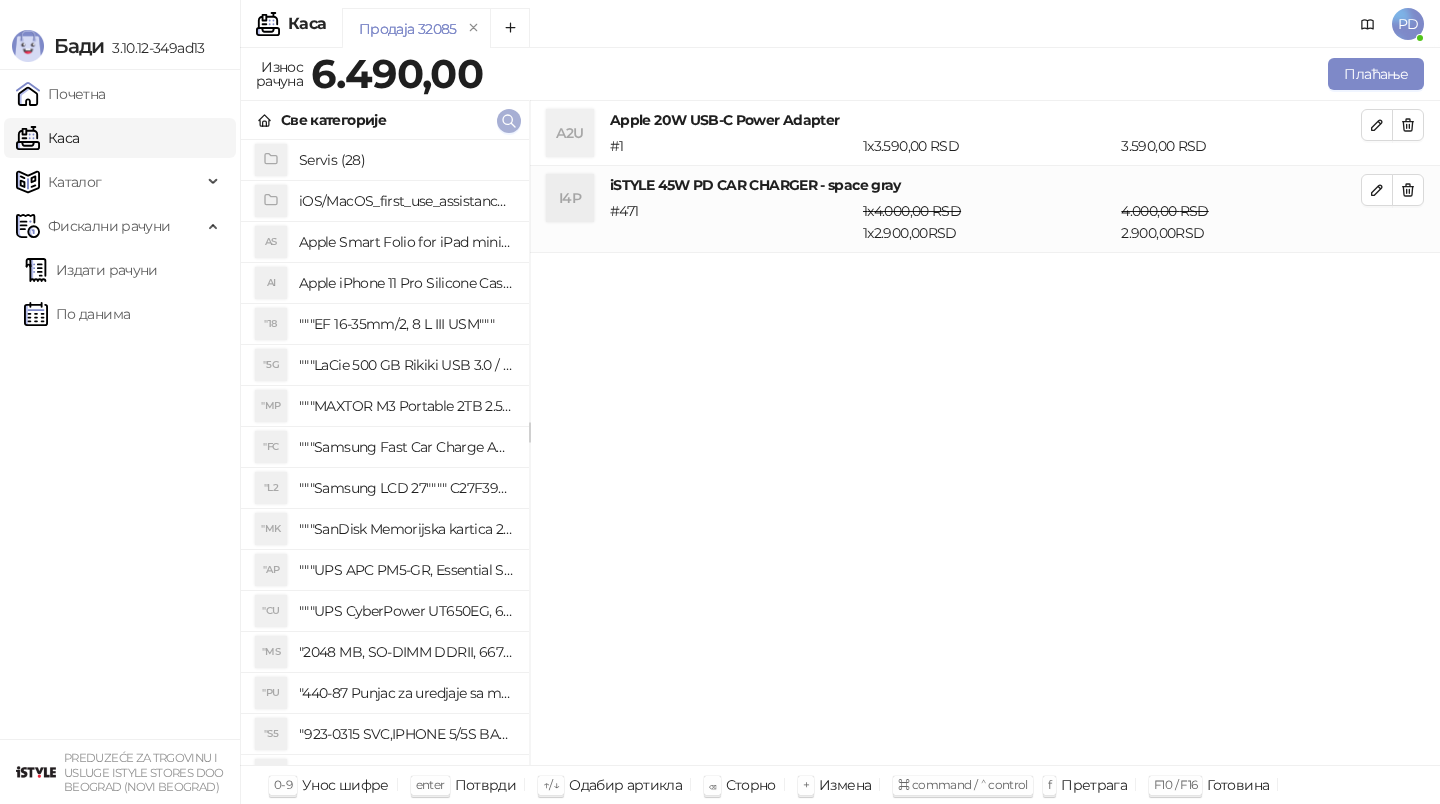 click 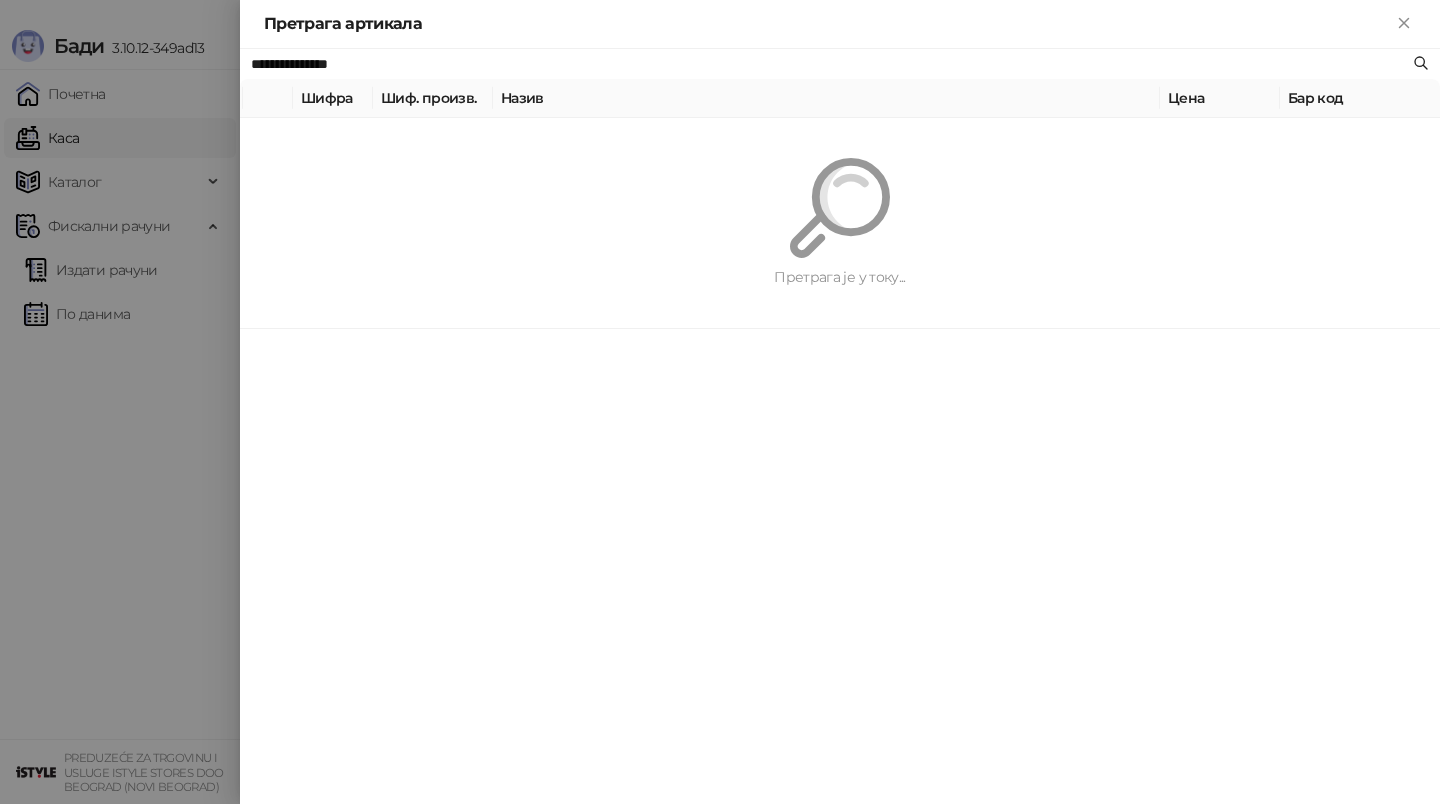 paste 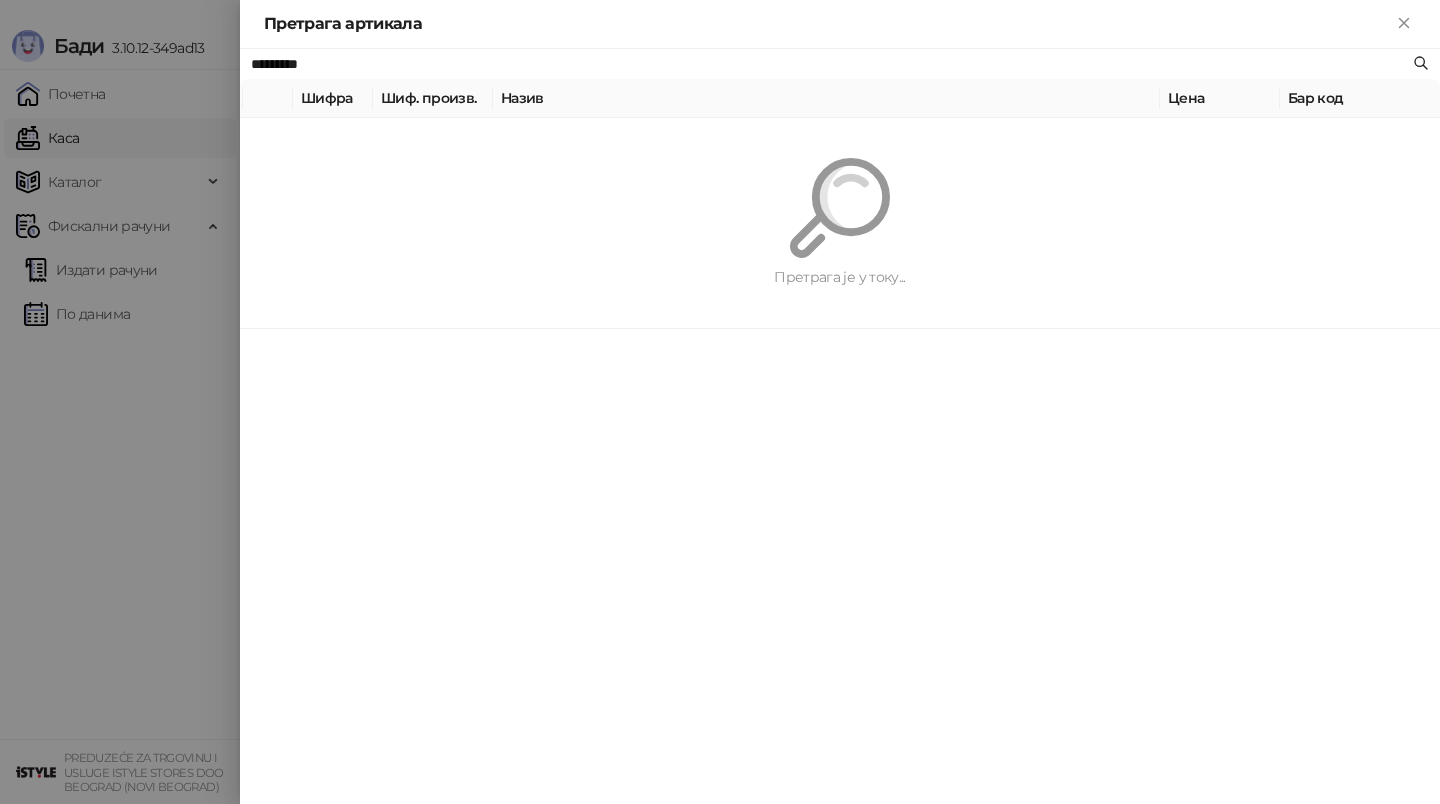 type on "*********" 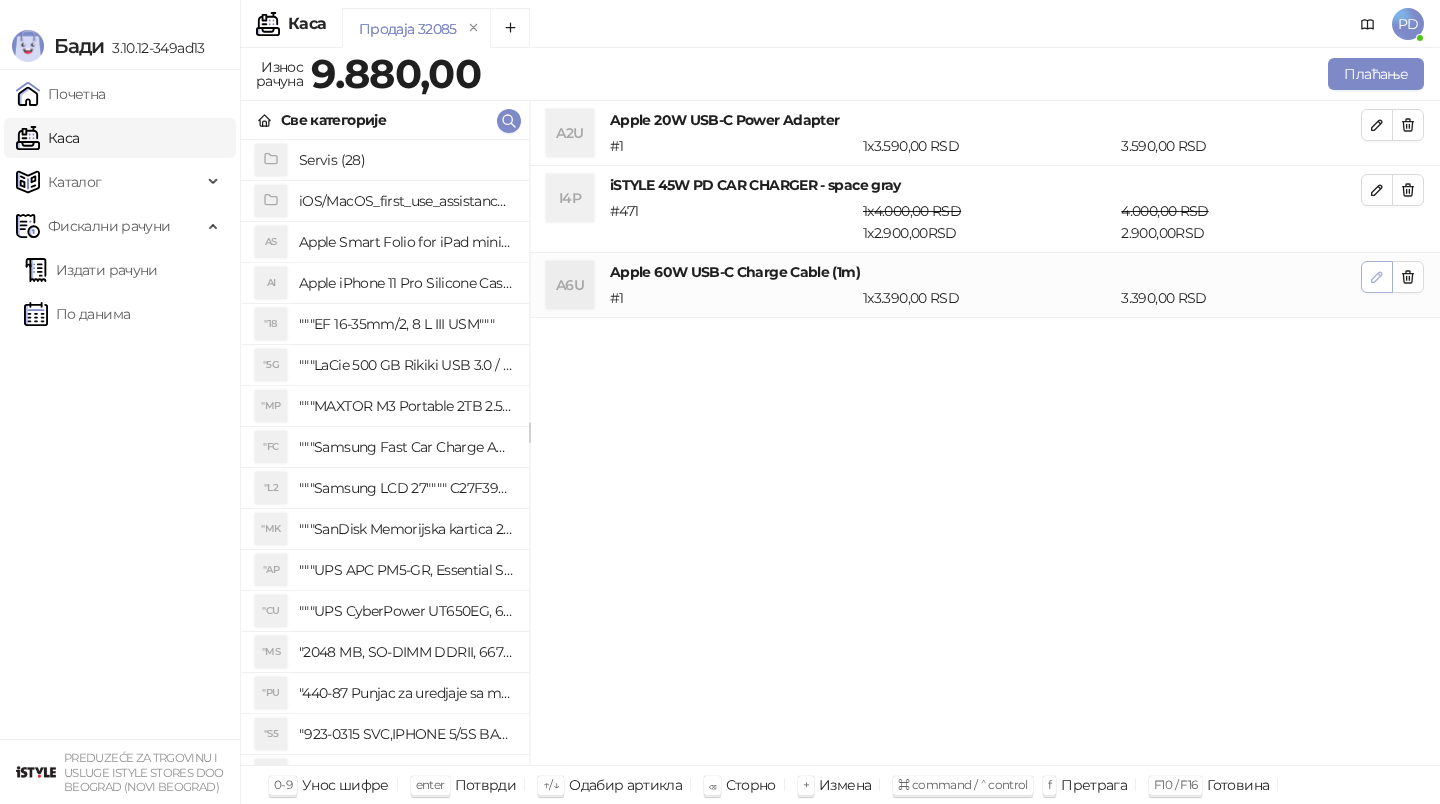 click 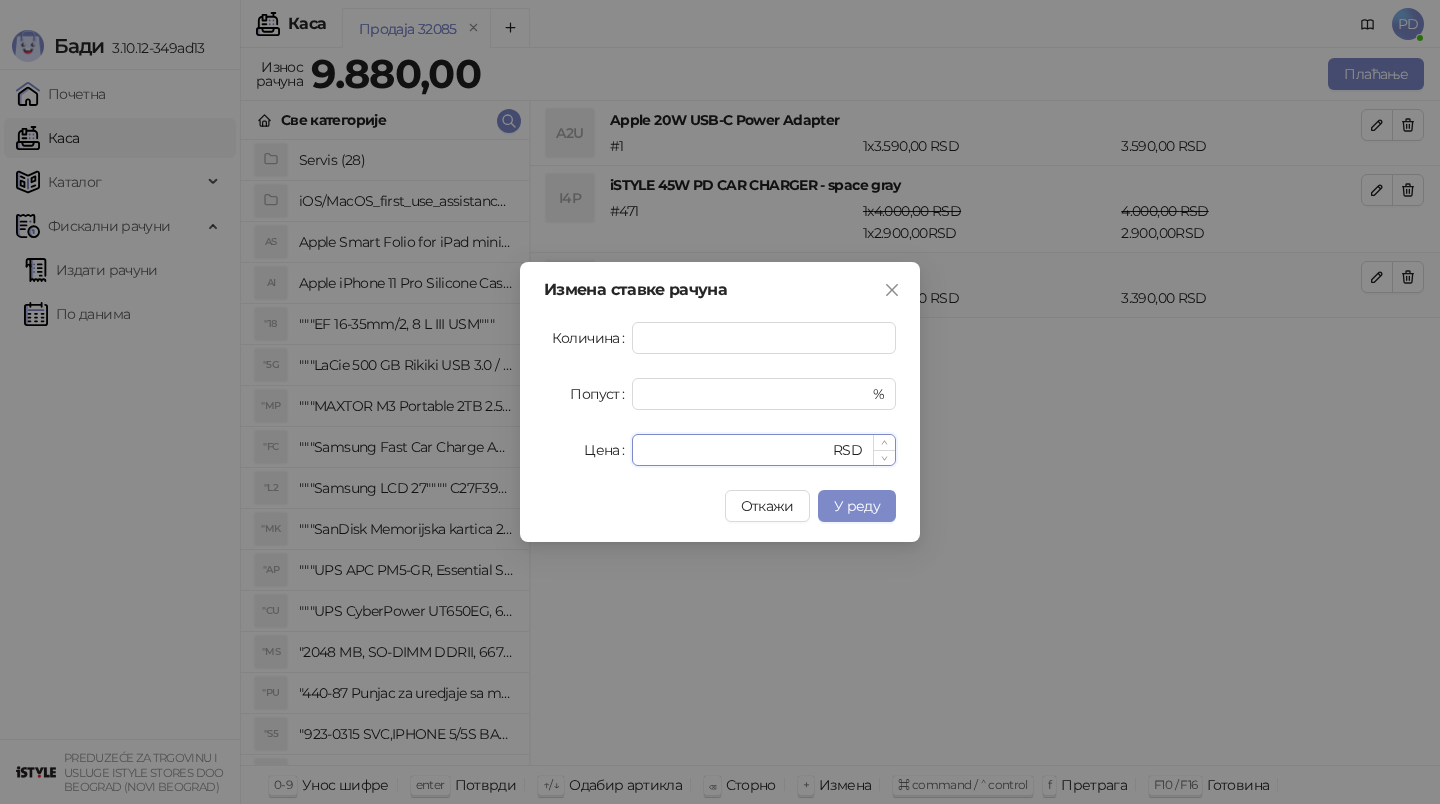 click on "****" at bounding box center [736, 450] 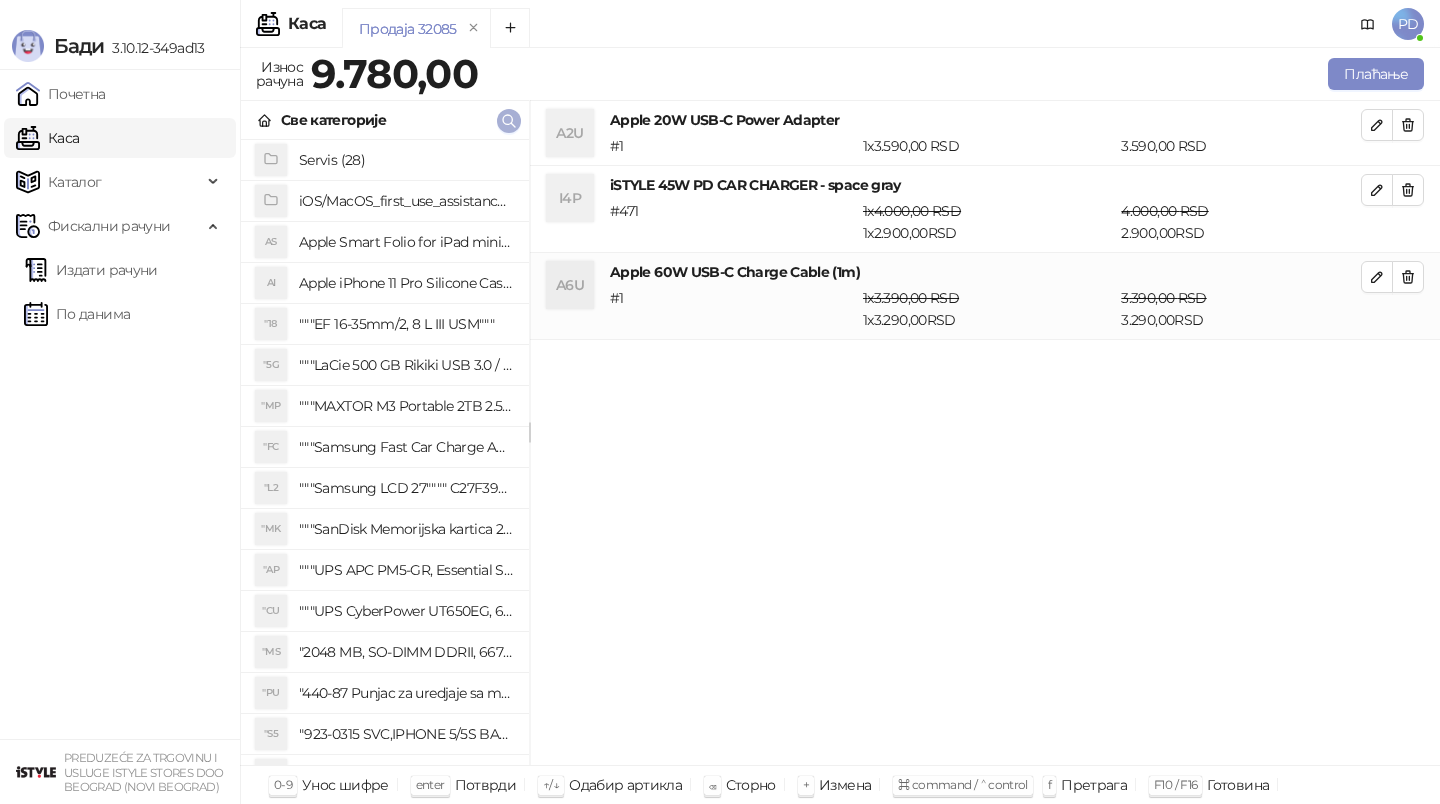 click 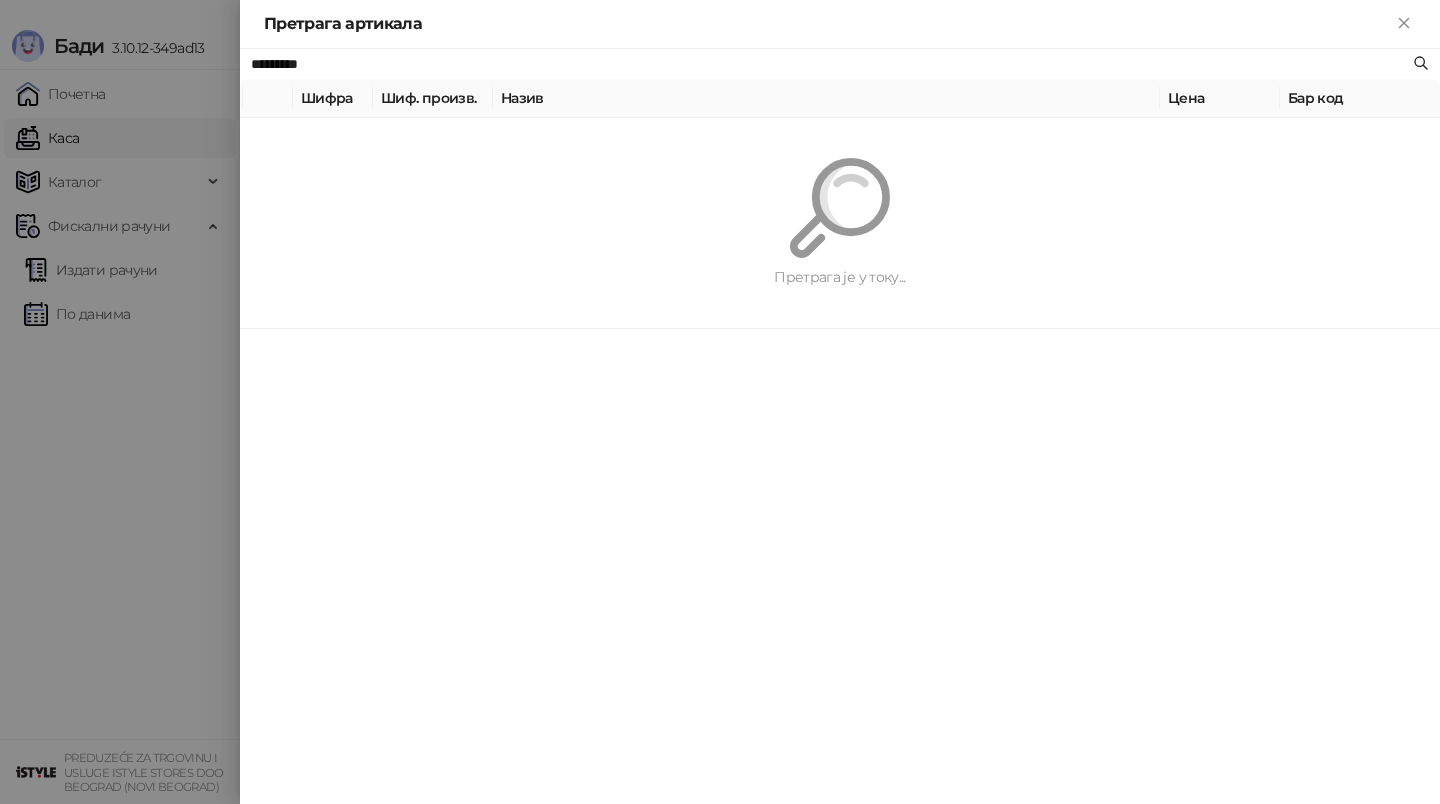 paste on "**********" 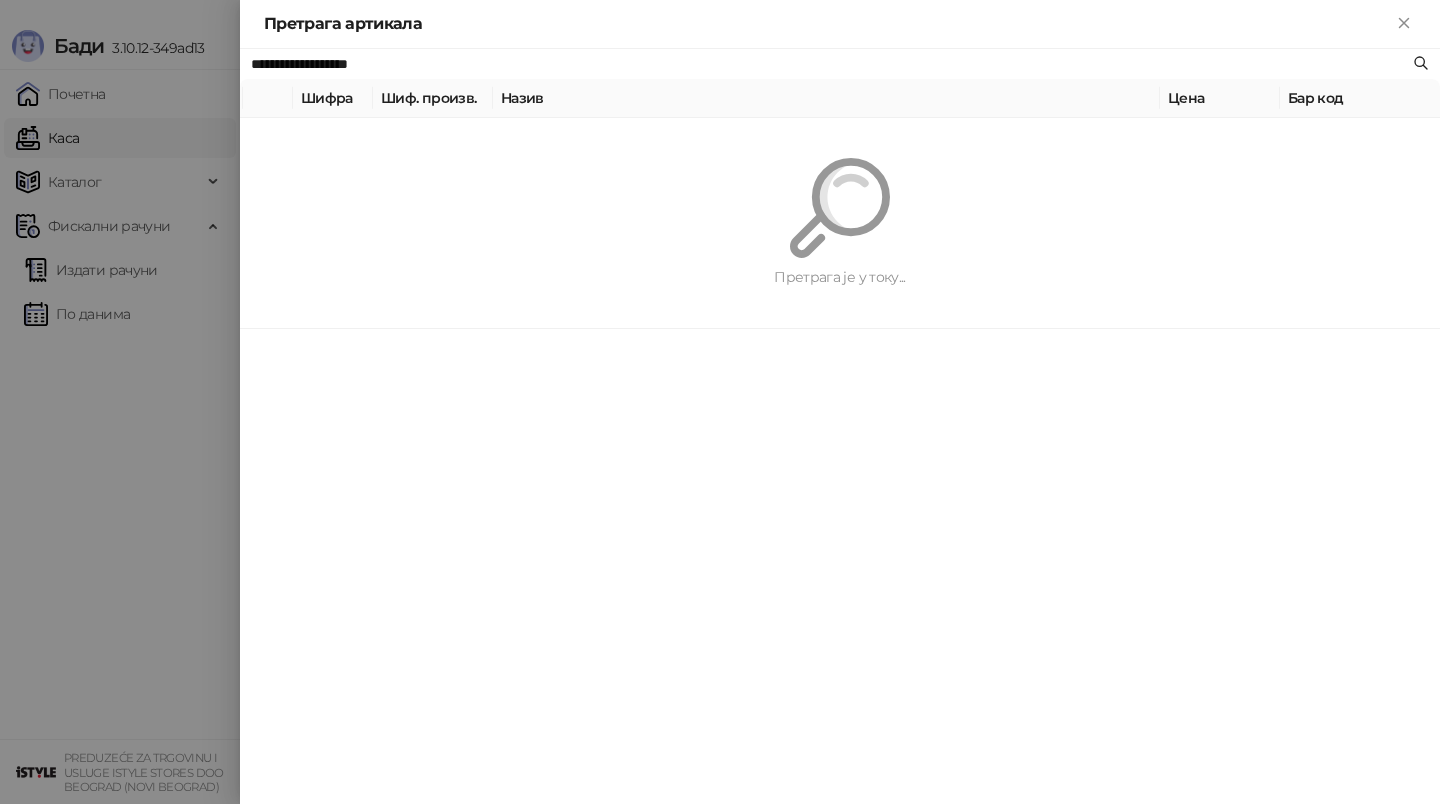 type on "**********" 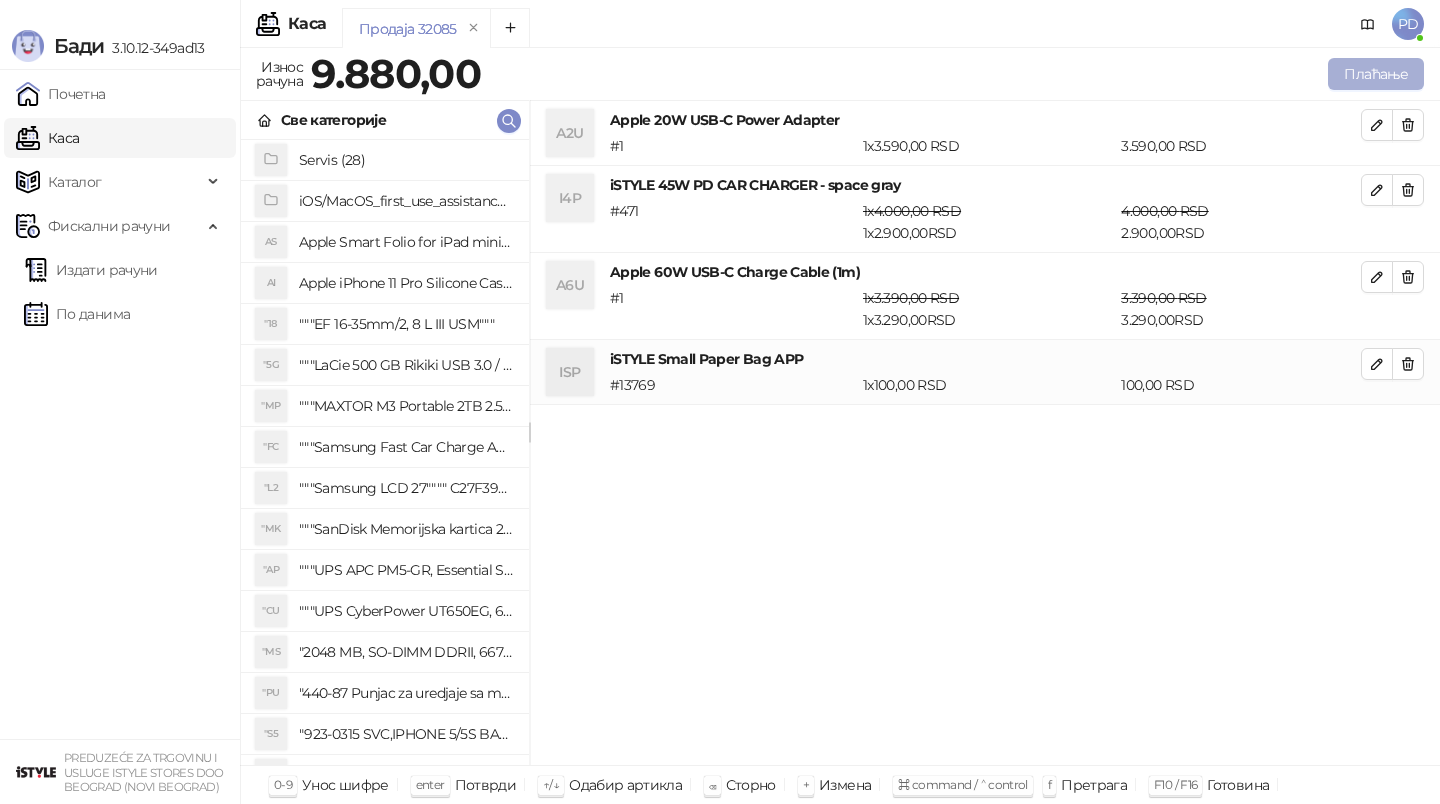 click on "Плаћање" at bounding box center [1376, 74] 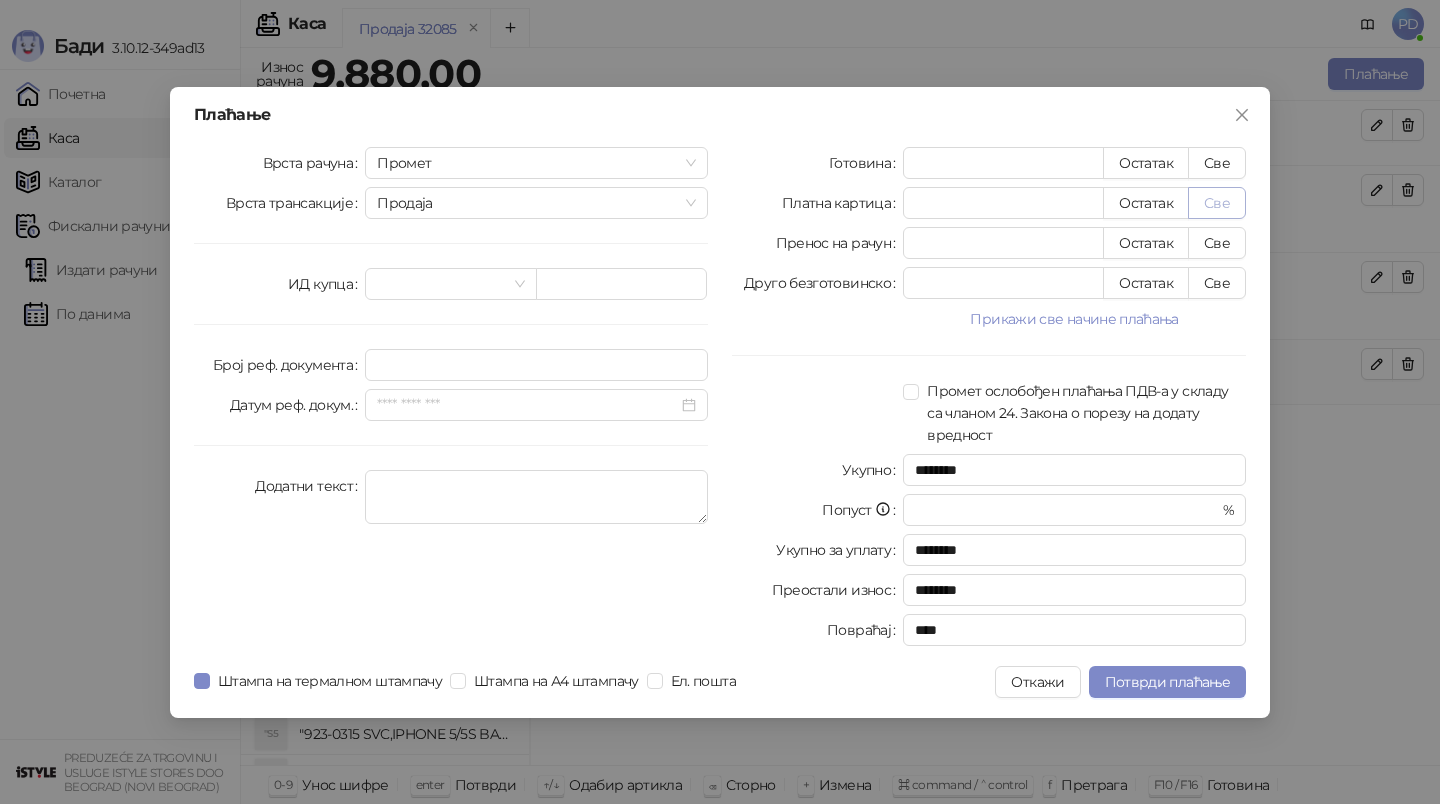 click on "Све" at bounding box center (1217, 203) 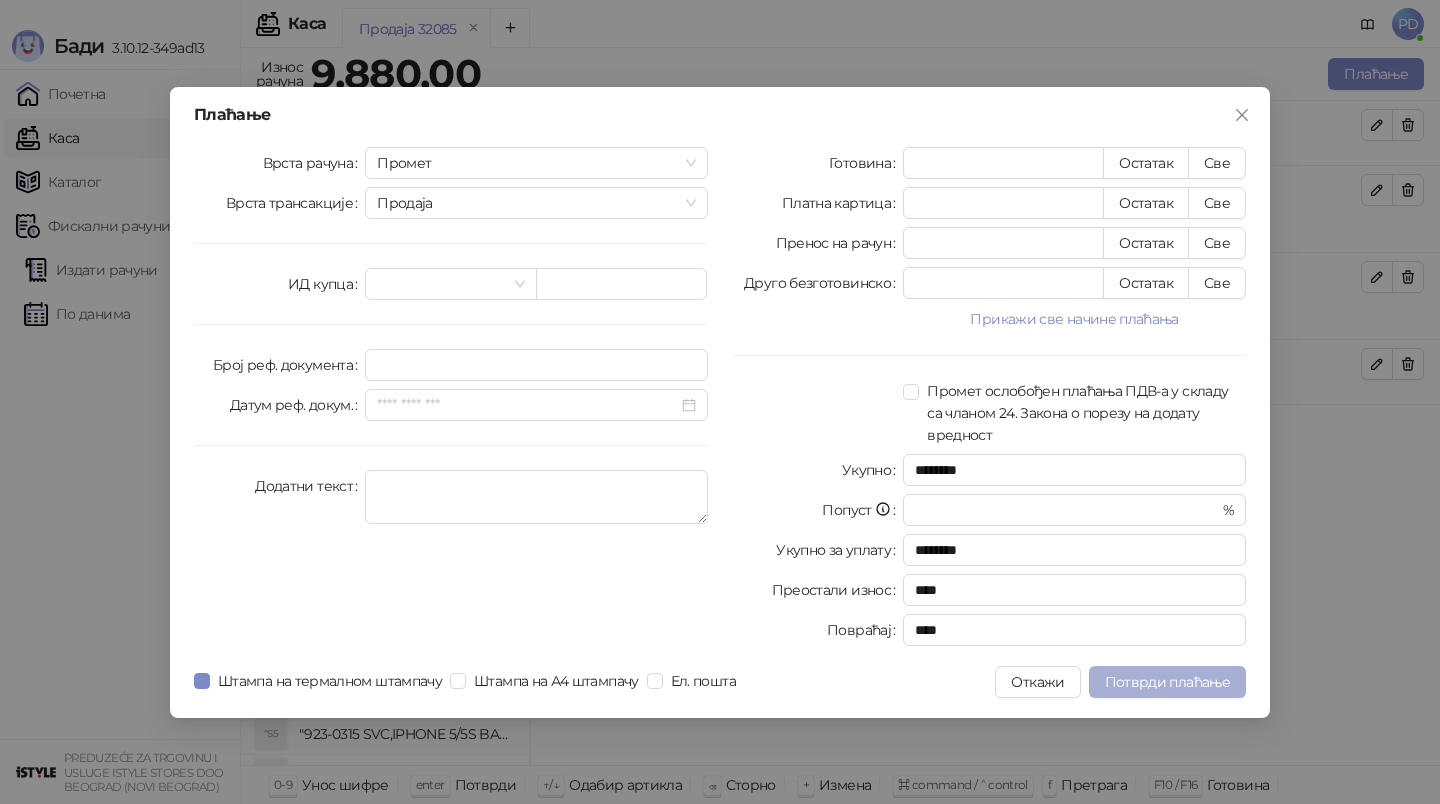 click on "Потврди плаћање" at bounding box center (1167, 682) 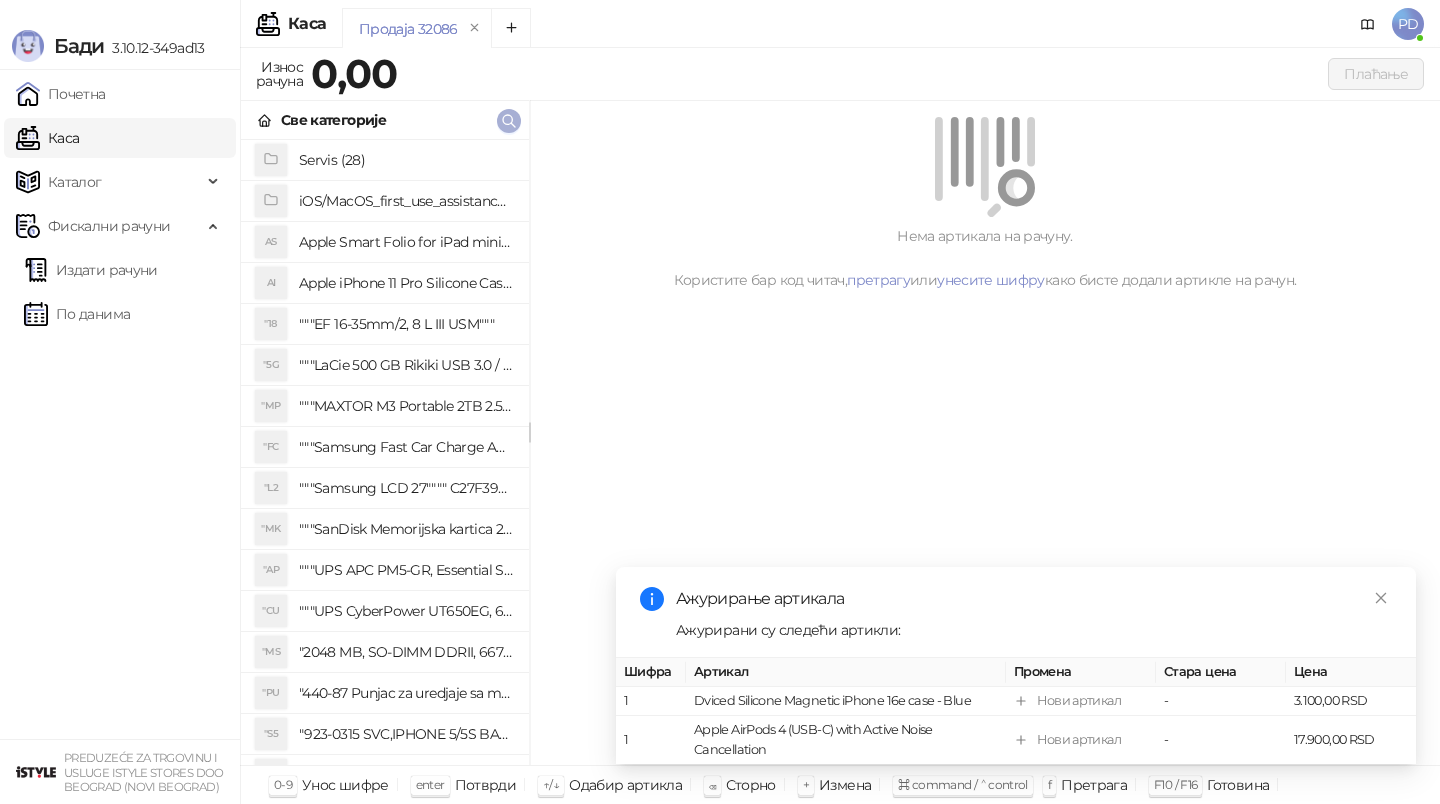 click at bounding box center [509, 121] 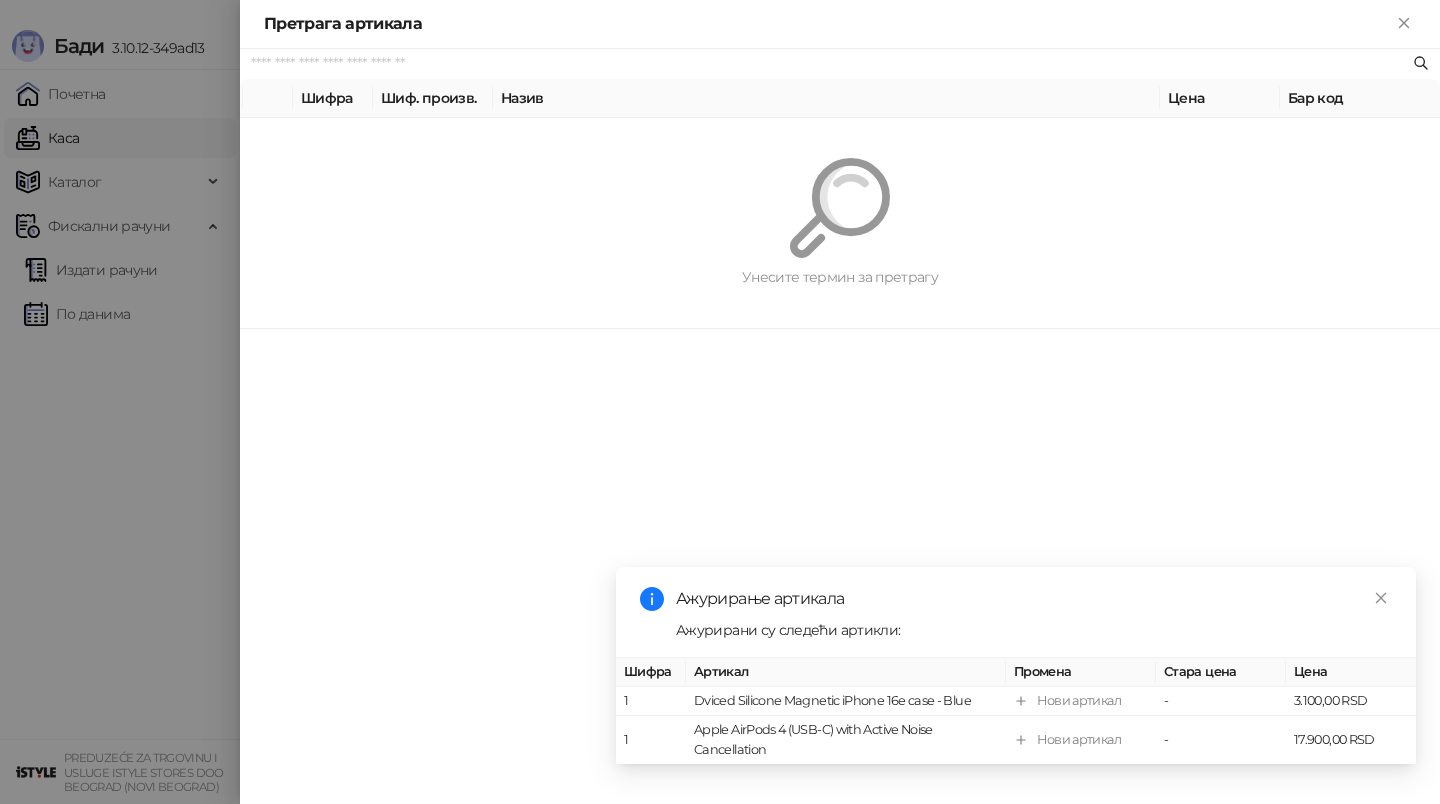 paste on "*********" 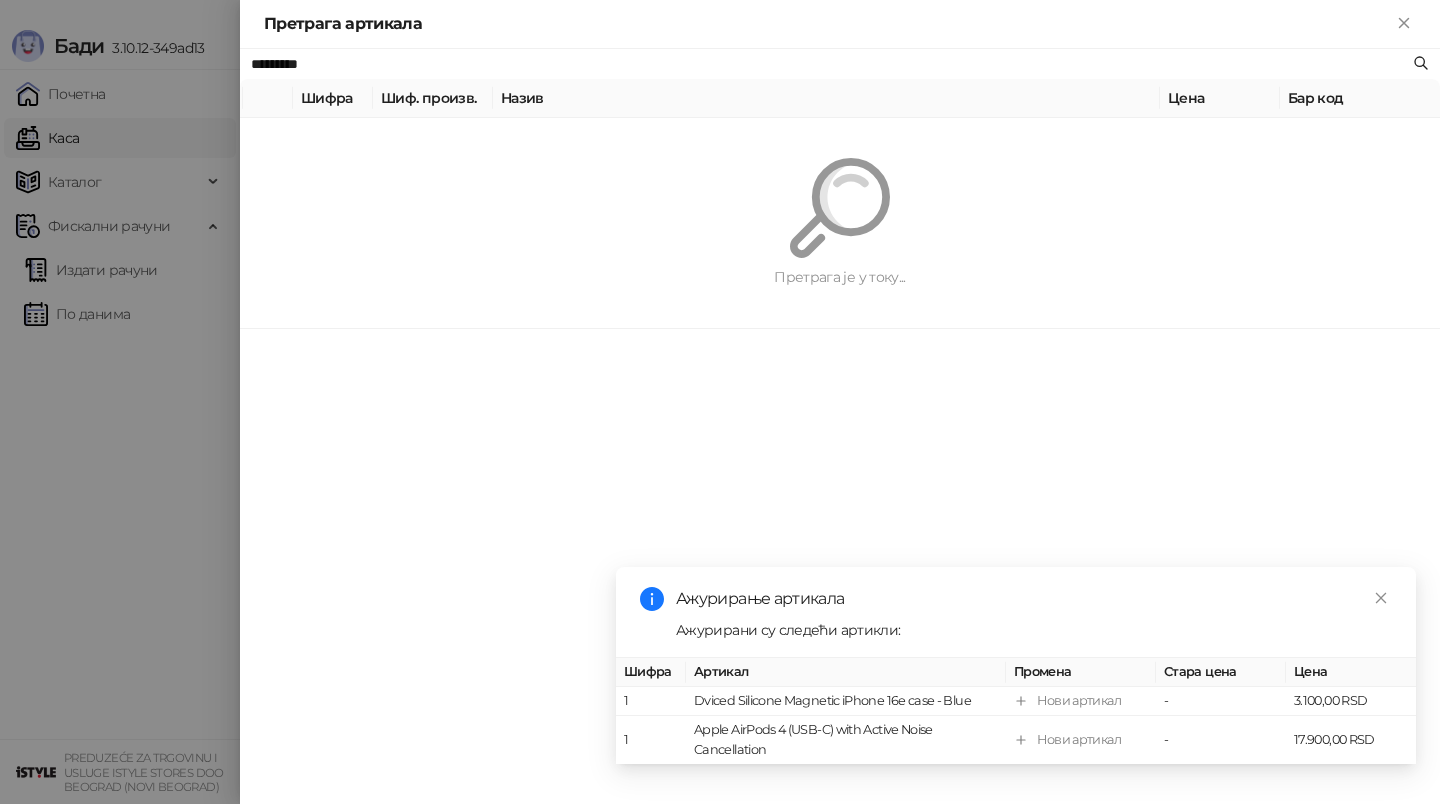 type on "*********" 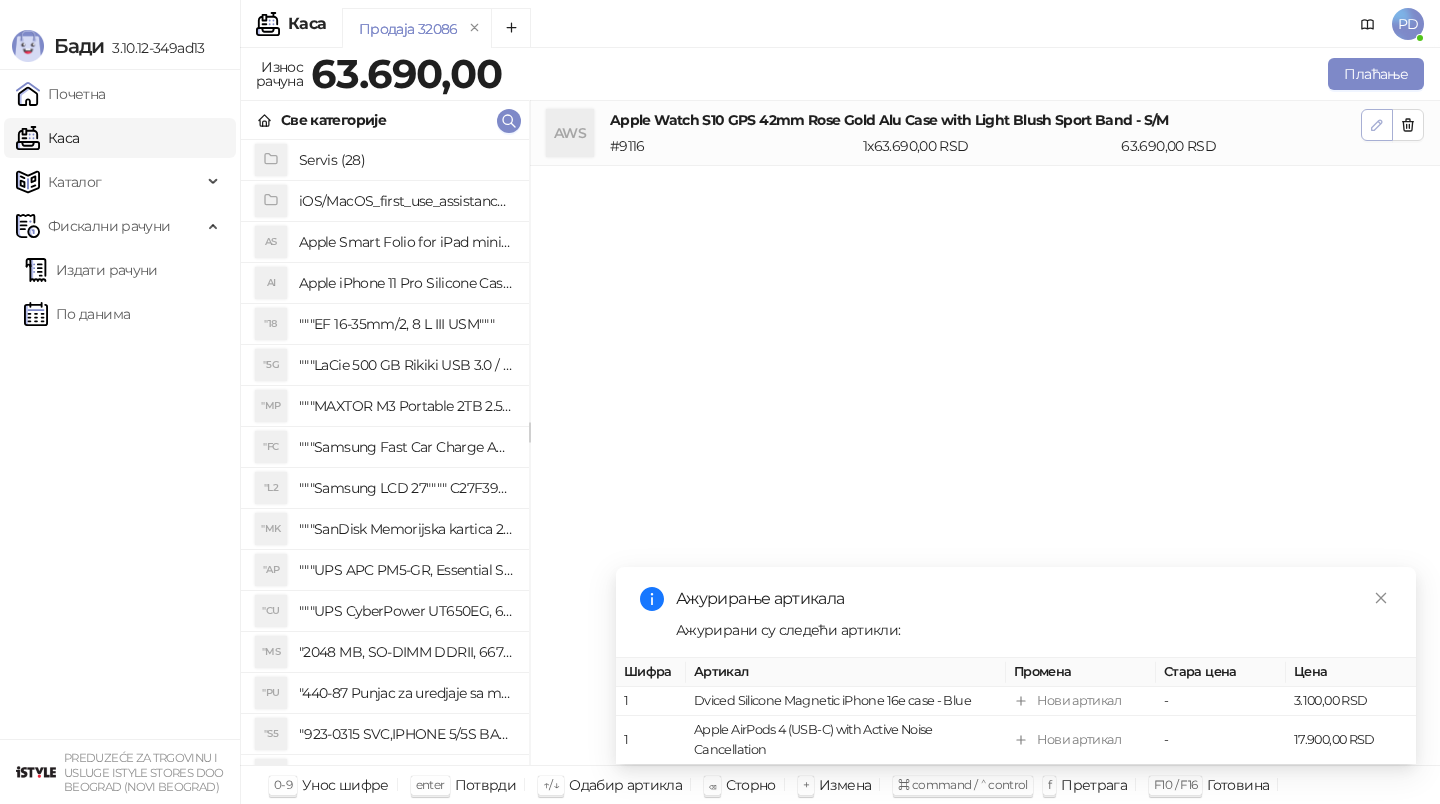 click 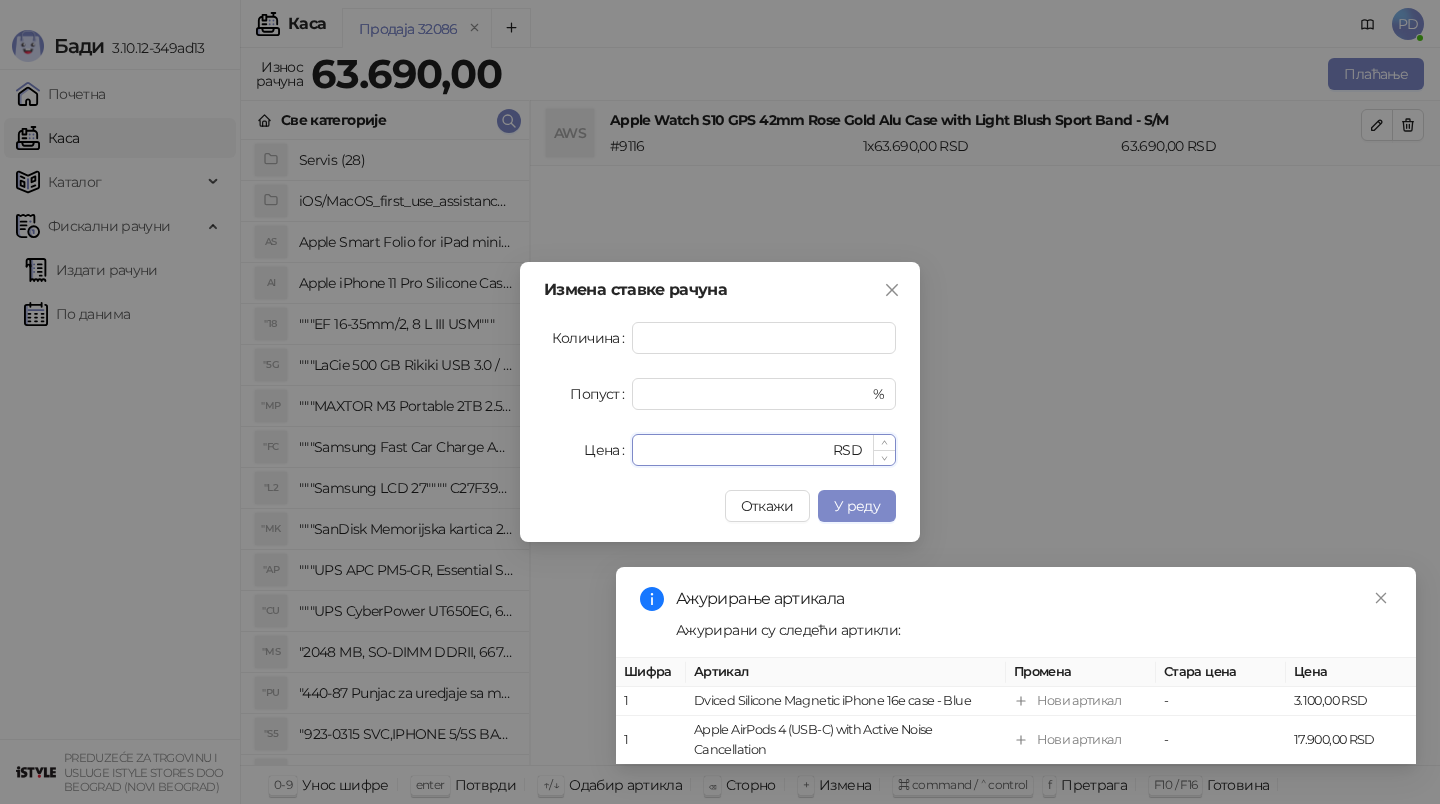 click on "*****" at bounding box center (736, 450) 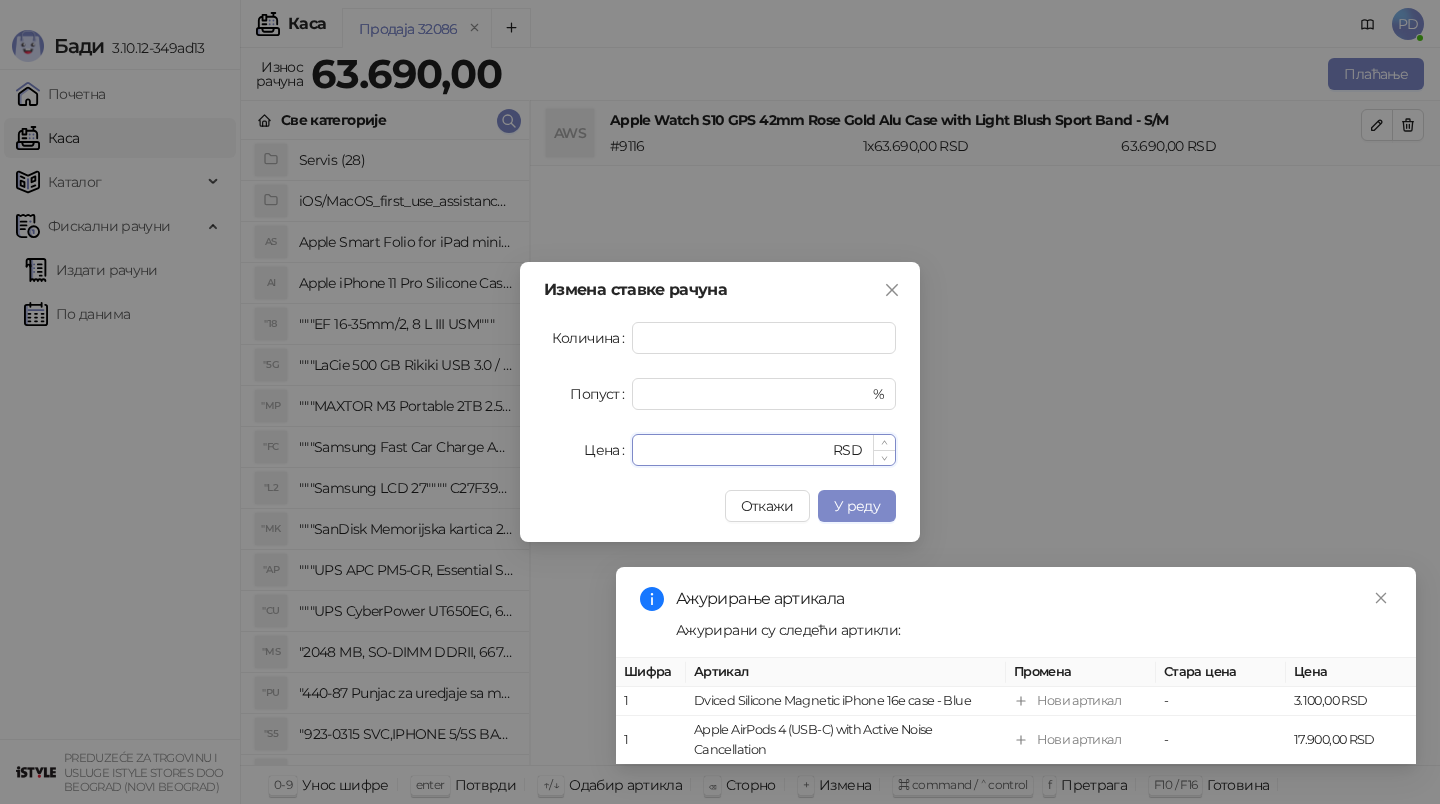 type on "*****" 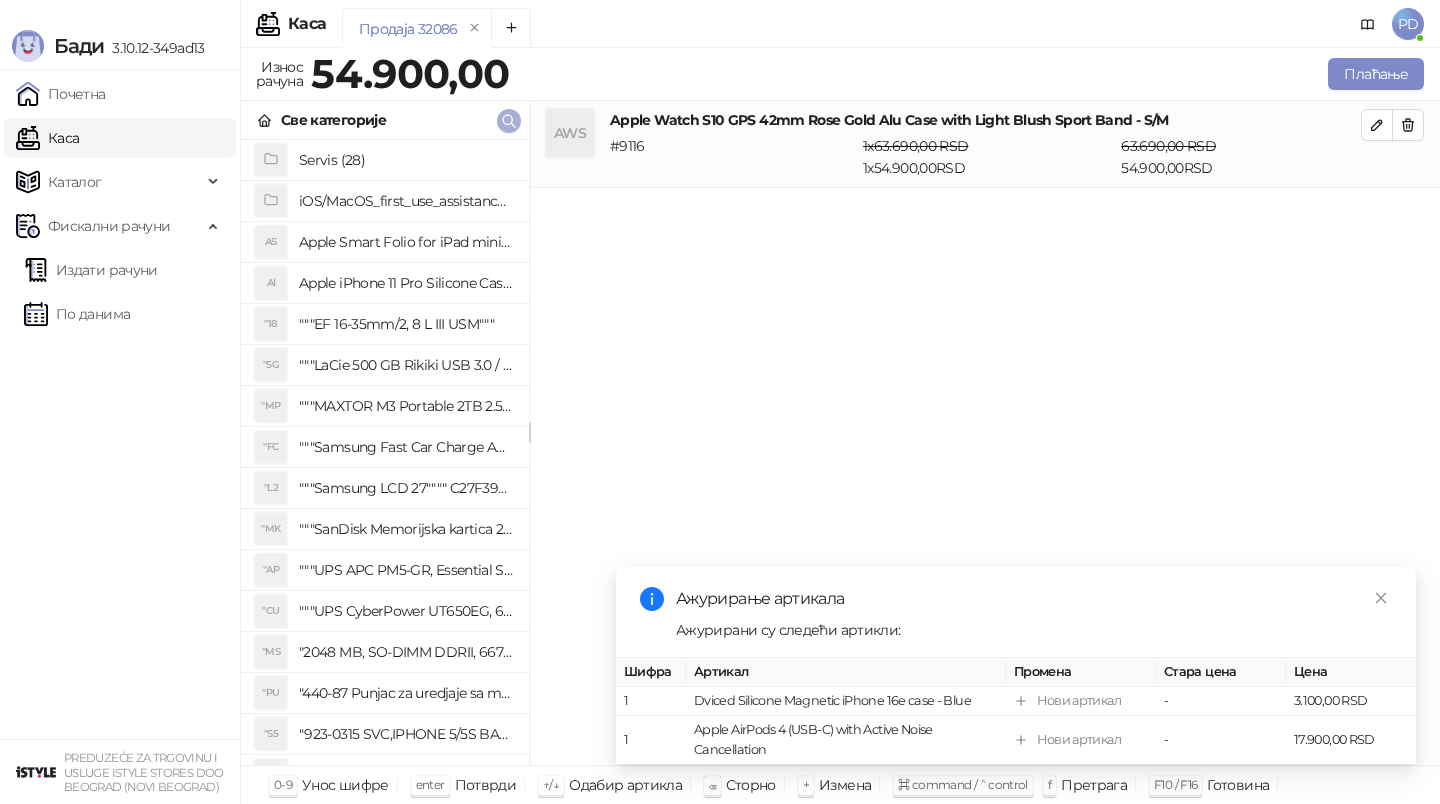 click 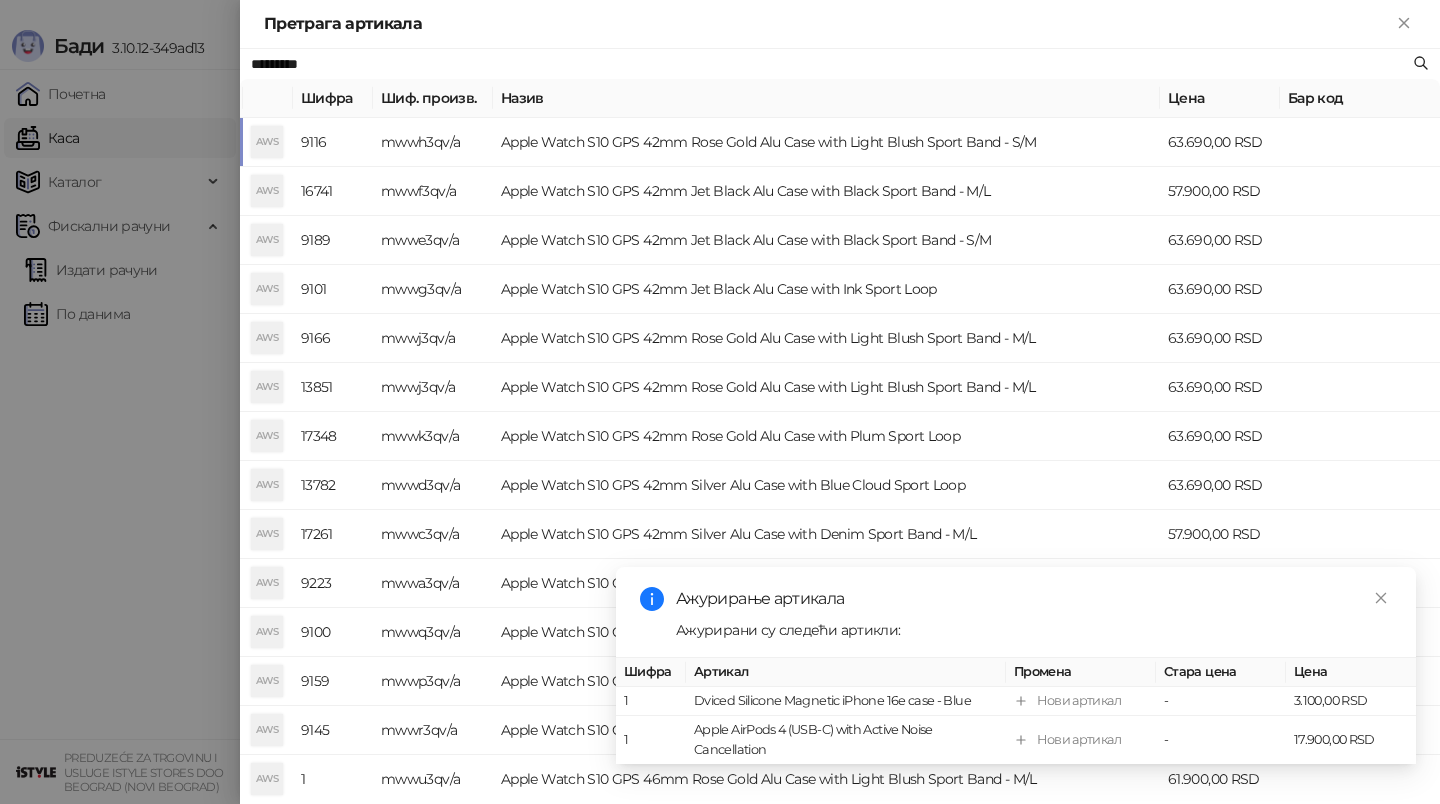 click at bounding box center [720, 402] 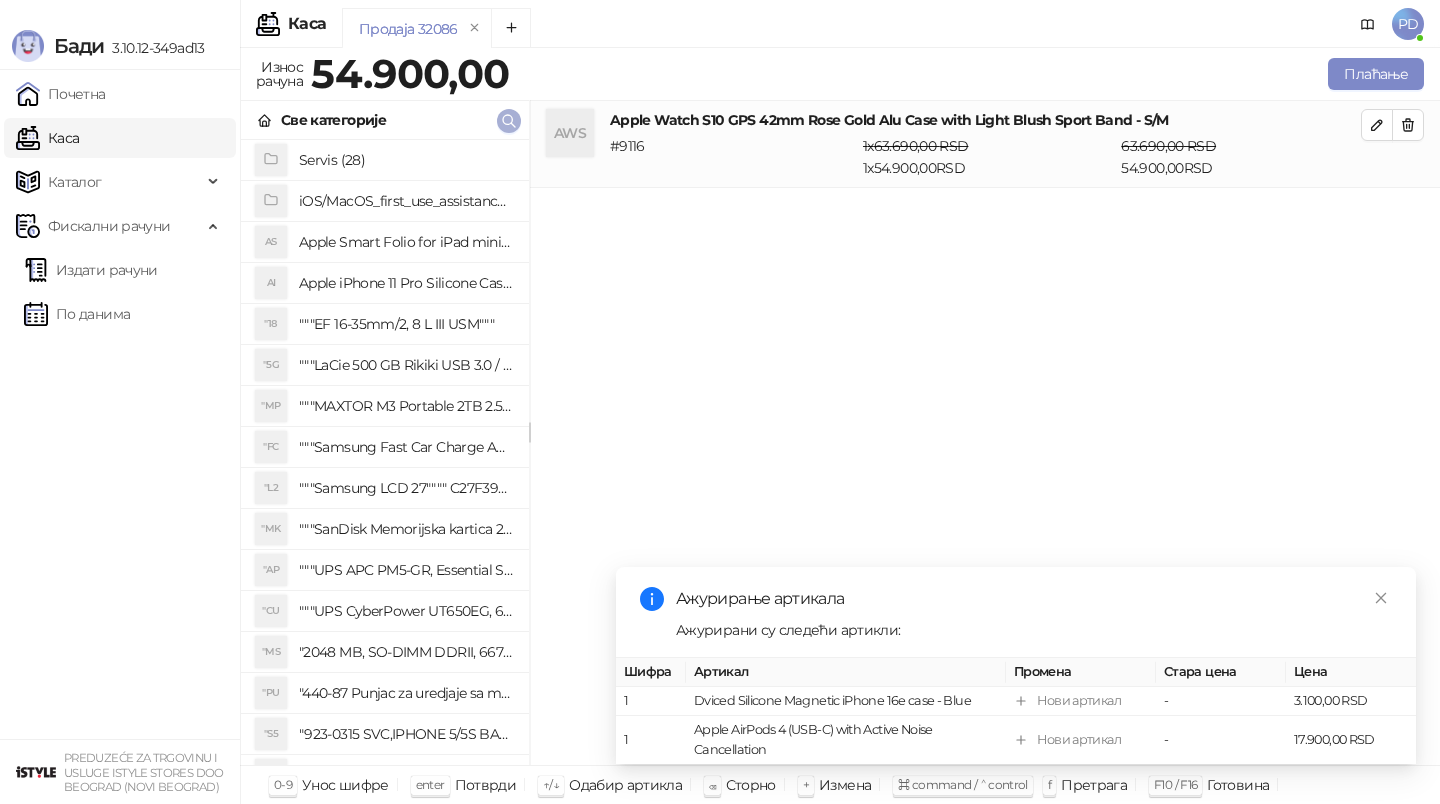 click at bounding box center (509, 121) 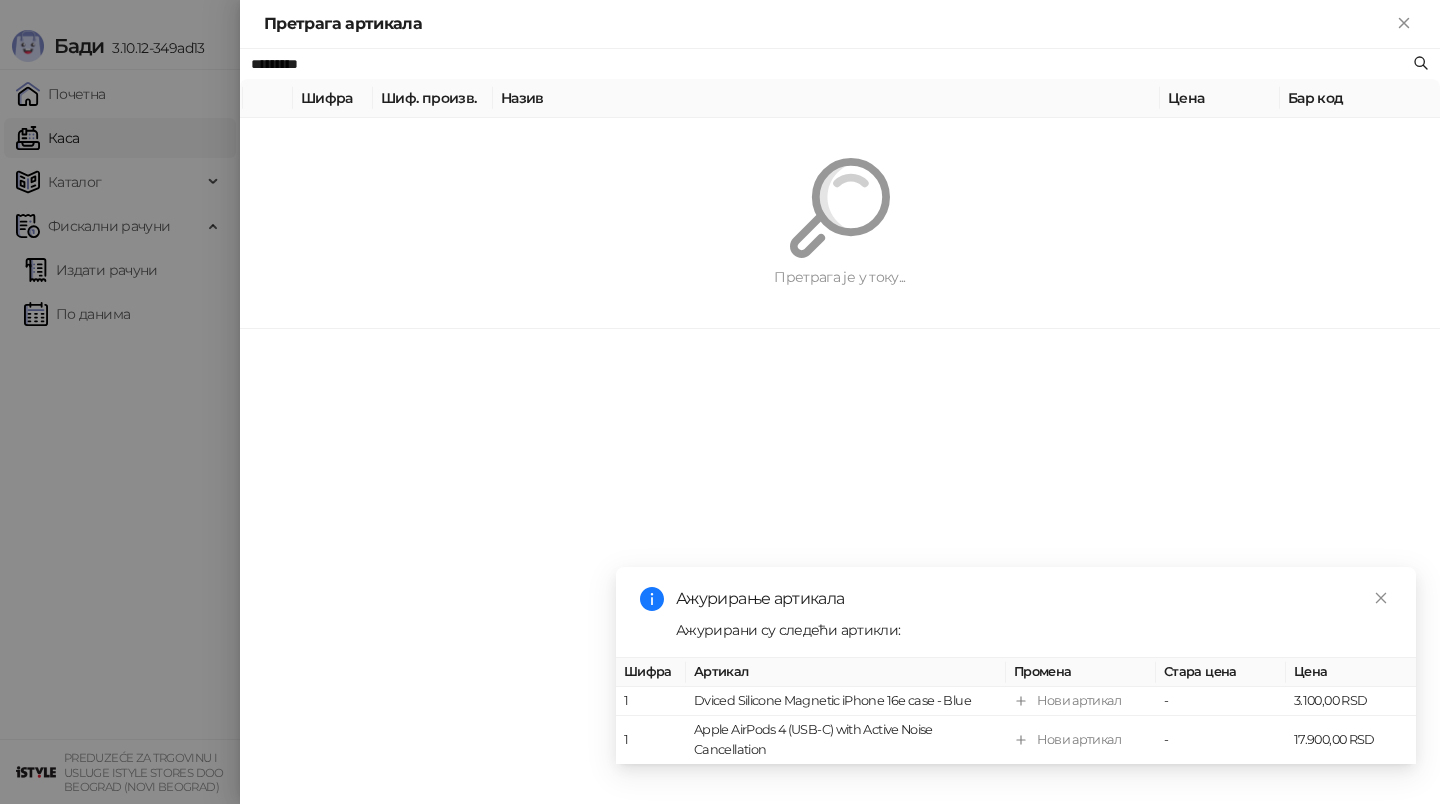 paste on "**********" 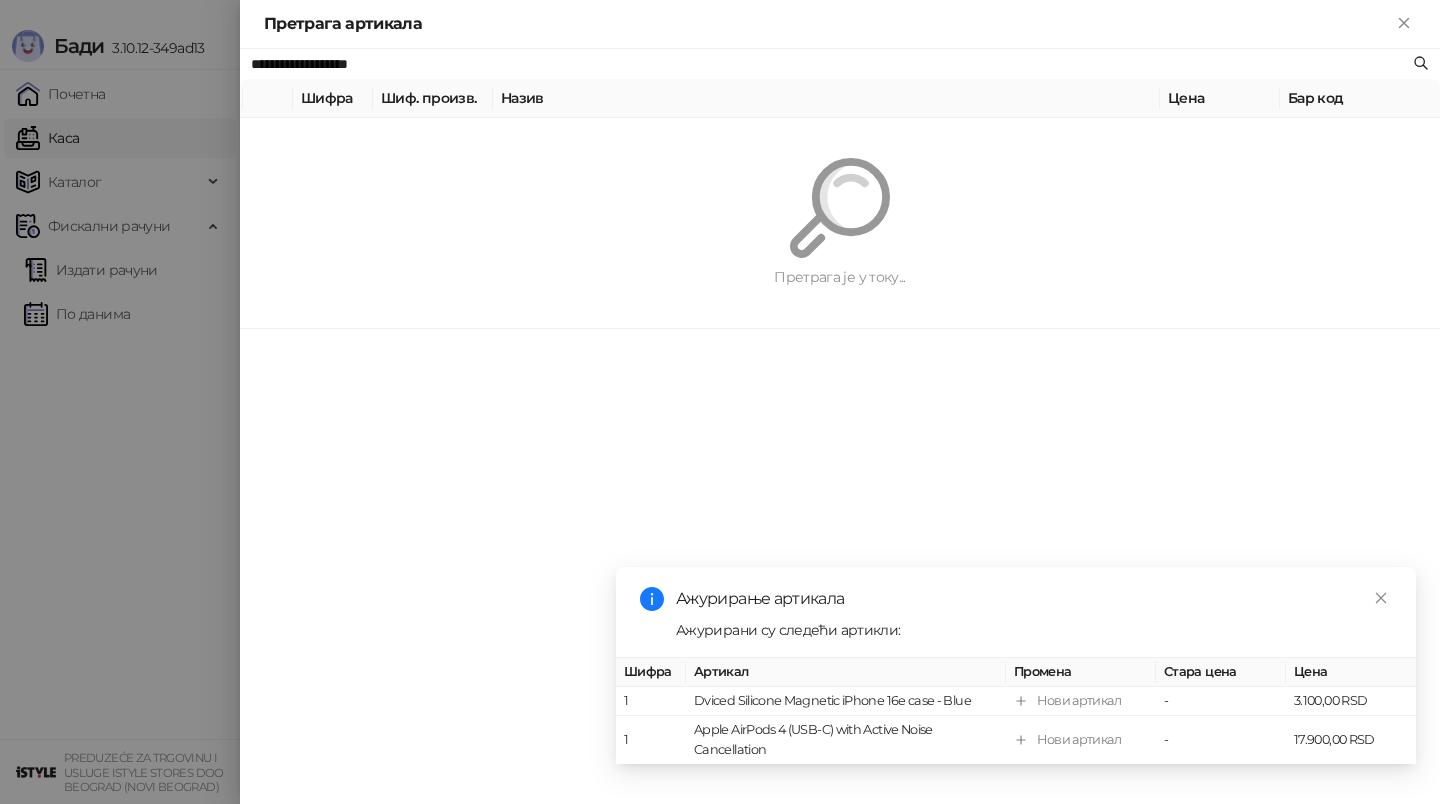 type on "**********" 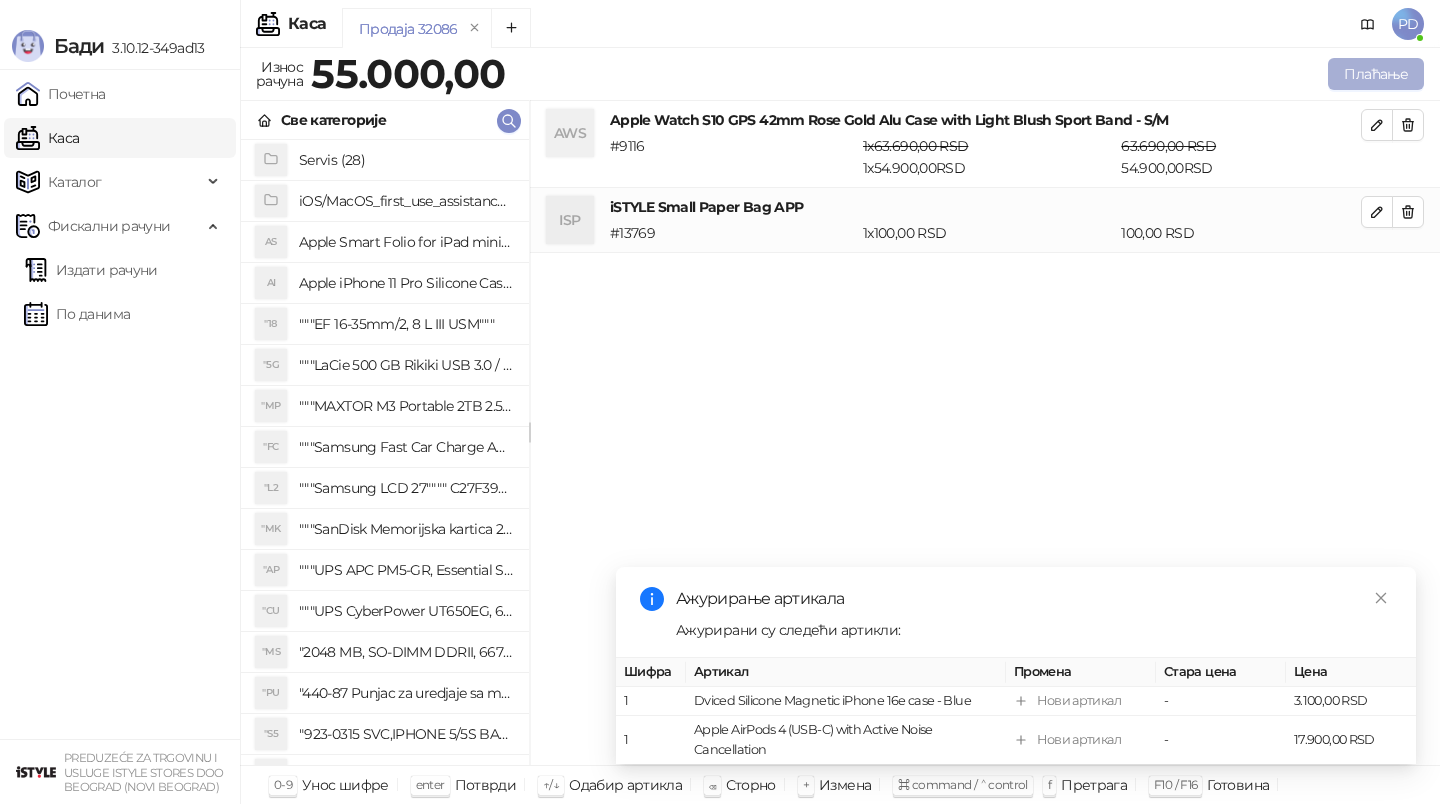click on "Плаћање" at bounding box center (1376, 74) 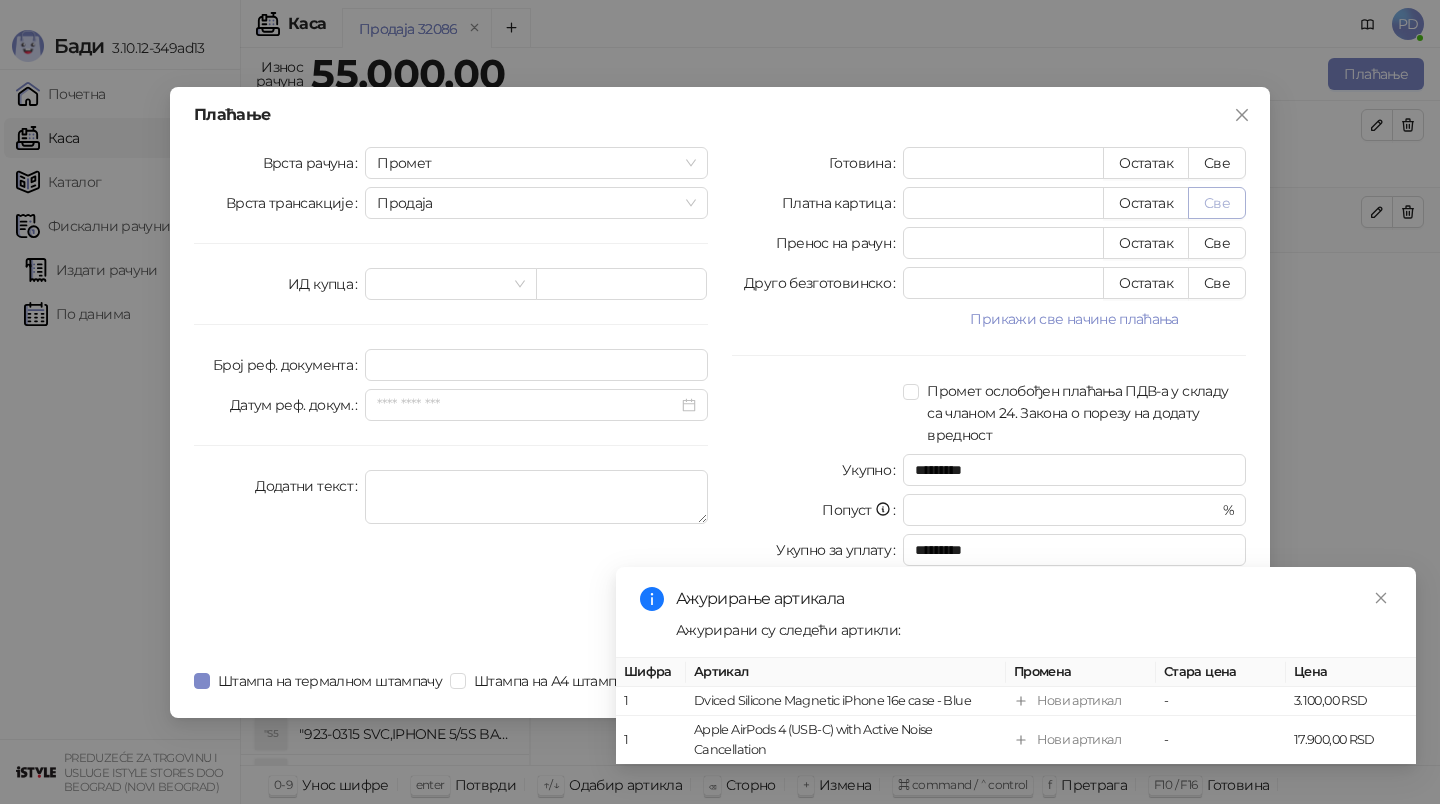 click on "Све" at bounding box center [1217, 203] 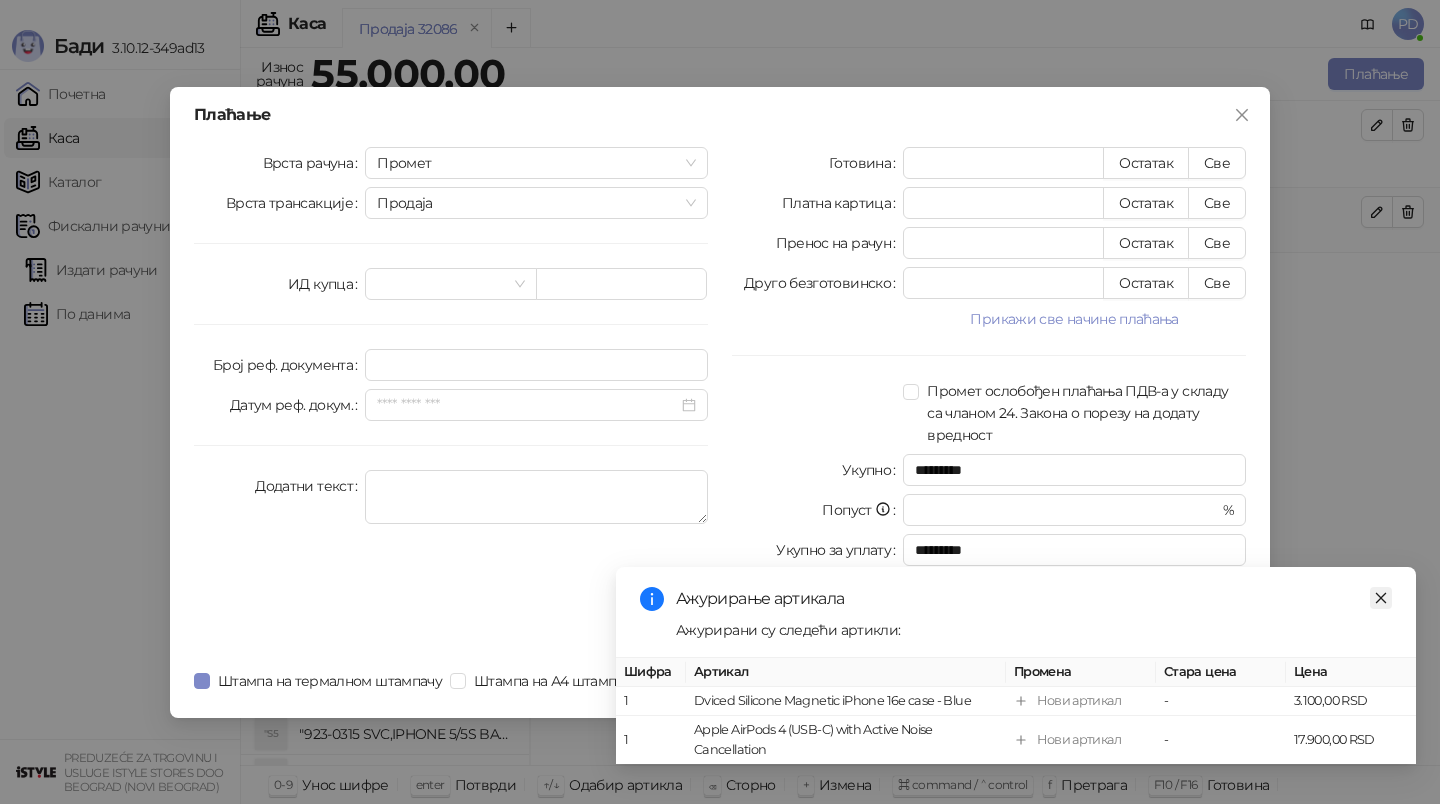 click 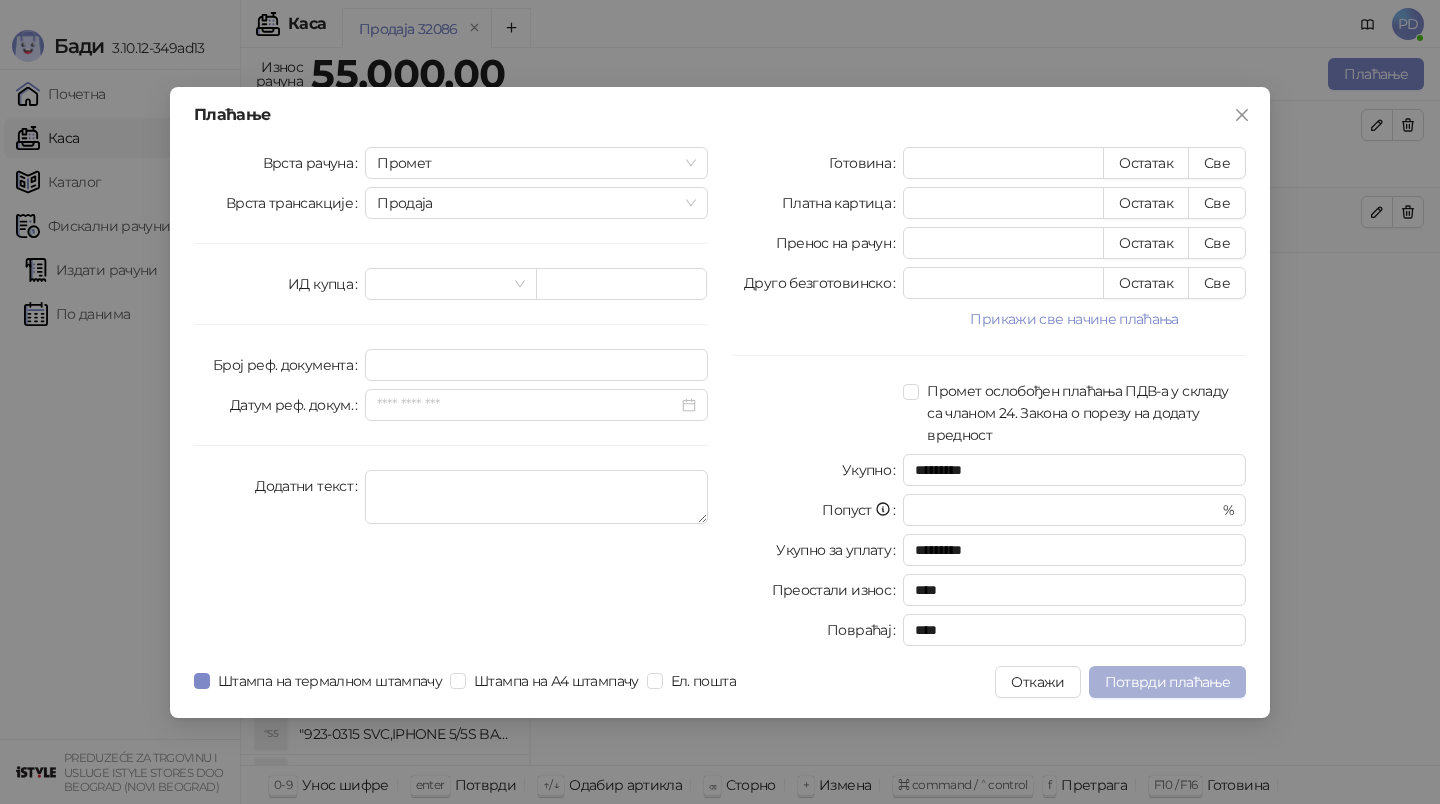 click on "Потврди плаћање" at bounding box center [1167, 682] 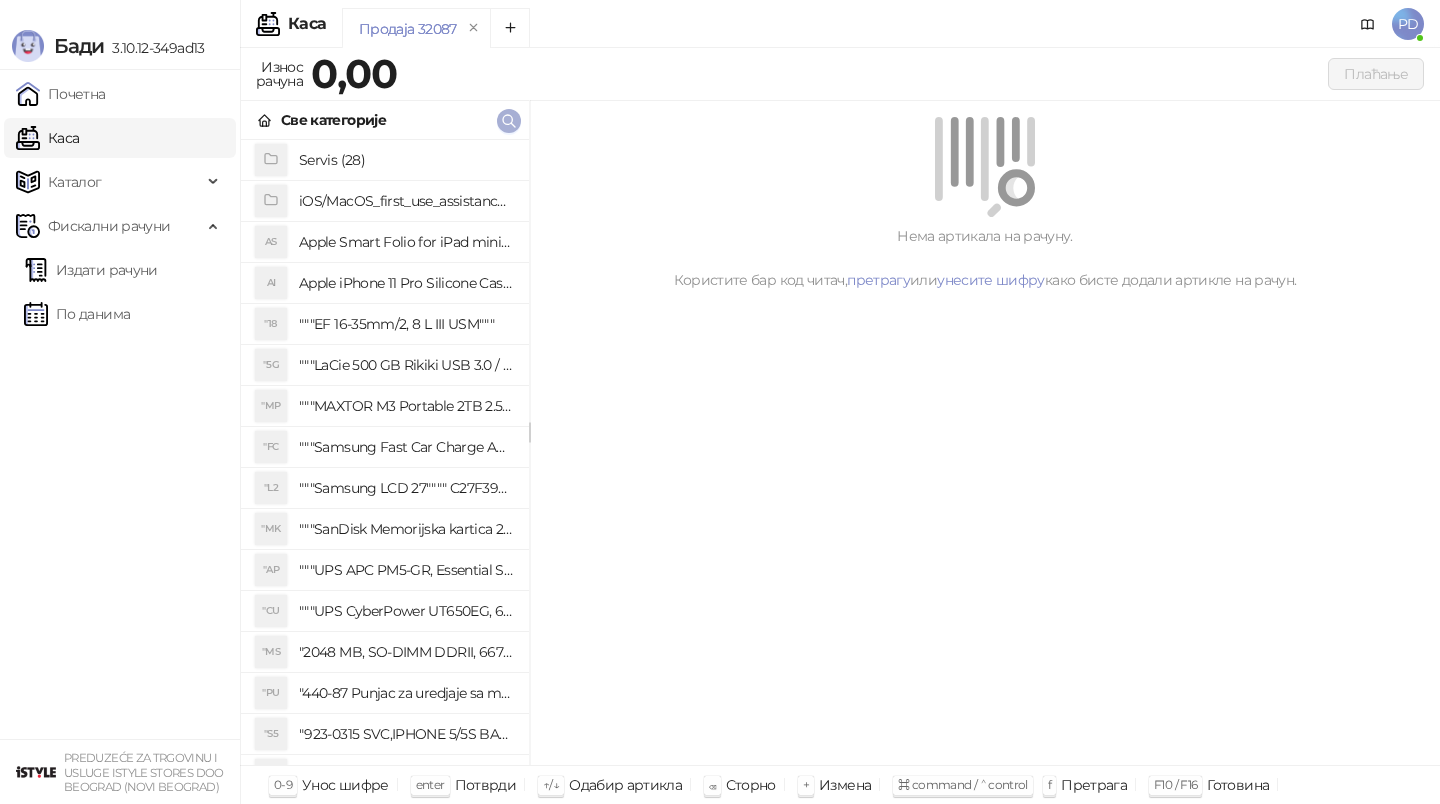 click at bounding box center (509, 120) 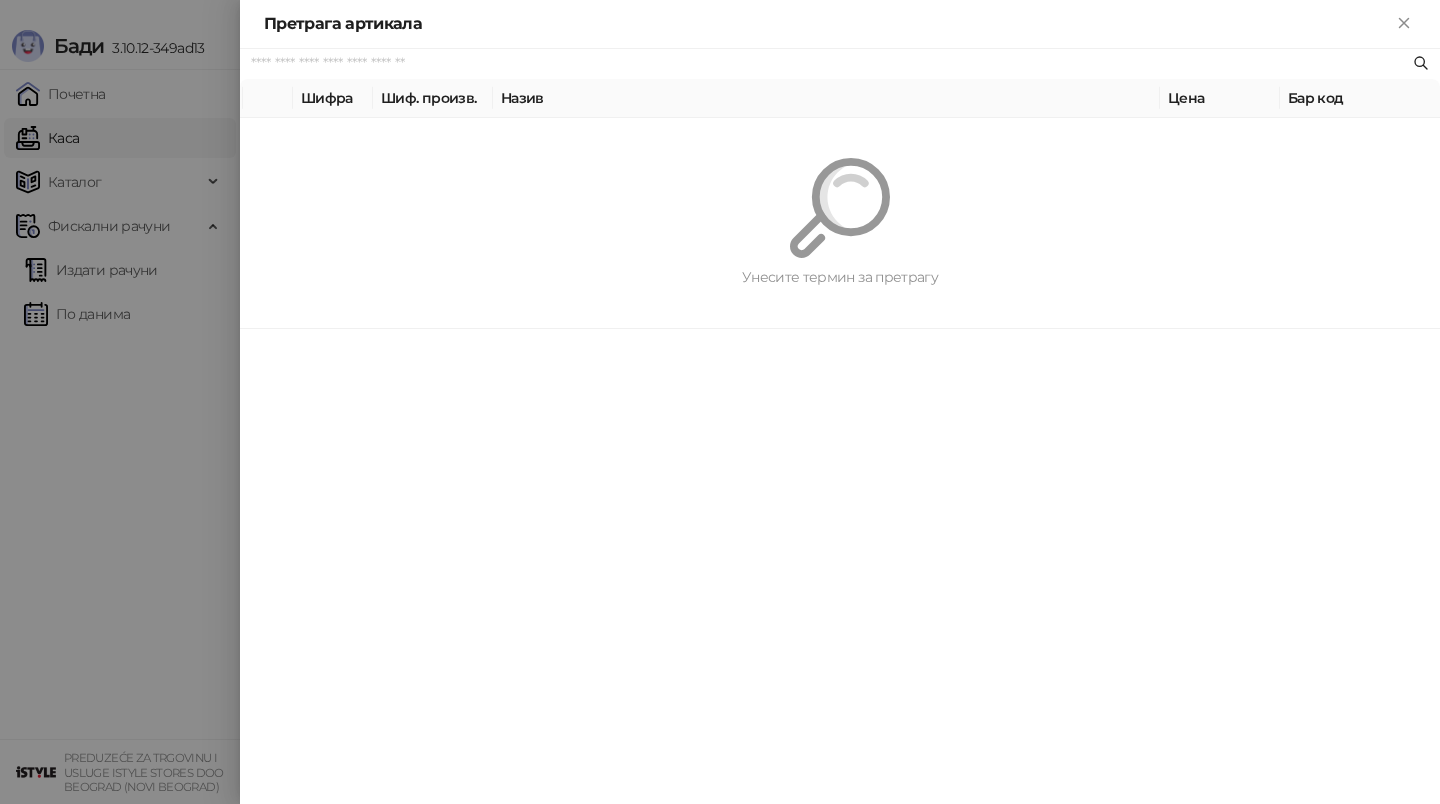 paste on "*********" 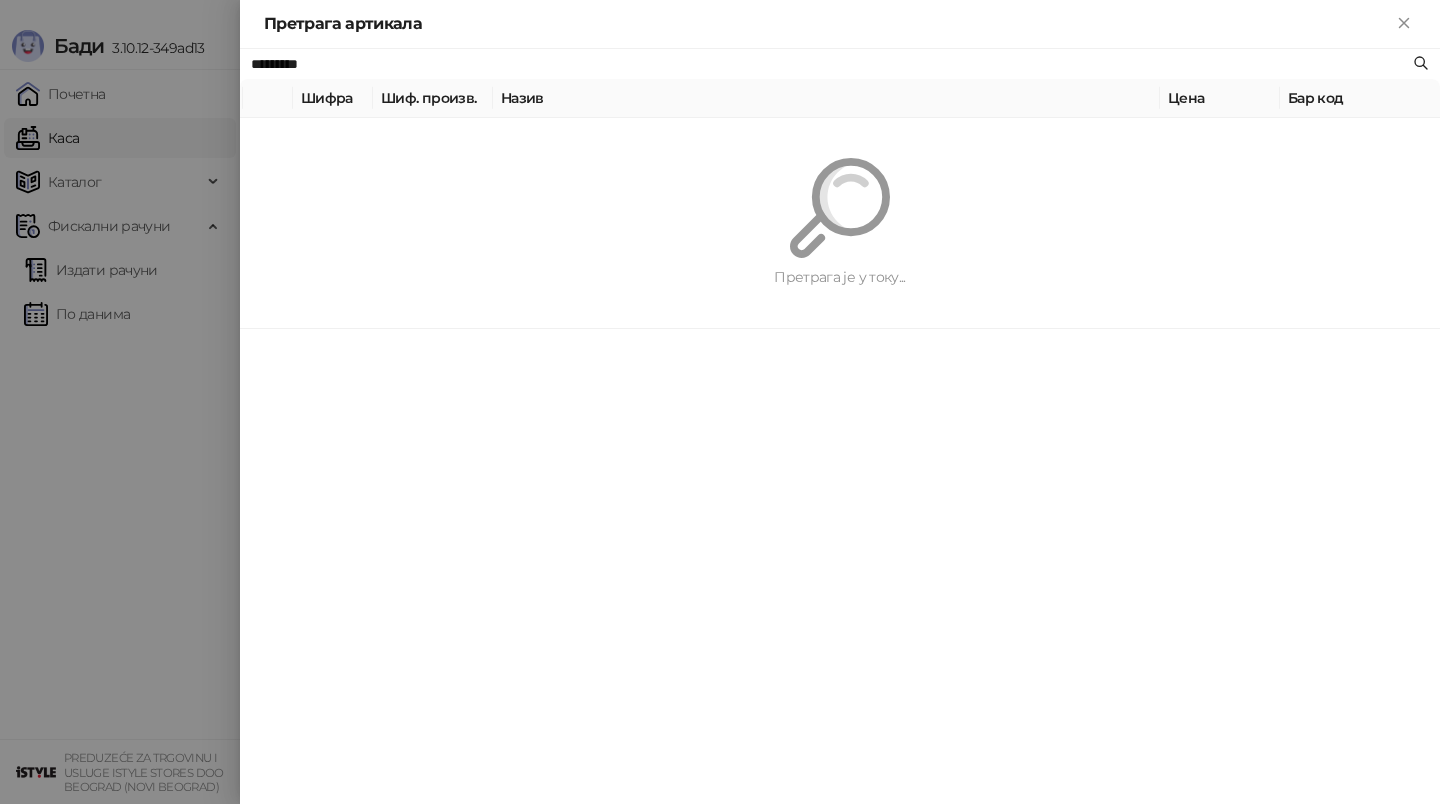 type on "*********" 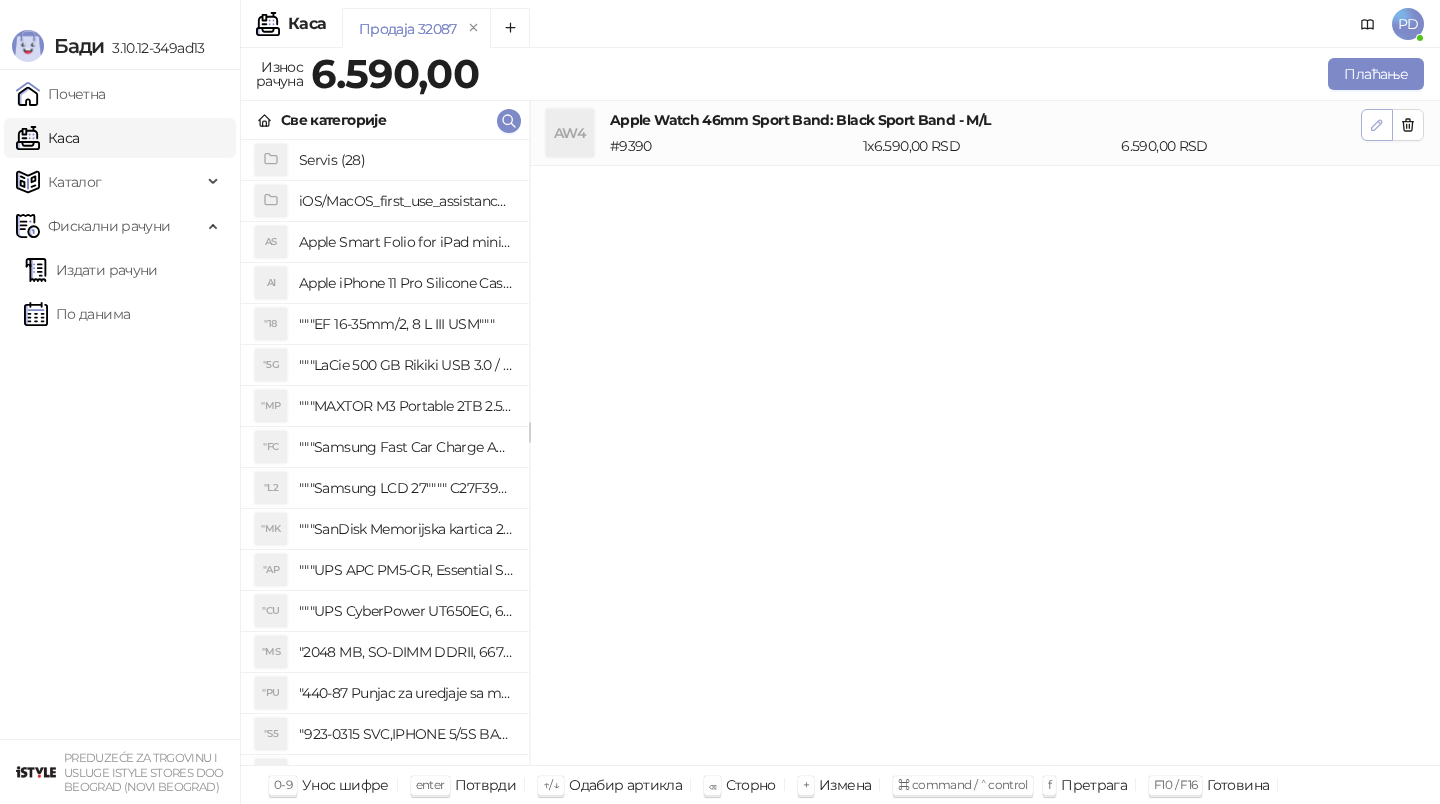 click 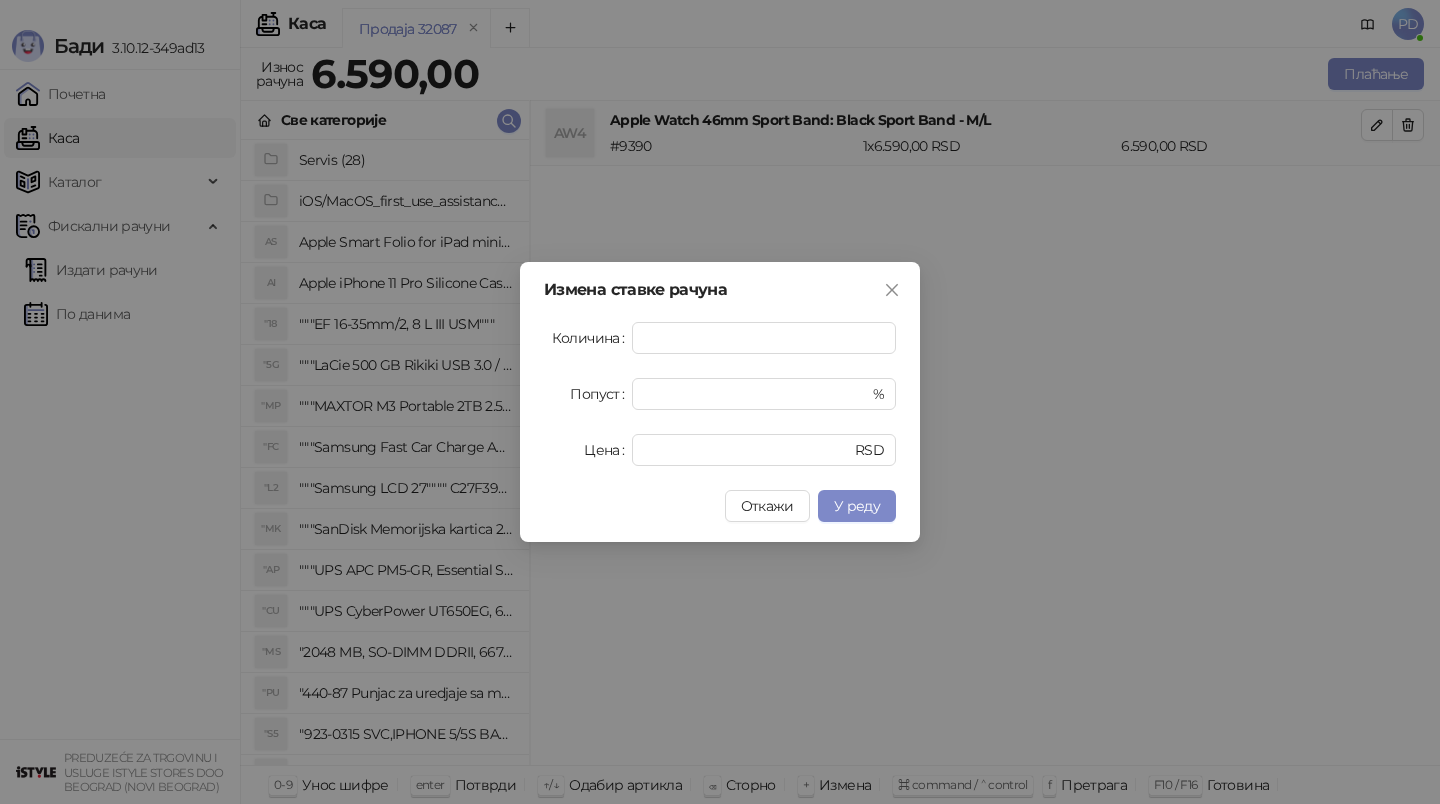 click on "Измена ставке рачуна Количина * Попуст * % Цена **** RSD Откажи У реду" at bounding box center (720, 402) 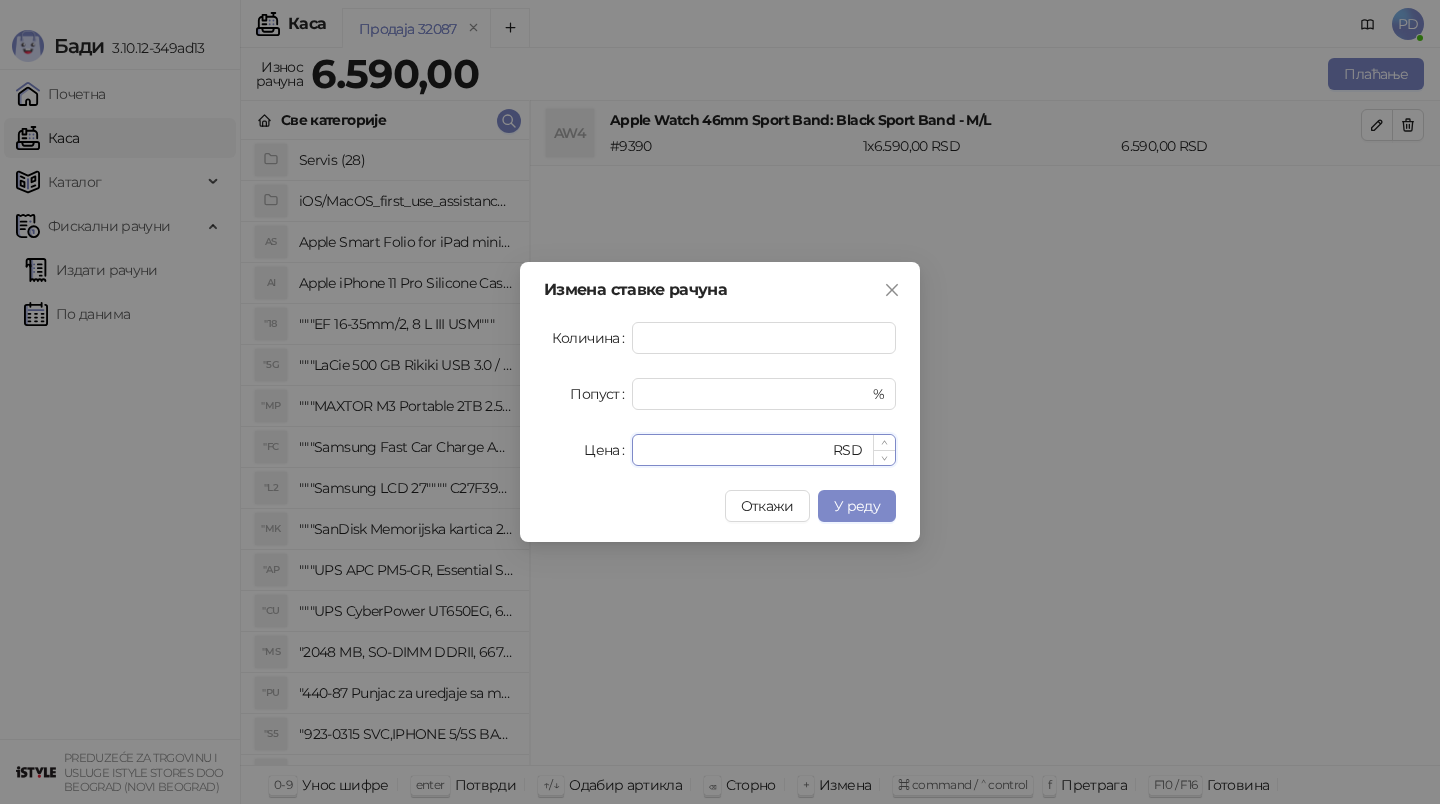click on "****" at bounding box center [736, 450] 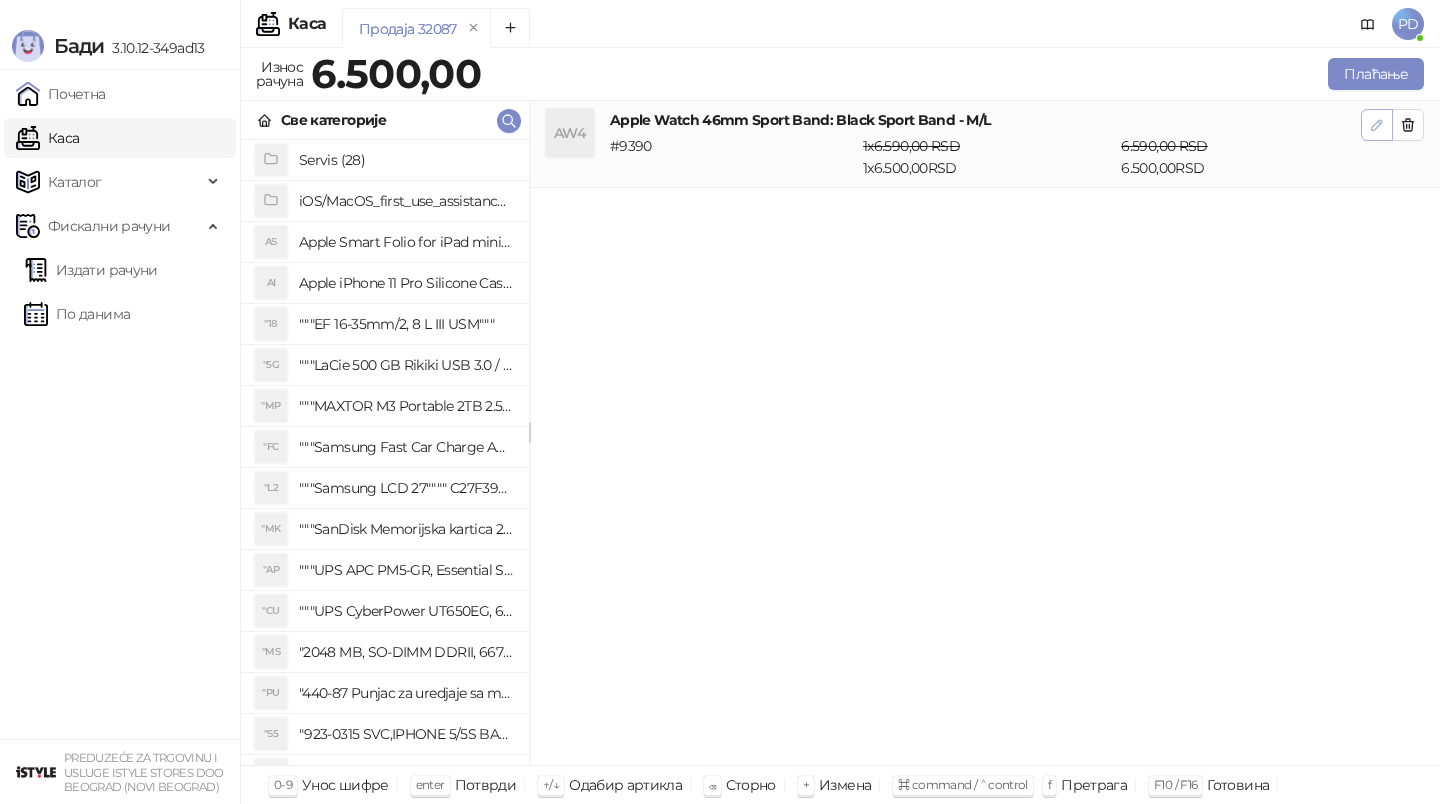 click at bounding box center [1377, 125] 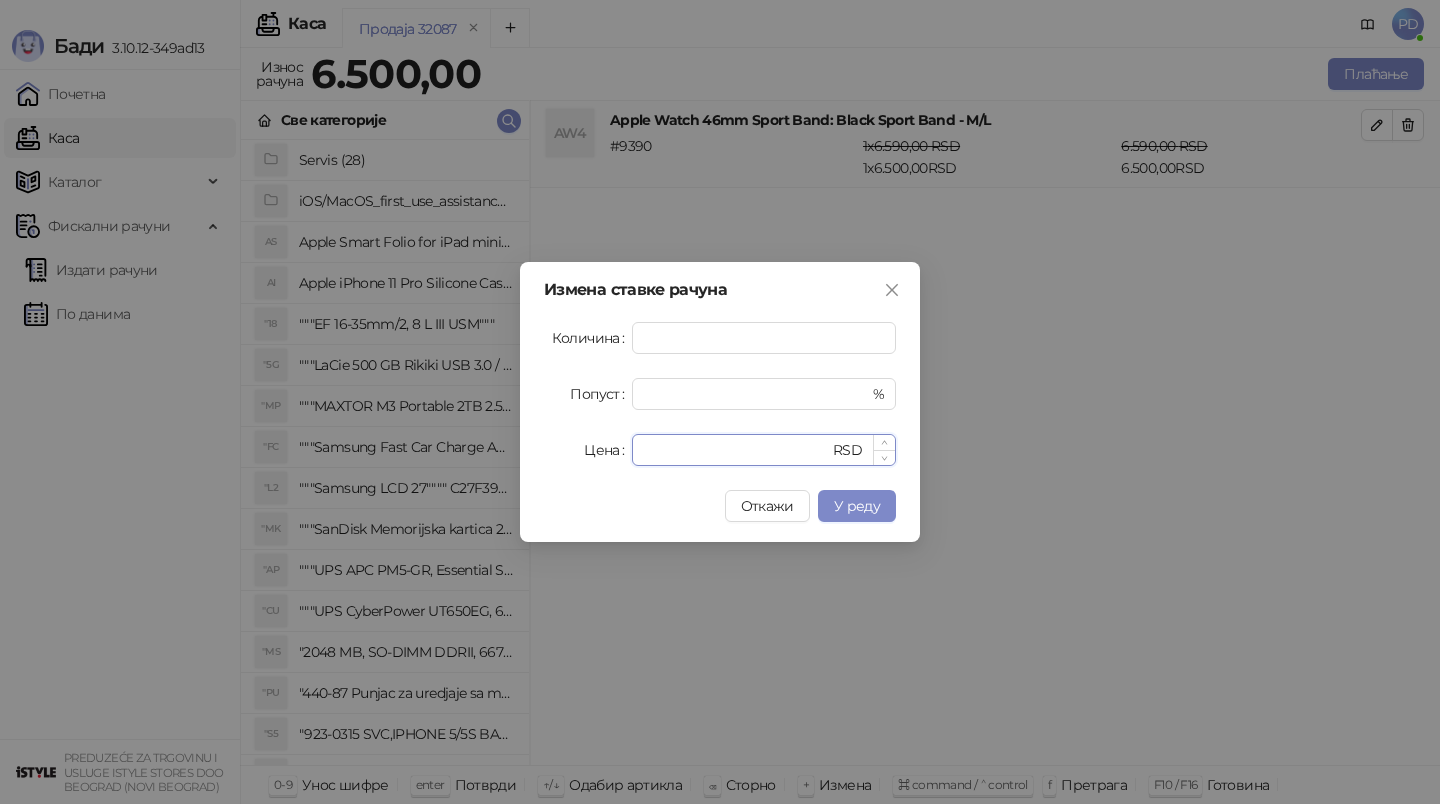 click on "****" at bounding box center [736, 450] 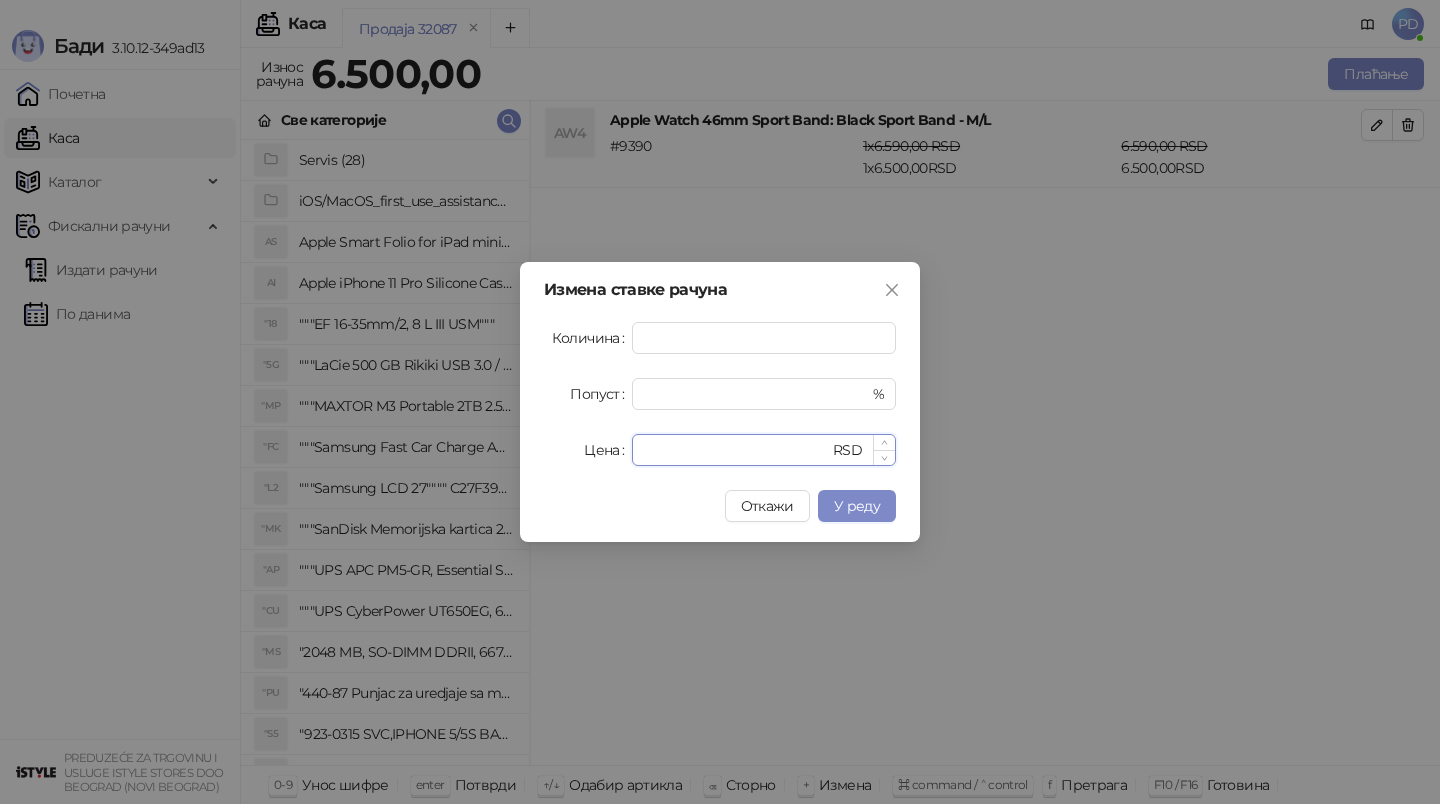 type on "****" 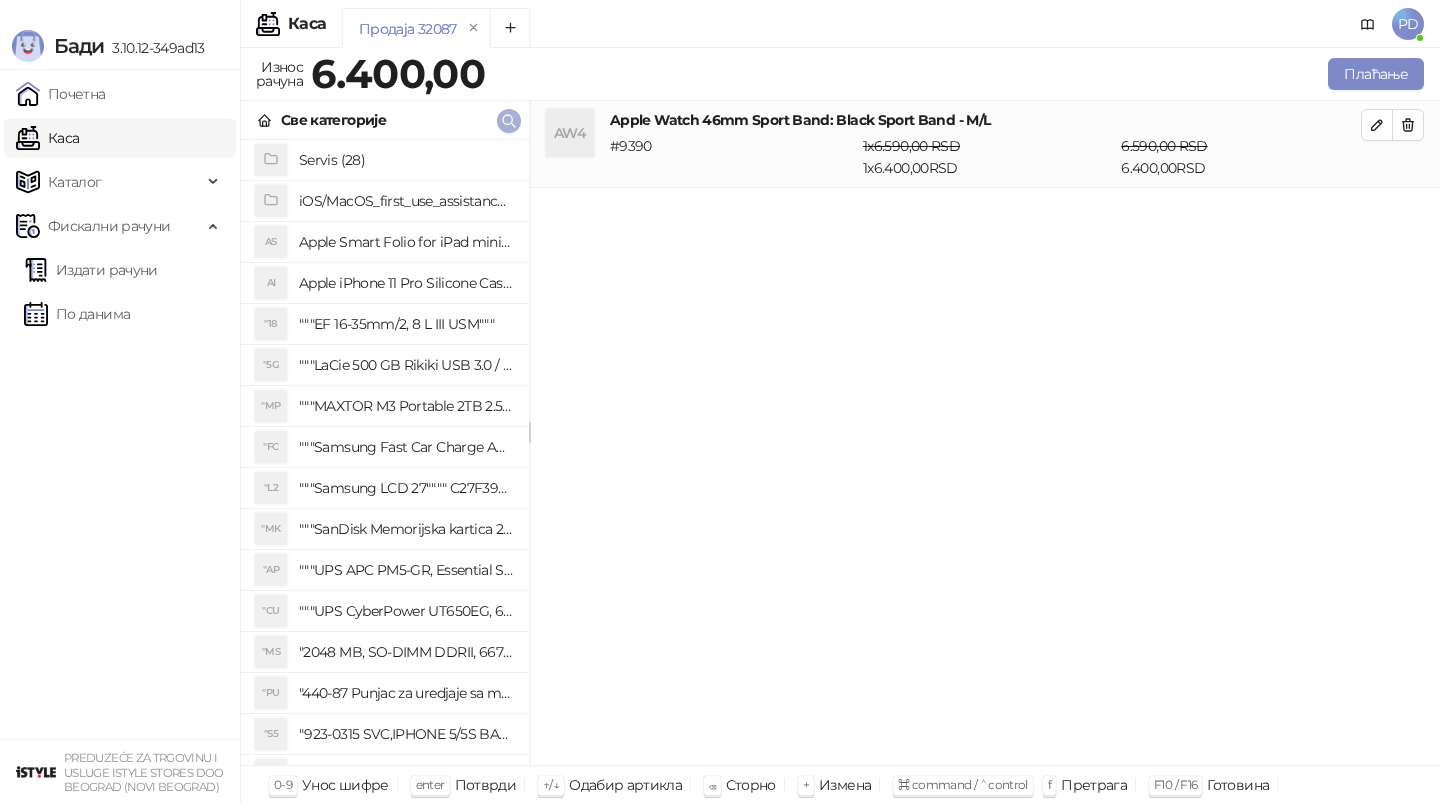 click 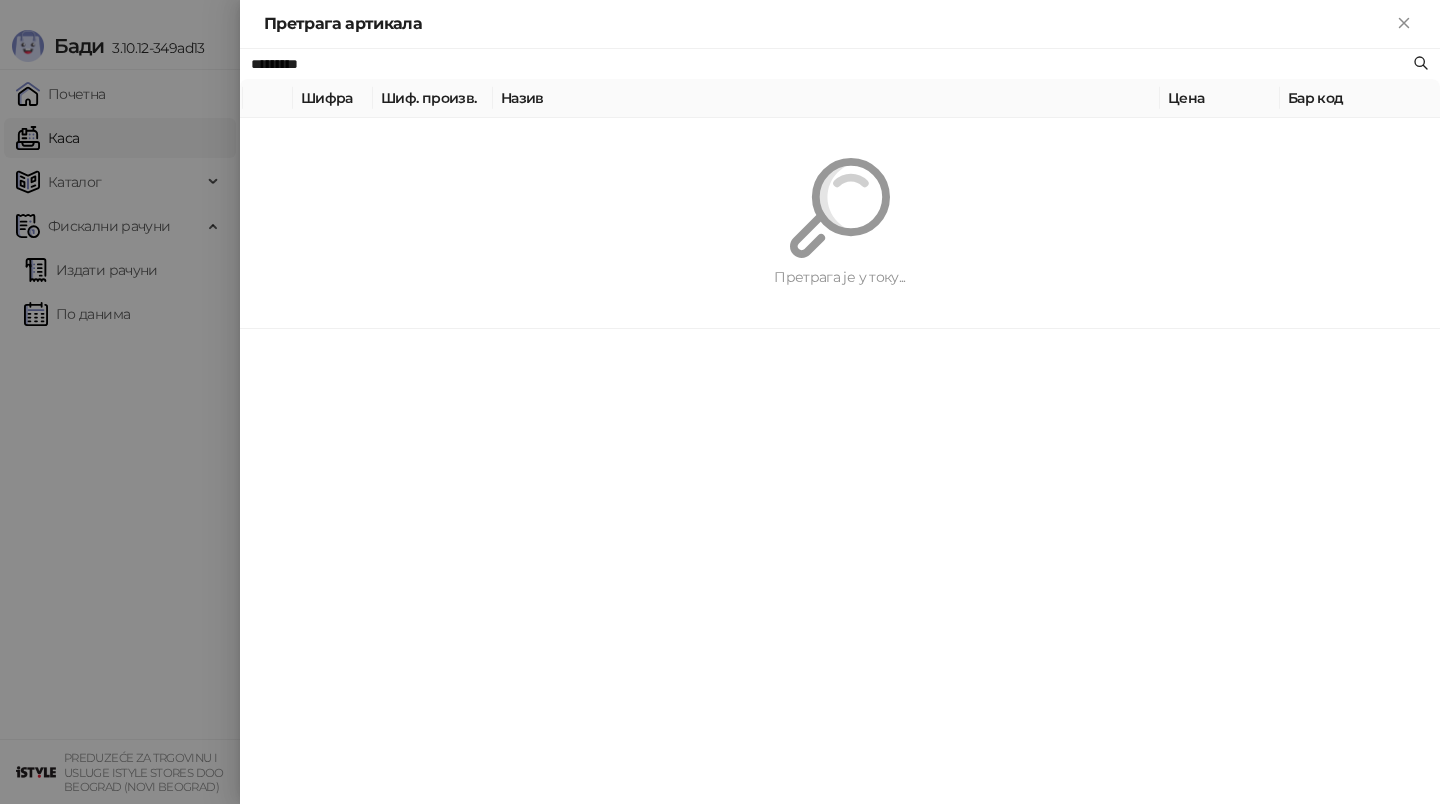 paste on "**********" 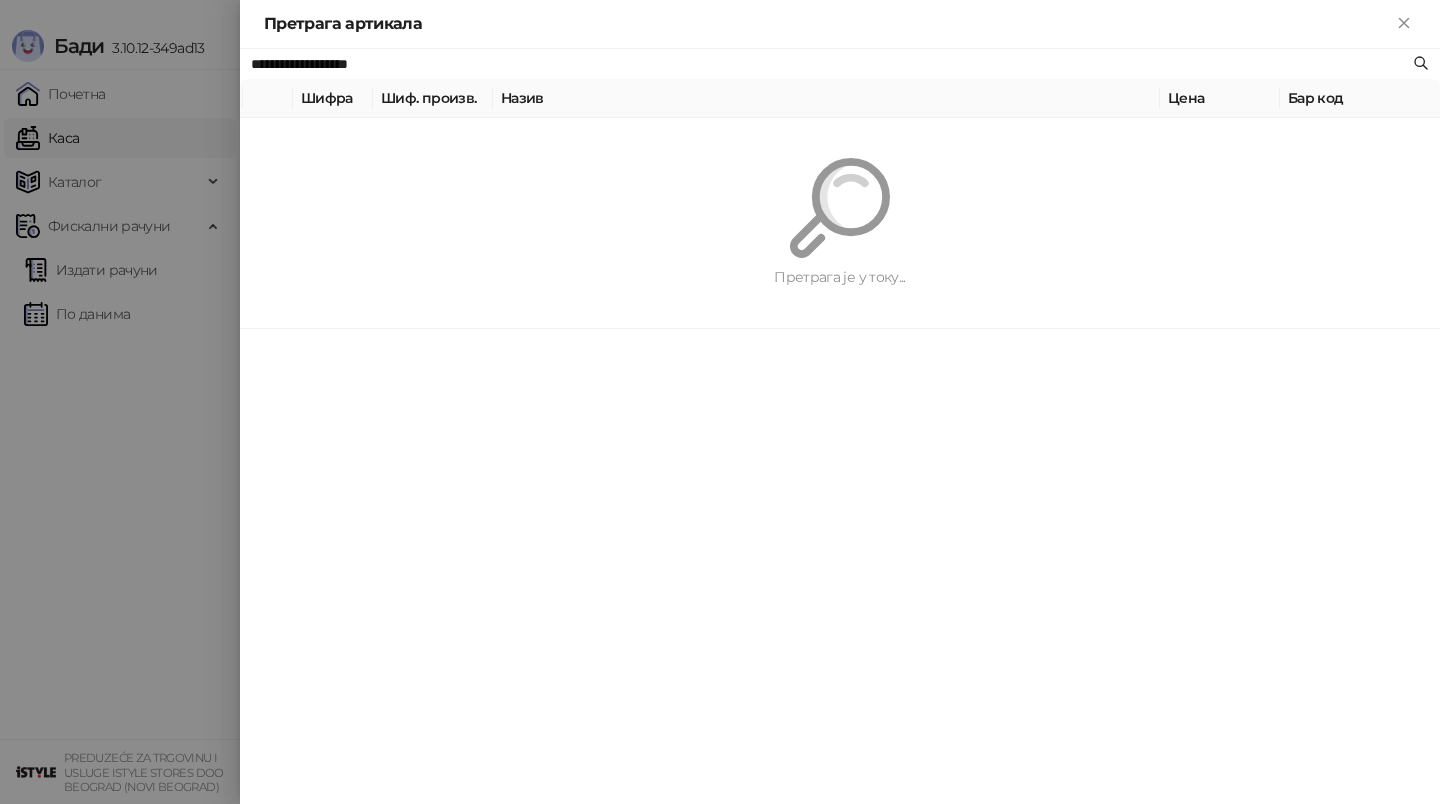 type on "**********" 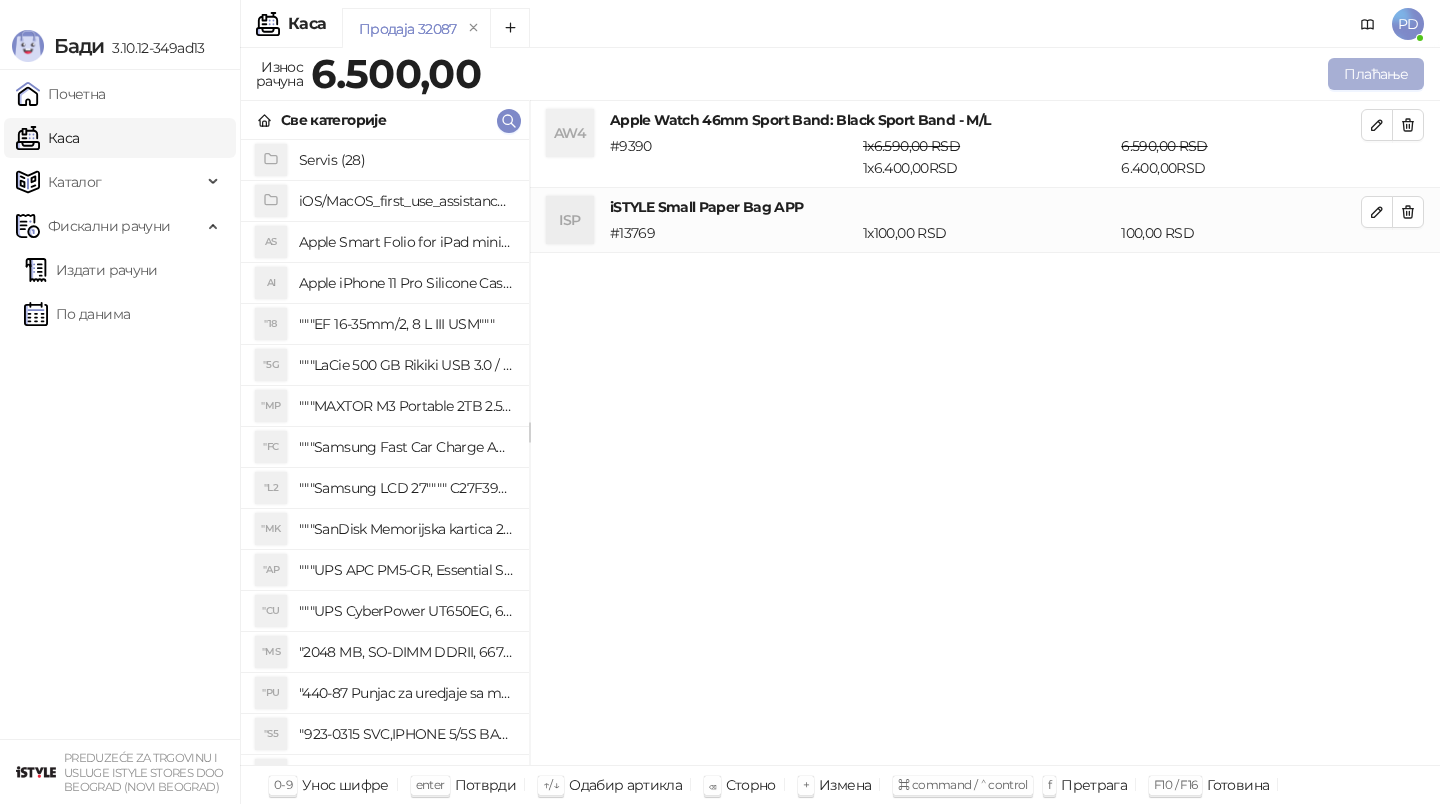 click on "Плаћање" at bounding box center [1376, 74] 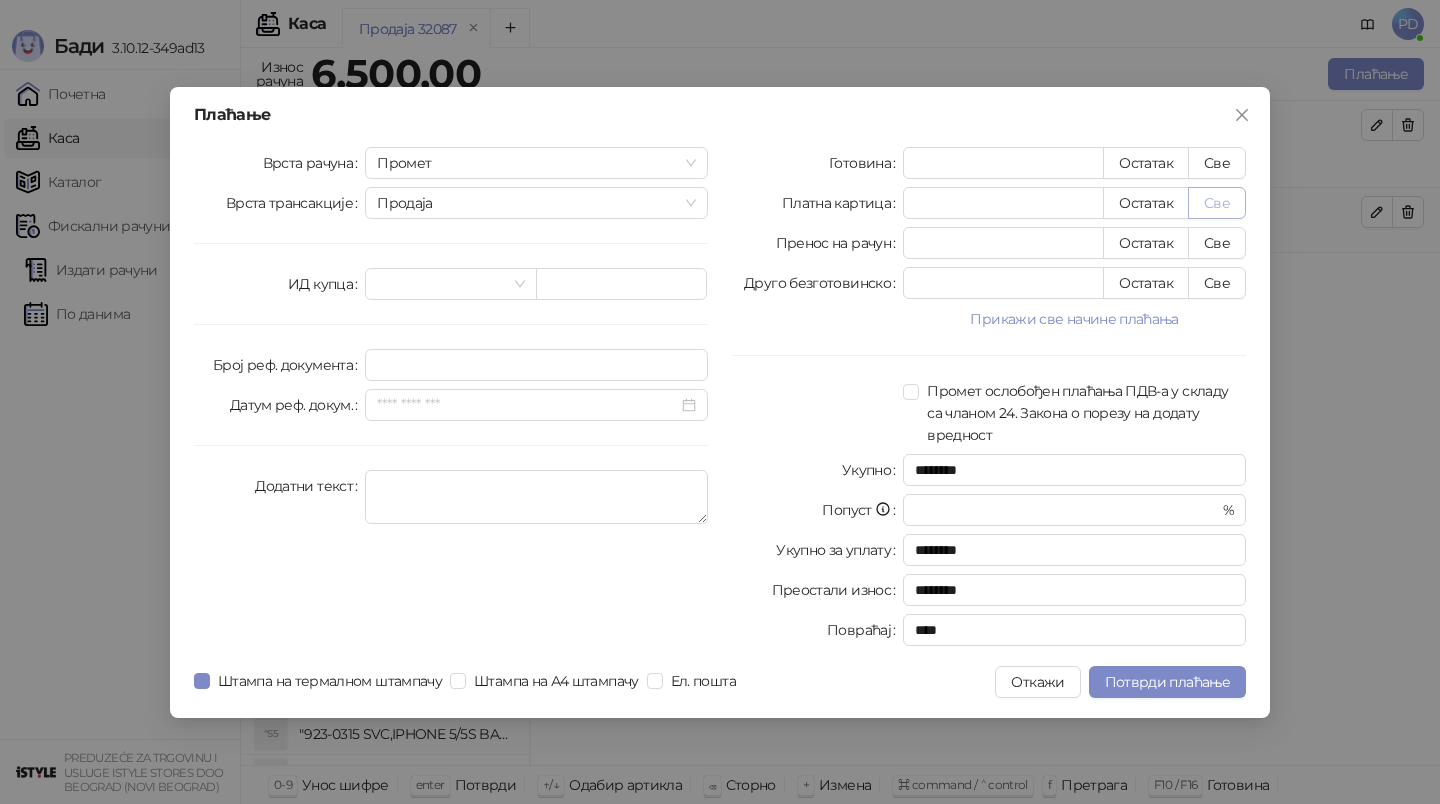click on "Све" at bounding box center (1217, 203) 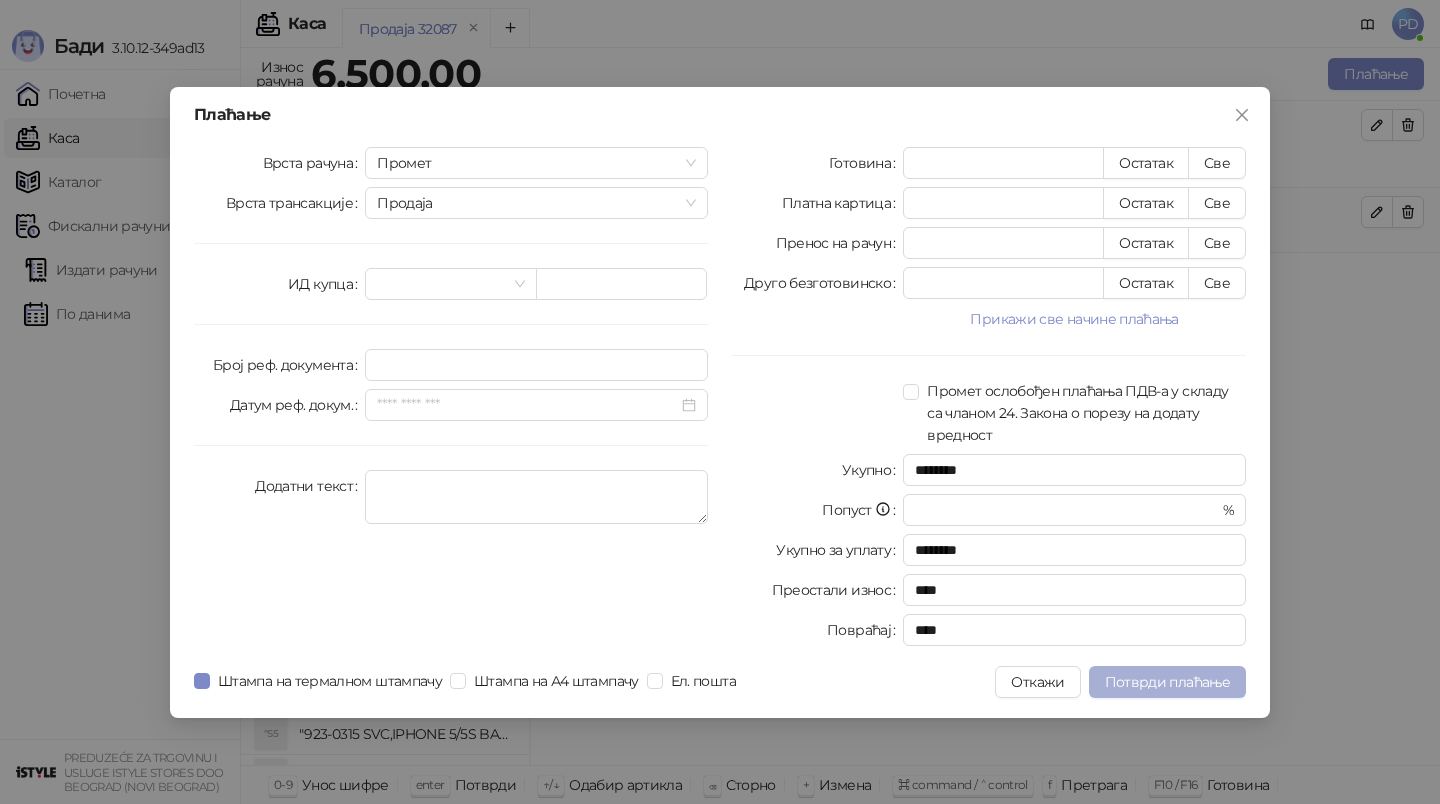 click on "Потврди плаћање" at bounding box center [1167, 682] 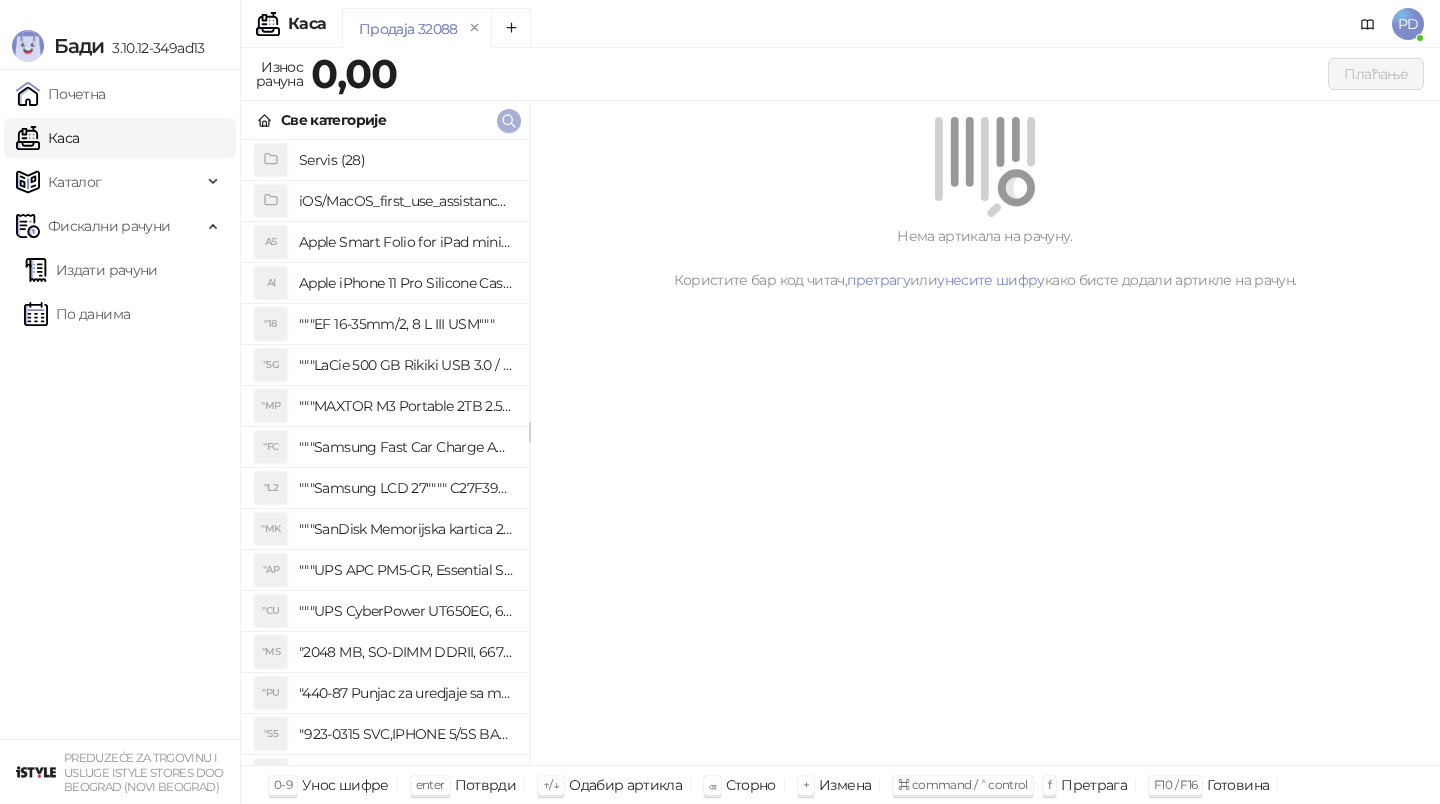 click 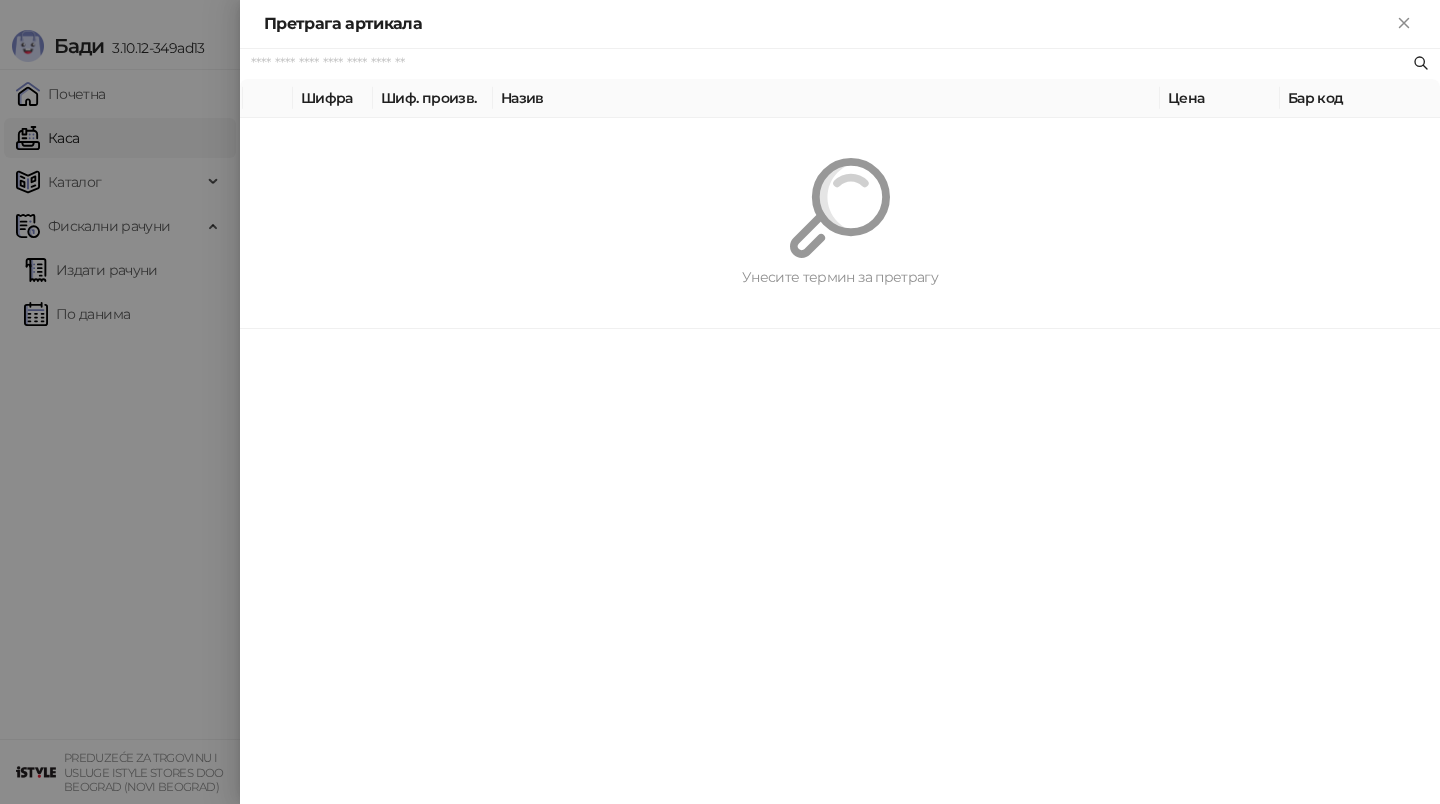 paste on "*********" 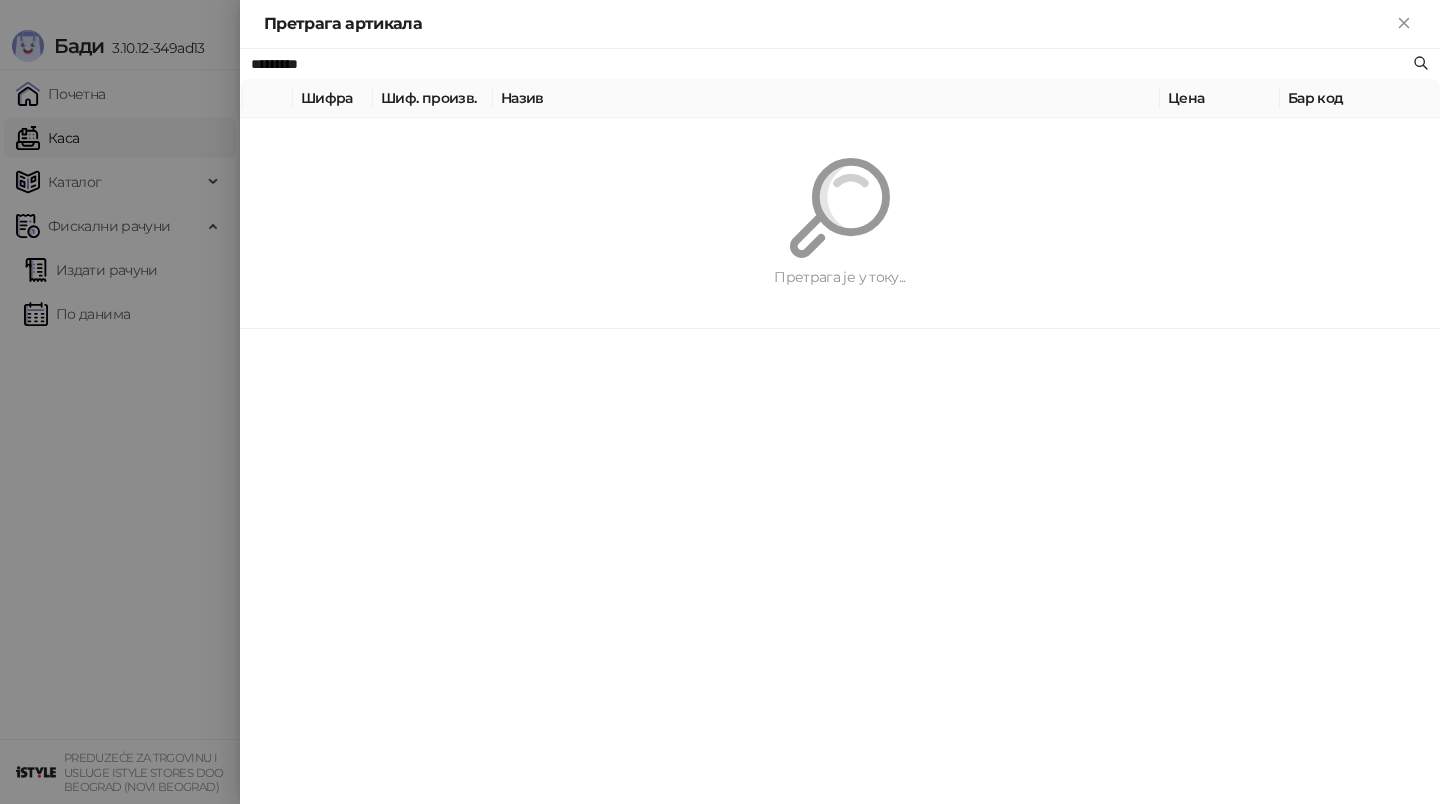 type on "*********" 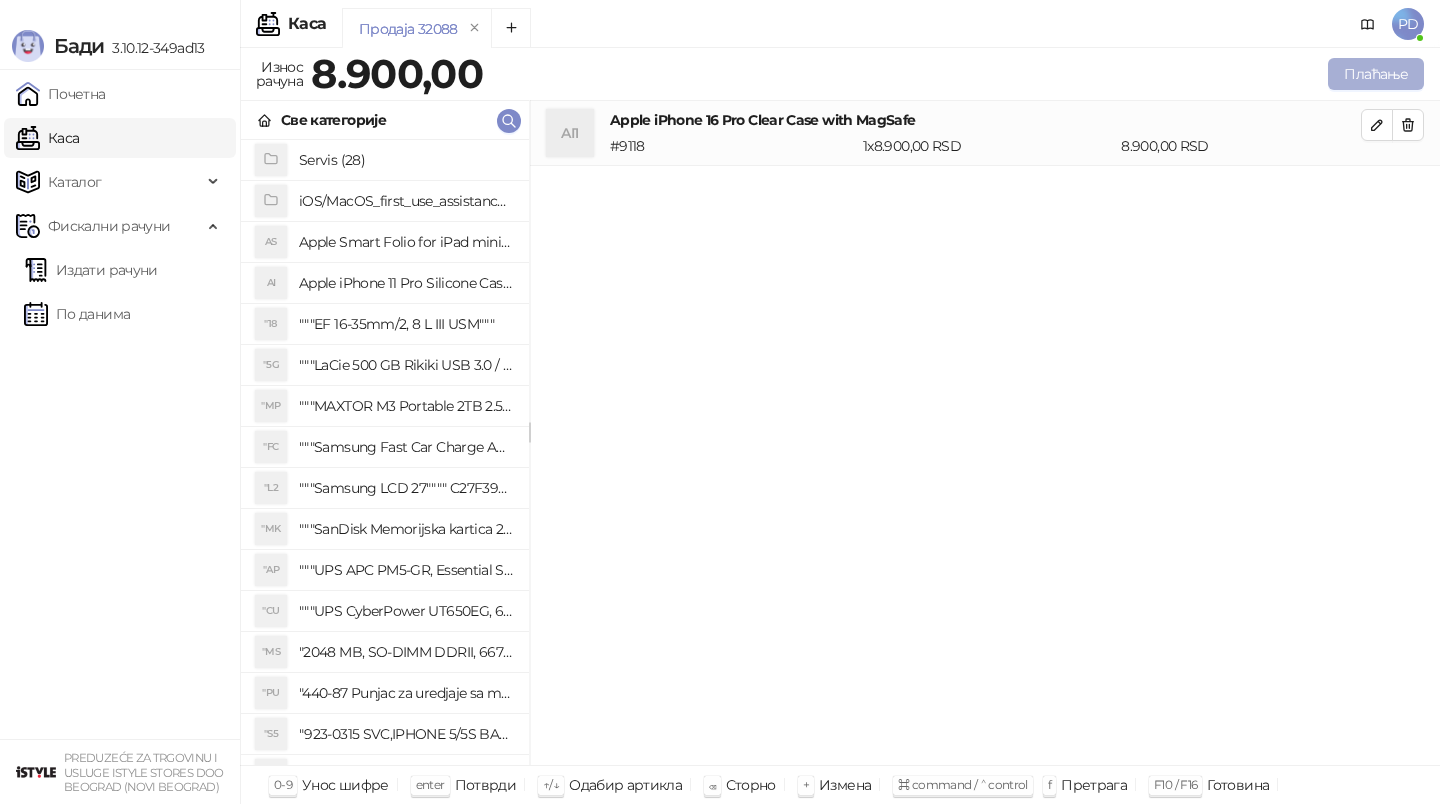 click on "Плаћање" at bounding box center (1376, 74) 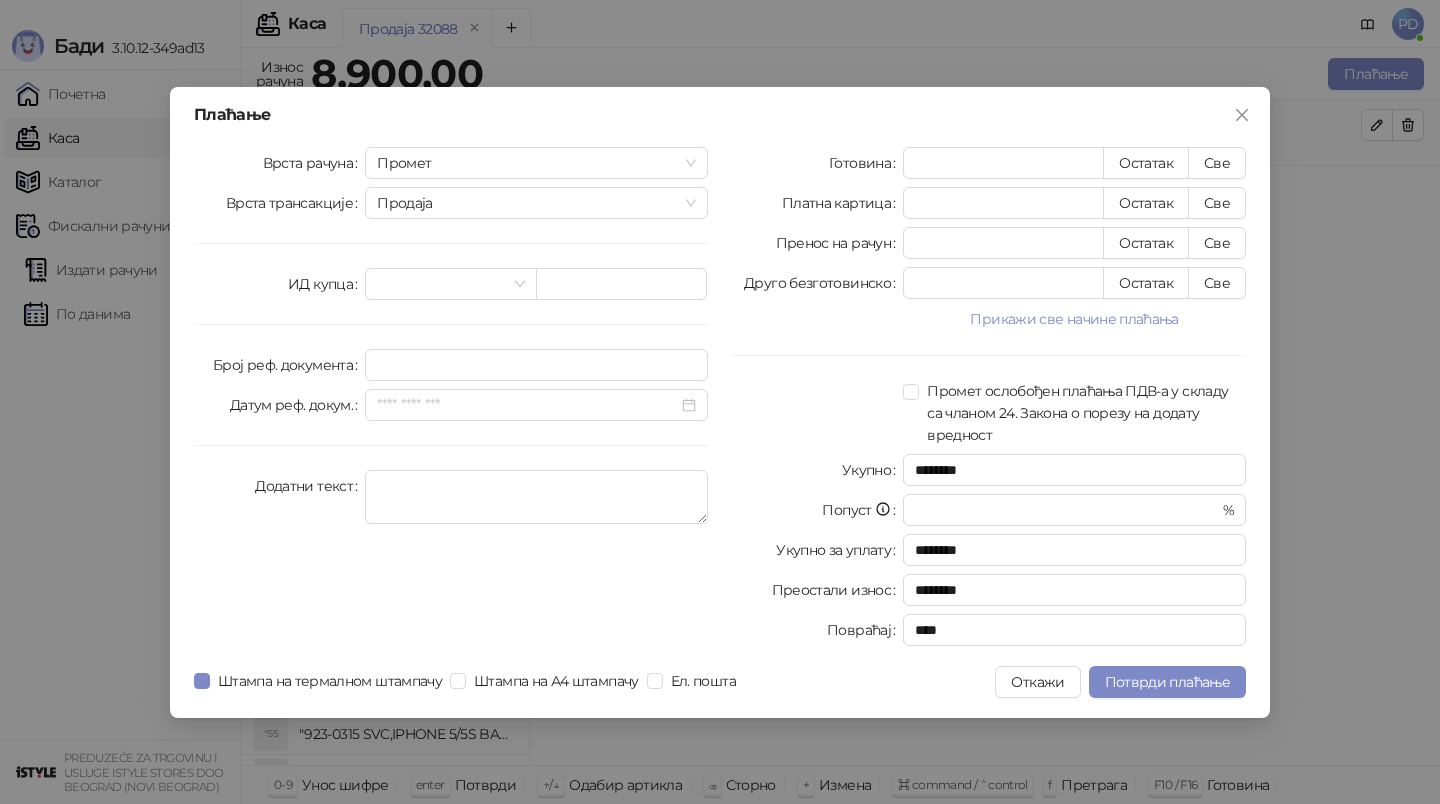 click on "Плаћање Врста рачуна Промет Врста трансакције Продаја ИД купца Број реф. документа Датум реф. докум. Додатни текст Готовина * Остатак Све Платна картица * Остатак Све Пренос на рачун * Остатак Све Друго безготовинско * Остатак Све Прикажи све начине плаћања Ваучер * Остатак Све Чек * Остатак Све Инстант плаћање * Остатак Све   Промет ослобођен плаћања ПДВ-а у складу са чланом 24. Закона о порезу на додату вредност Укупно ******** Попуст   * % Укупно за уплату ******** Преостали износ ******** Повраћај **** Штампа на термалном штампачу Штампа на А4 штампачу Ел. пошта Откажи" at bounding box center [720, 402] 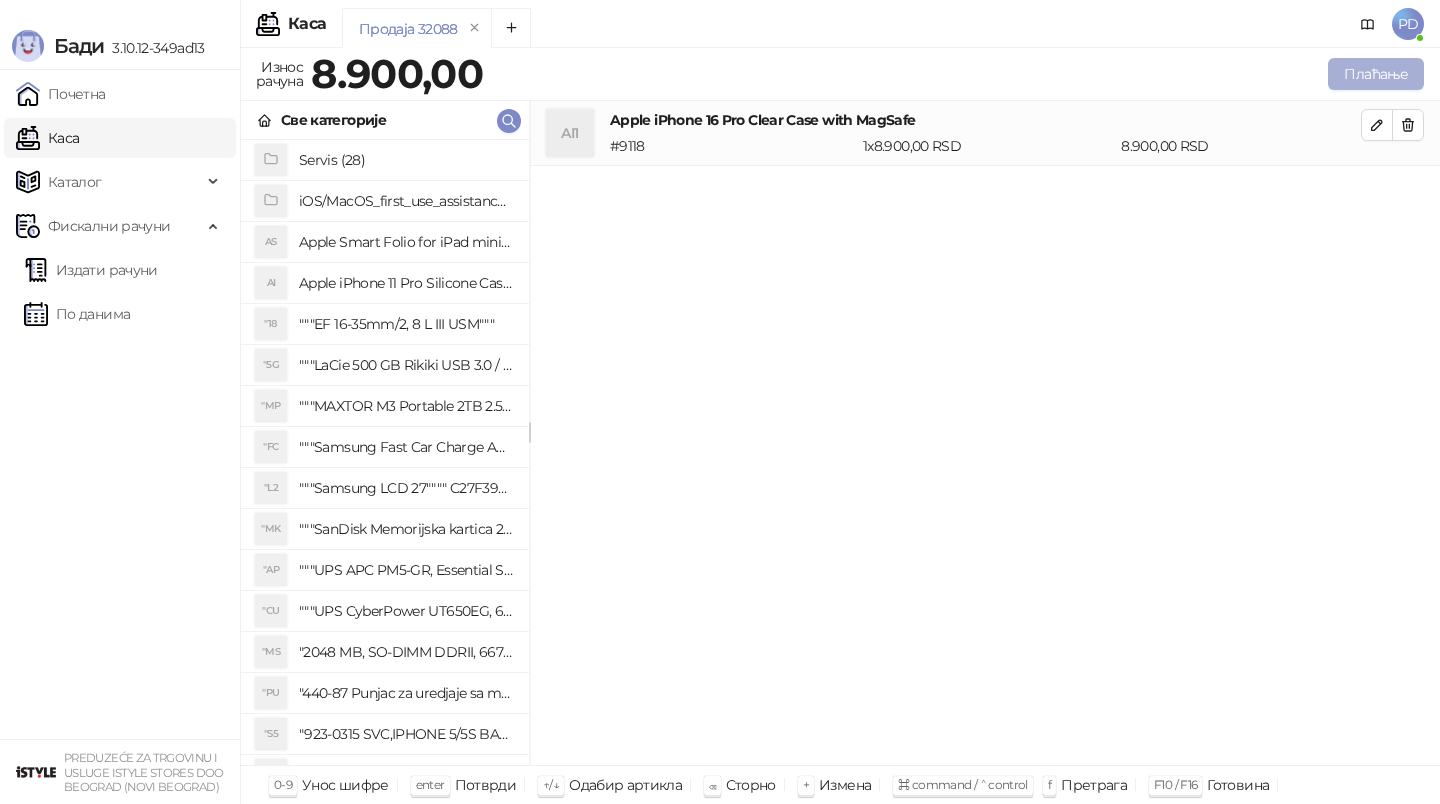 click on "Плаћање" at bounding box center (1376, 74) 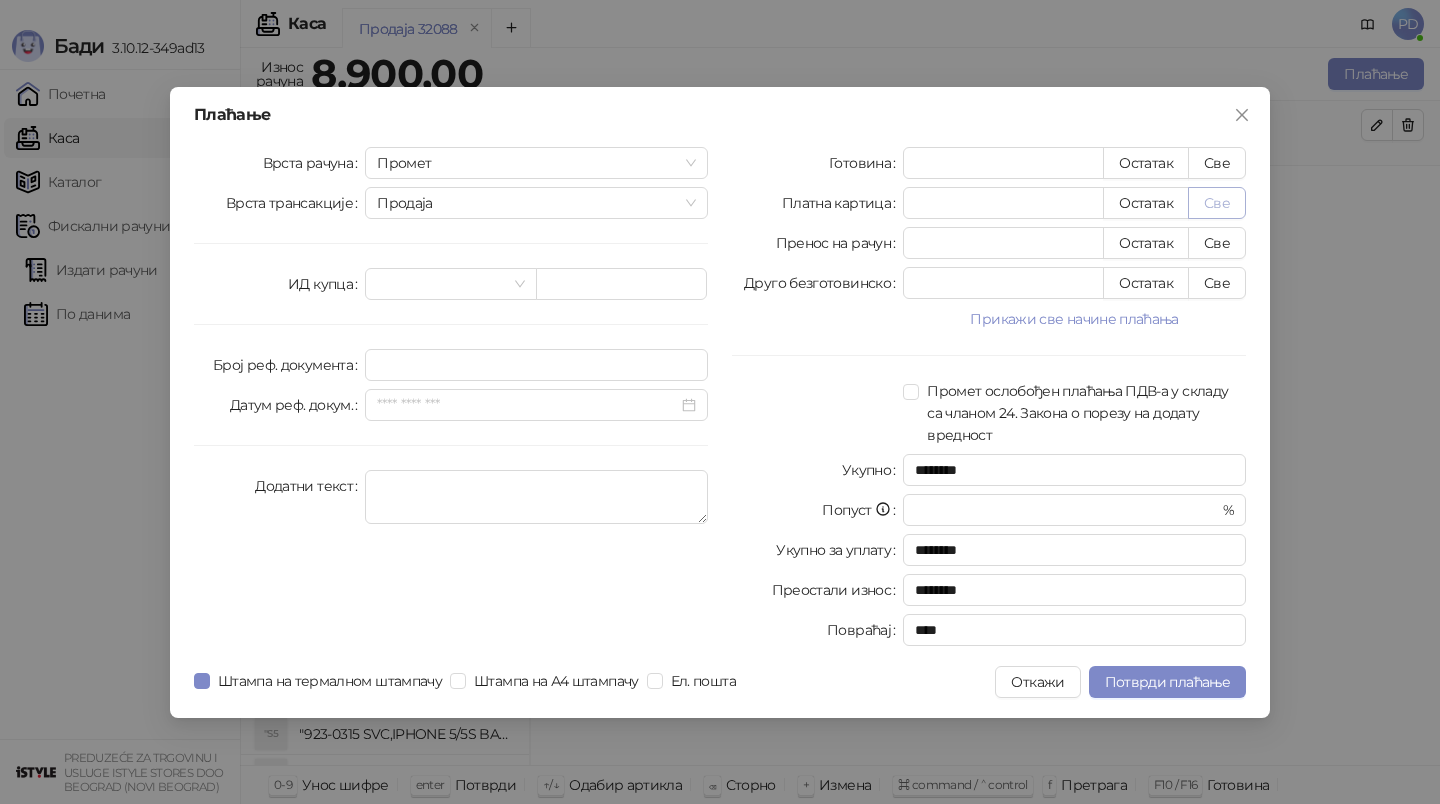 click on "Све" at bounding box center [1217, 203] 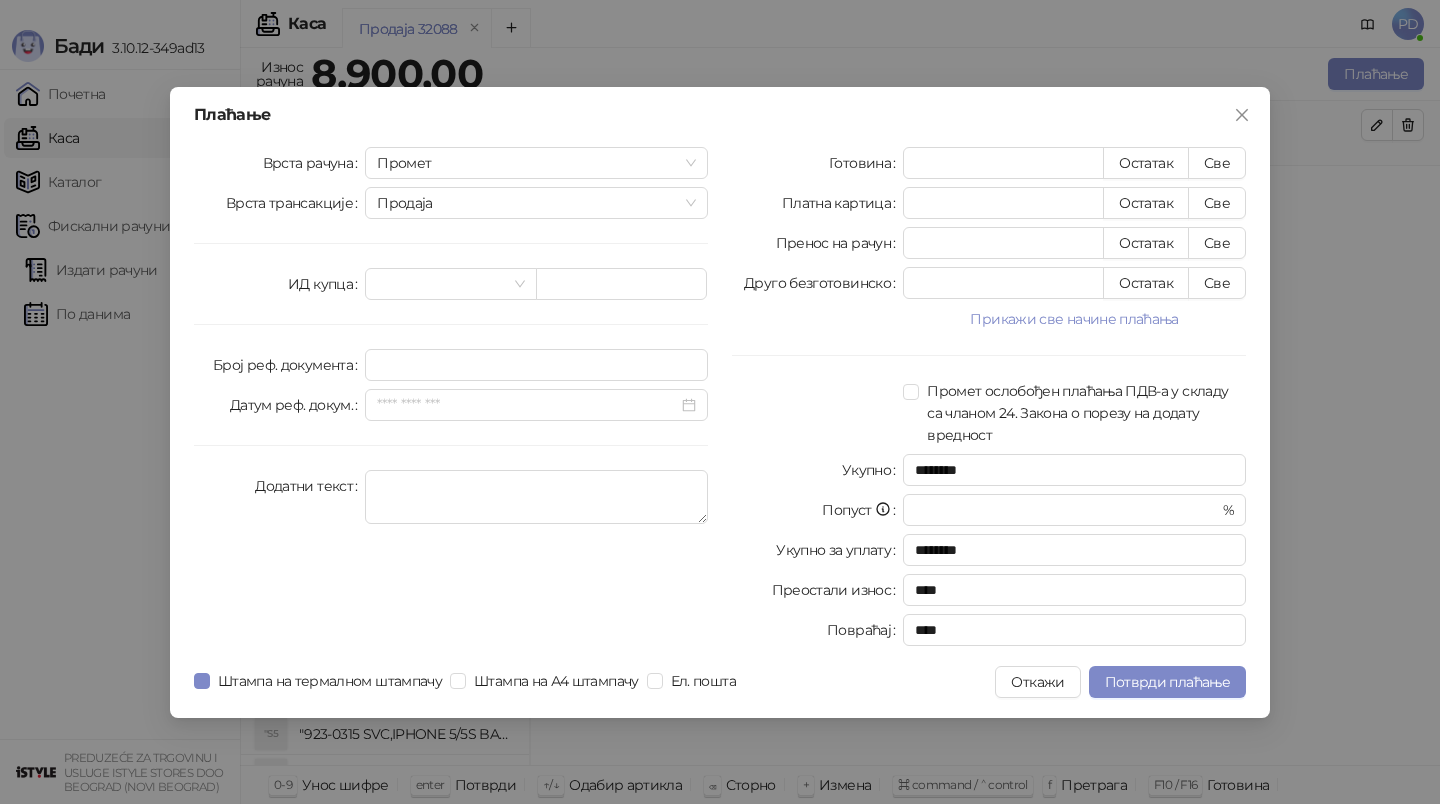 click on "Плаћање Врста рачуна Промет Врста трансакције Продаја ИД купца Број реф. документа Датум реф. докум. Додатни текст Готовина * Остатак Све Платна картица **** Остатак Све Пренос на рачун * Остатак Све Друго безготовинско * Остатак Све Прикажи све начине плаћања Ваучер * Остатак Све Чек * Остатак Све Инстант плаћање * Остатак Све   Промет ослобођен плаћања ПДВ-а у складу са чланом 24. Закона о порезу на додату вредност Укупно ******** Попуст   * % Укупно за уплату ******** Преостали износ **** Повраћај **** Штампа на термалном штампачу Штампа на А4 штампачу Ел. пошта Откажи" at bounding box center [720, 402] 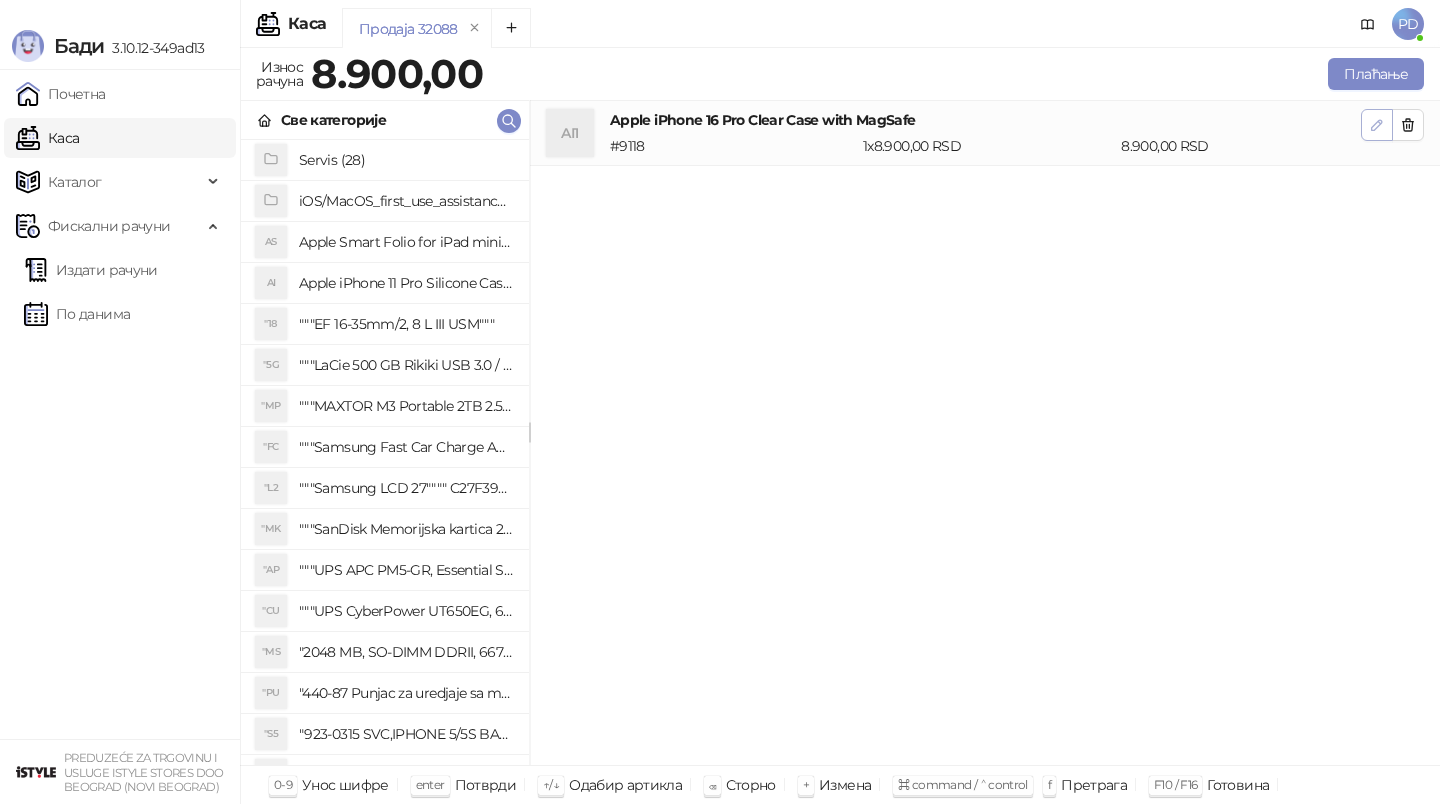 click 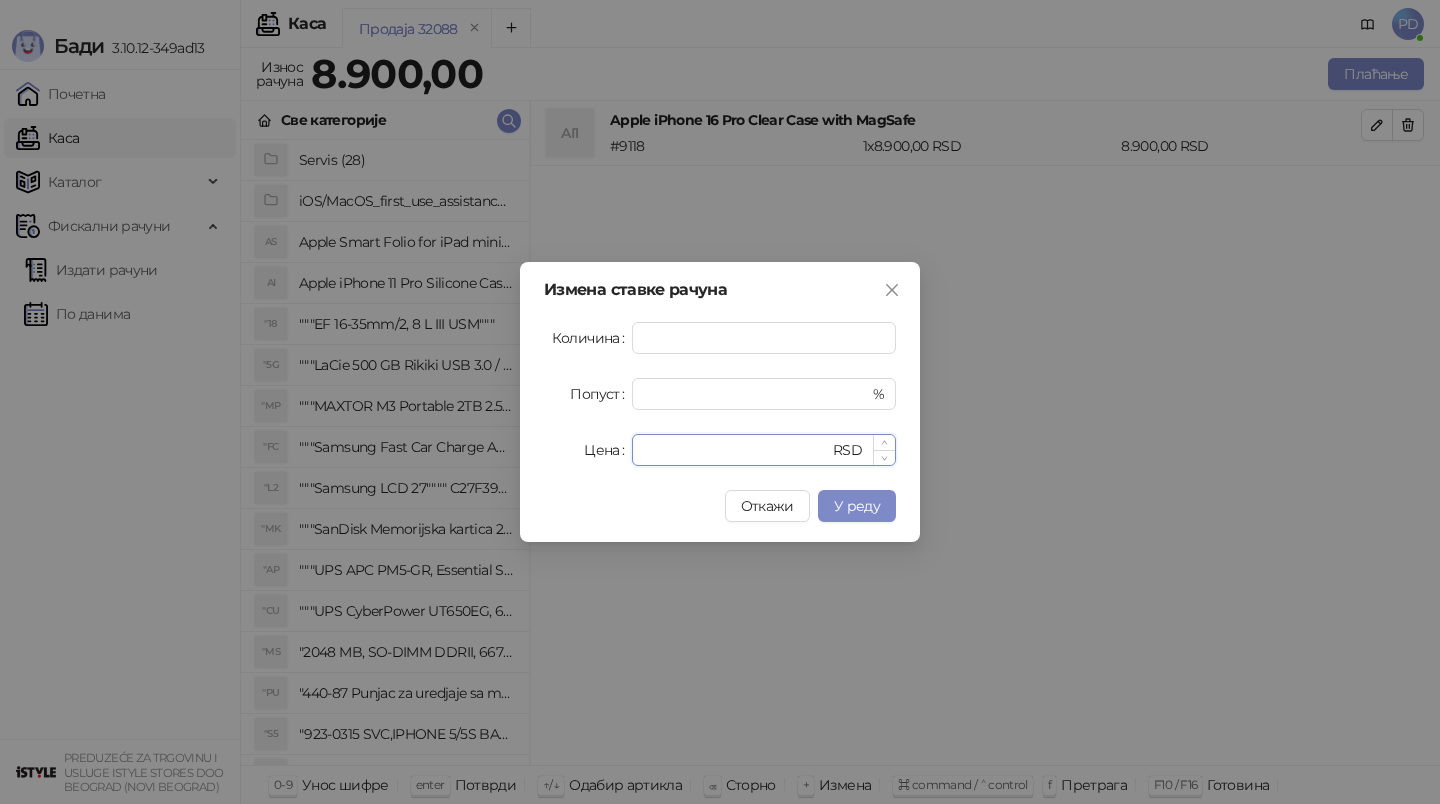 click on "****" at bounding box center (736, 450) 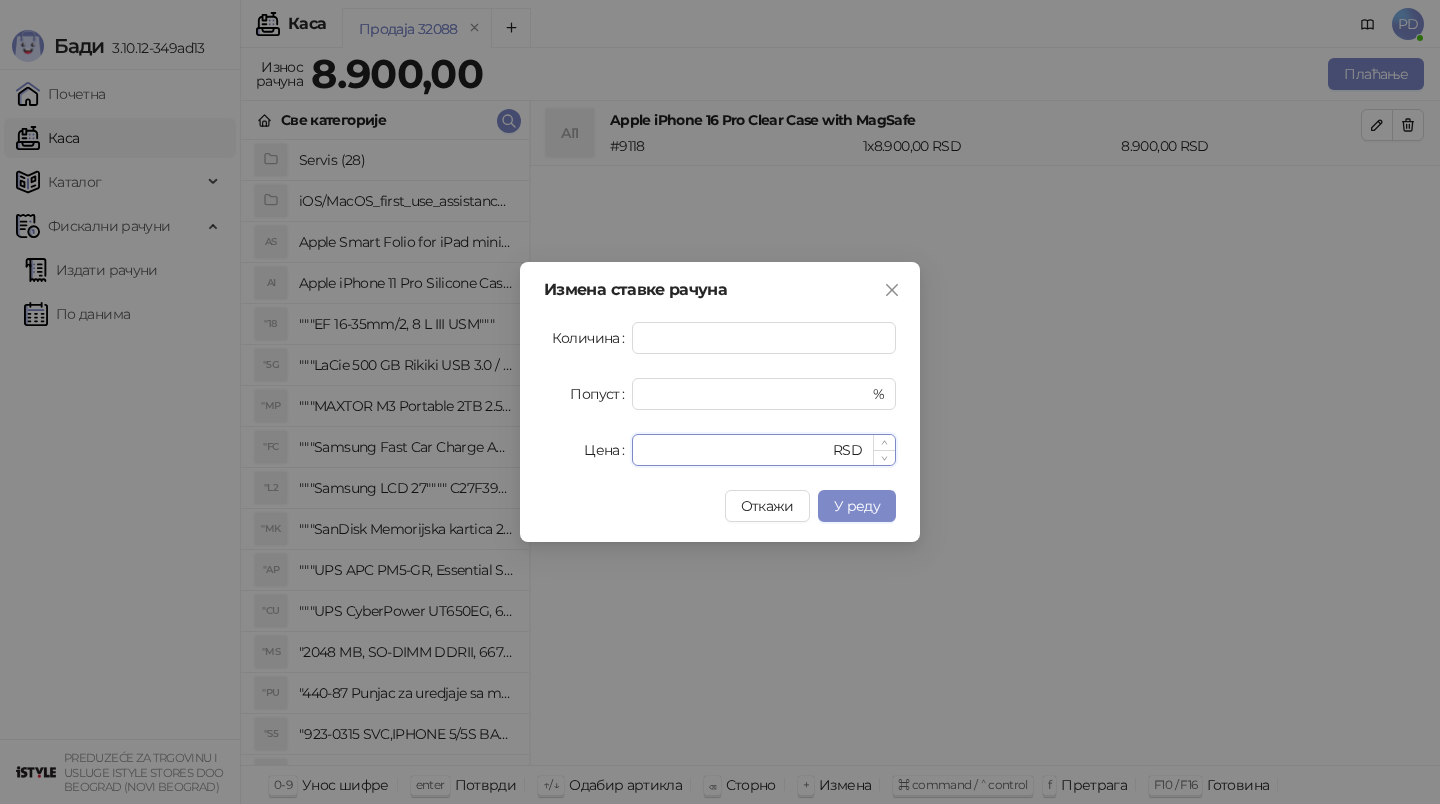 type on "****" 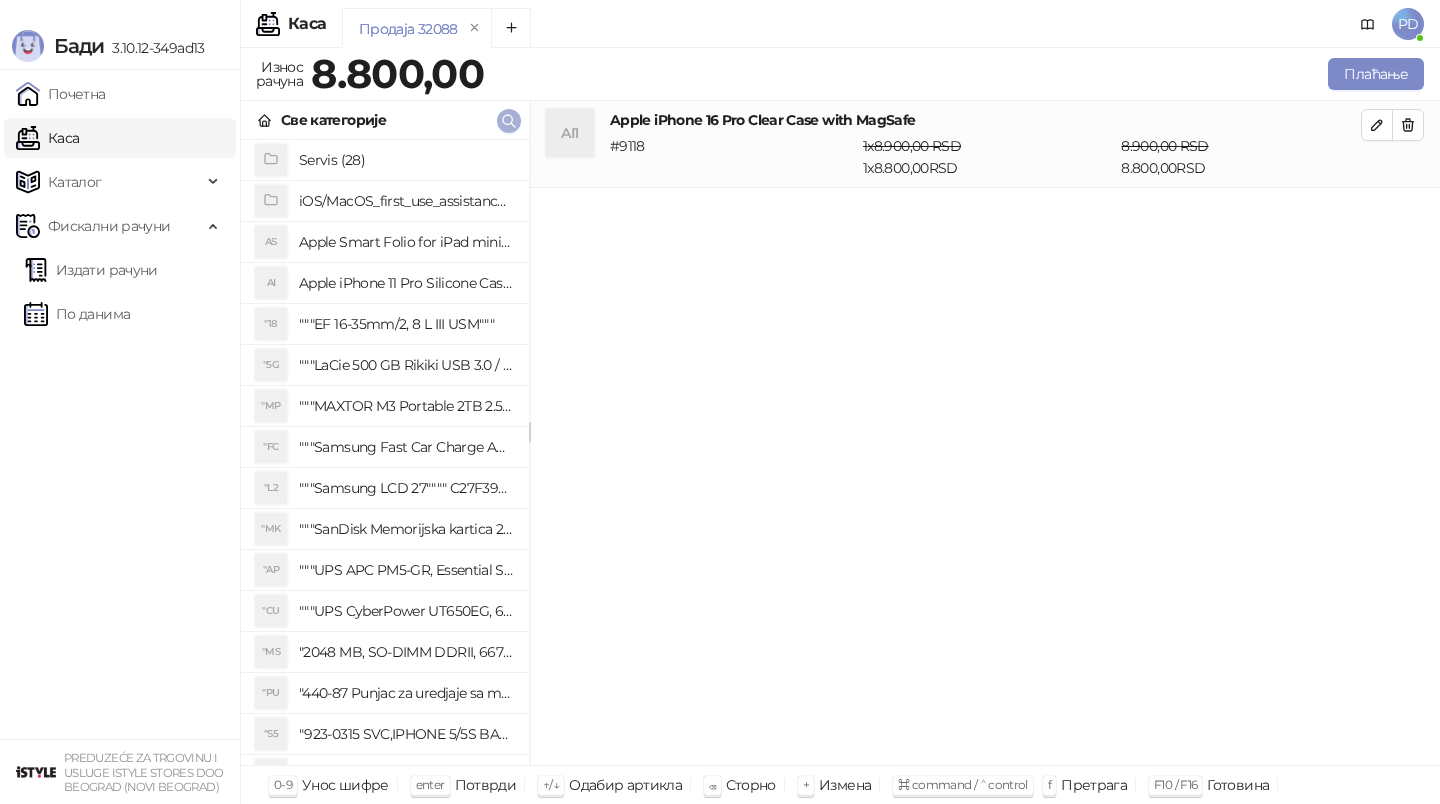 click 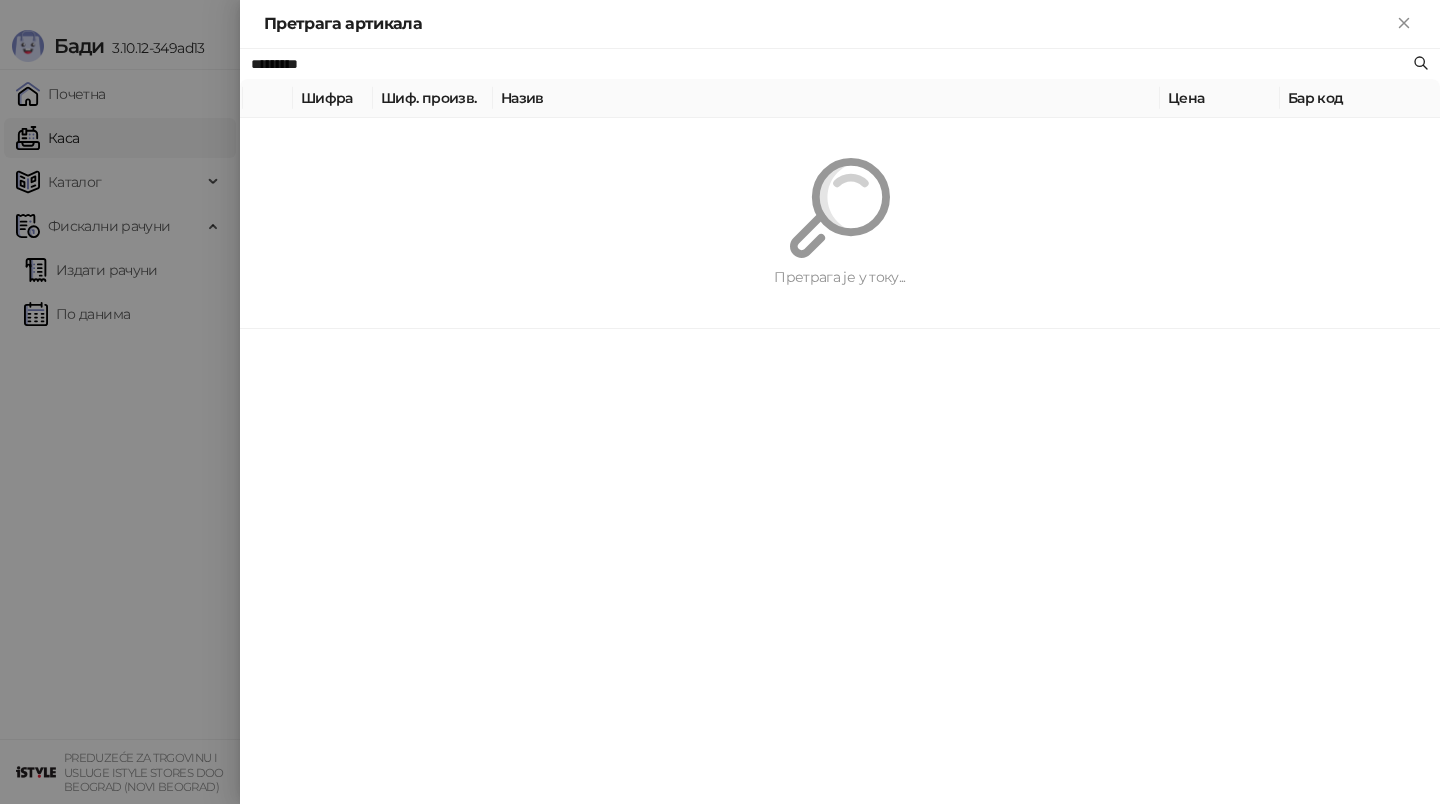 paste on "**********" 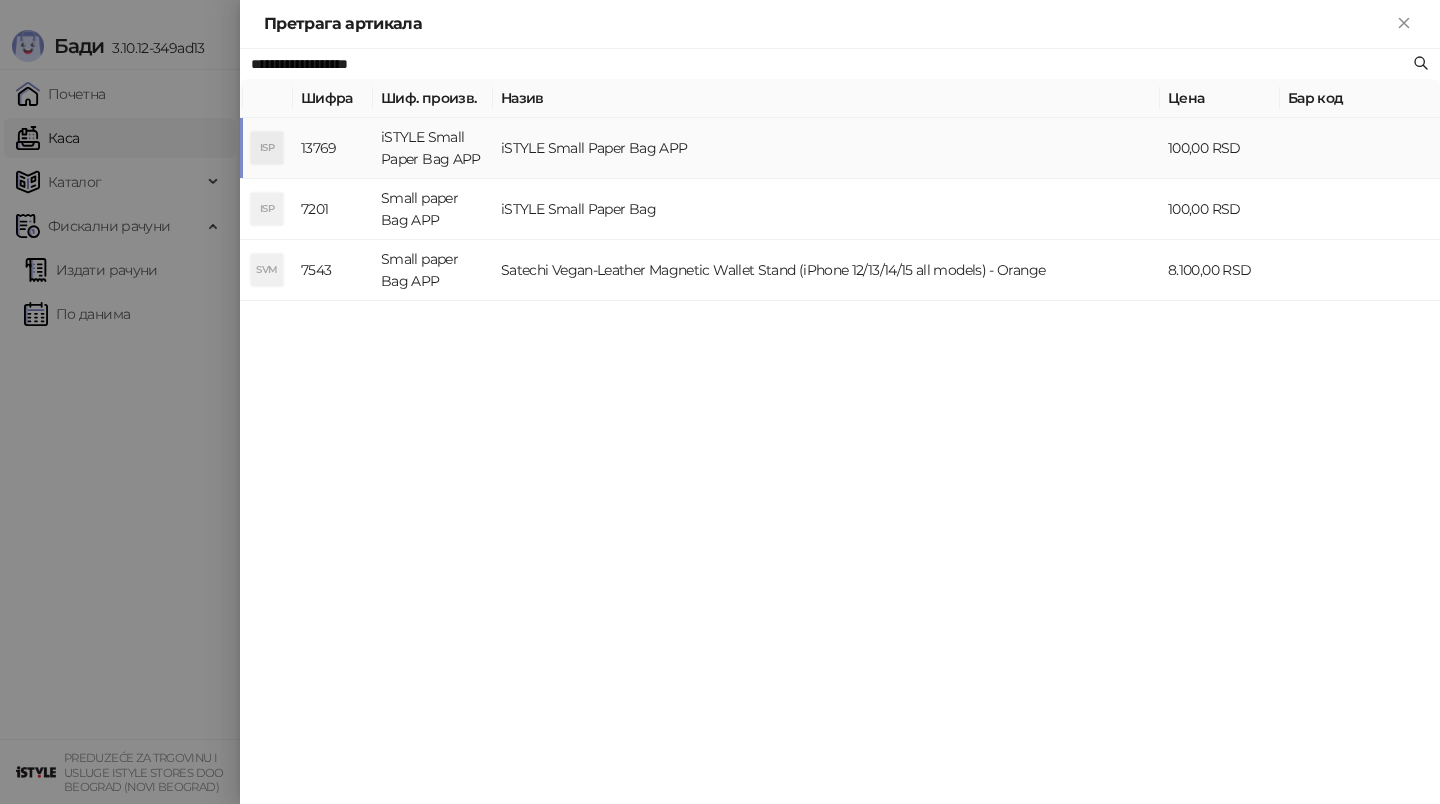 type on "**********" 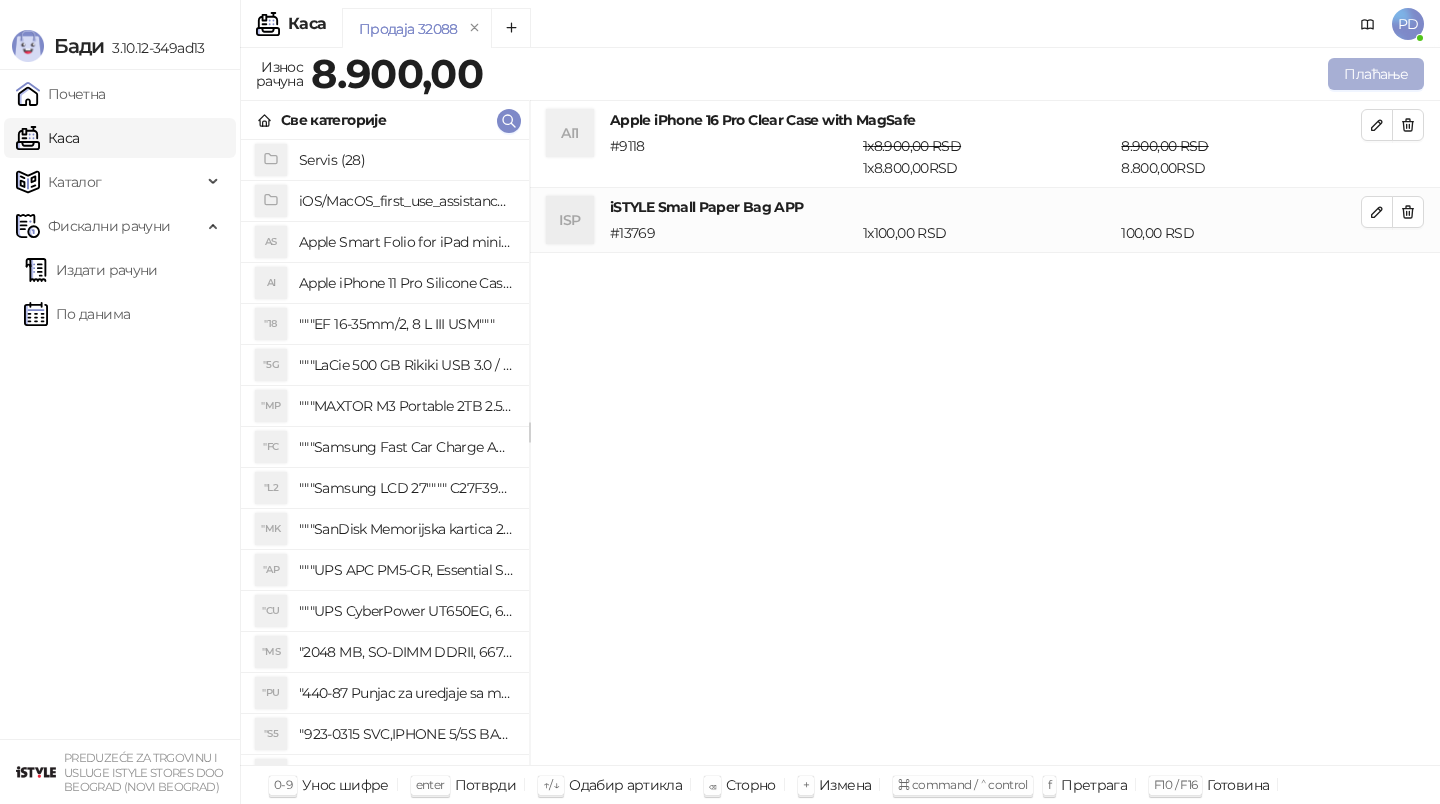click on "Плаћање" at bounding box center (1376, 74) 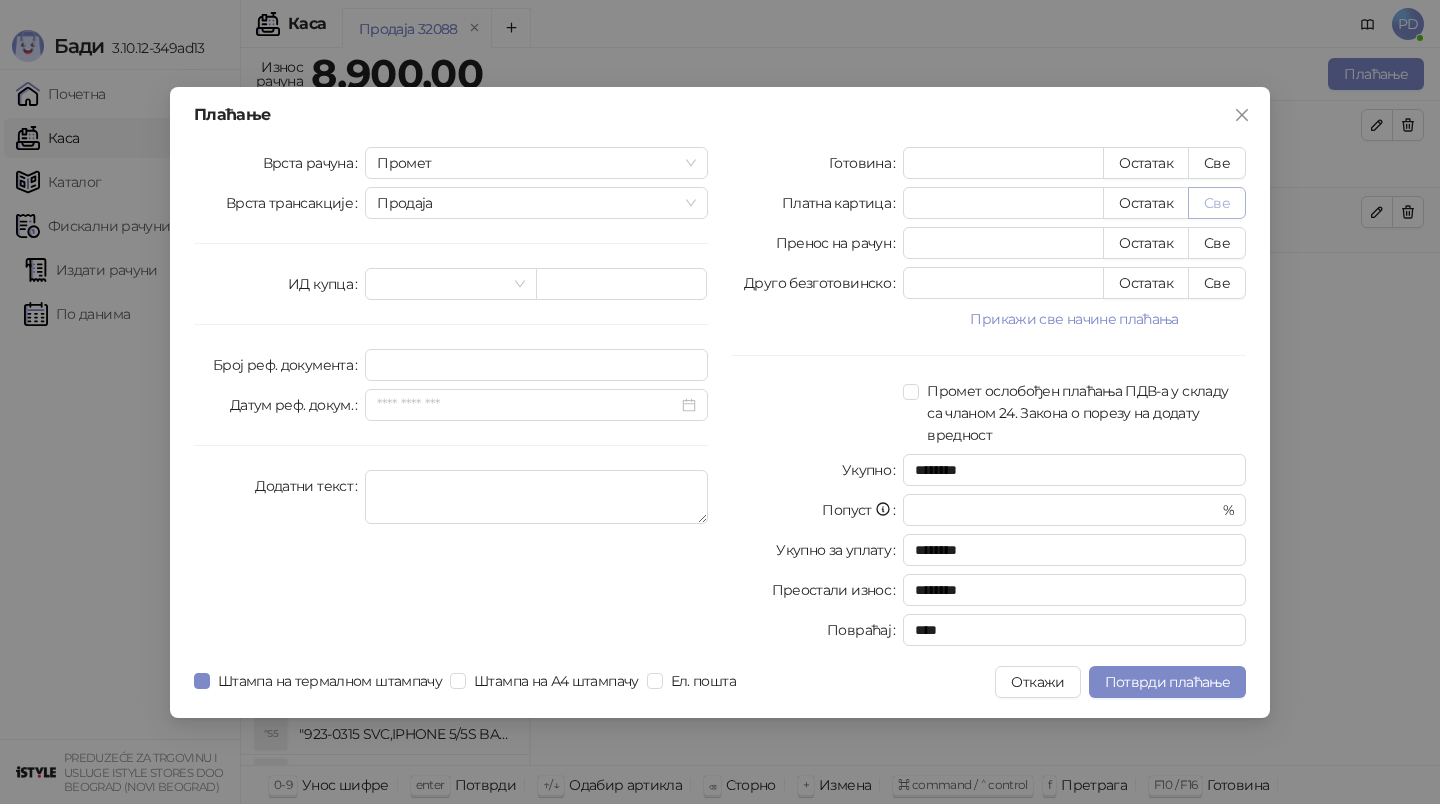 click on "Све" at bounding box center (1217, 203) 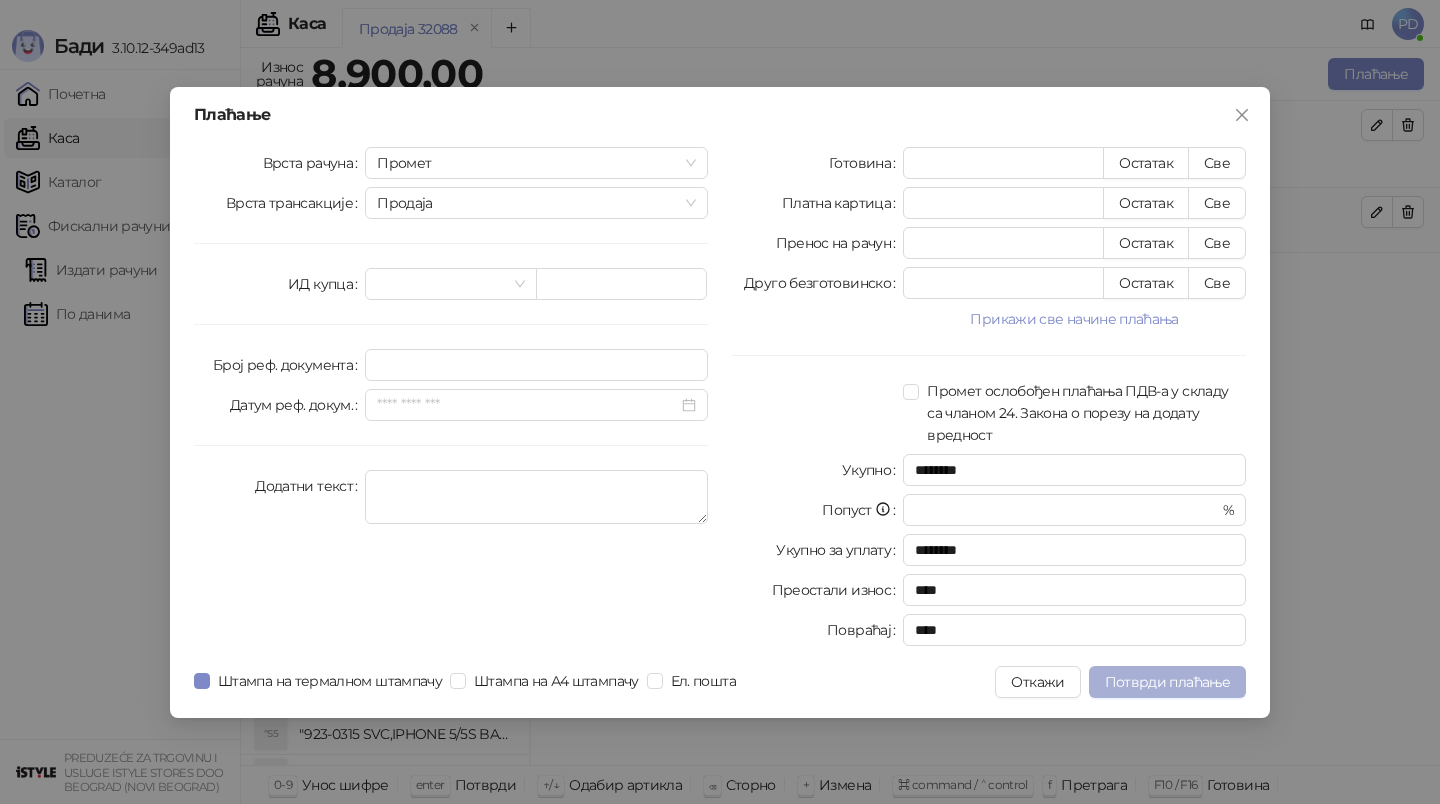 click on "Потврди плаћање" at bounding box center (1167, 682) 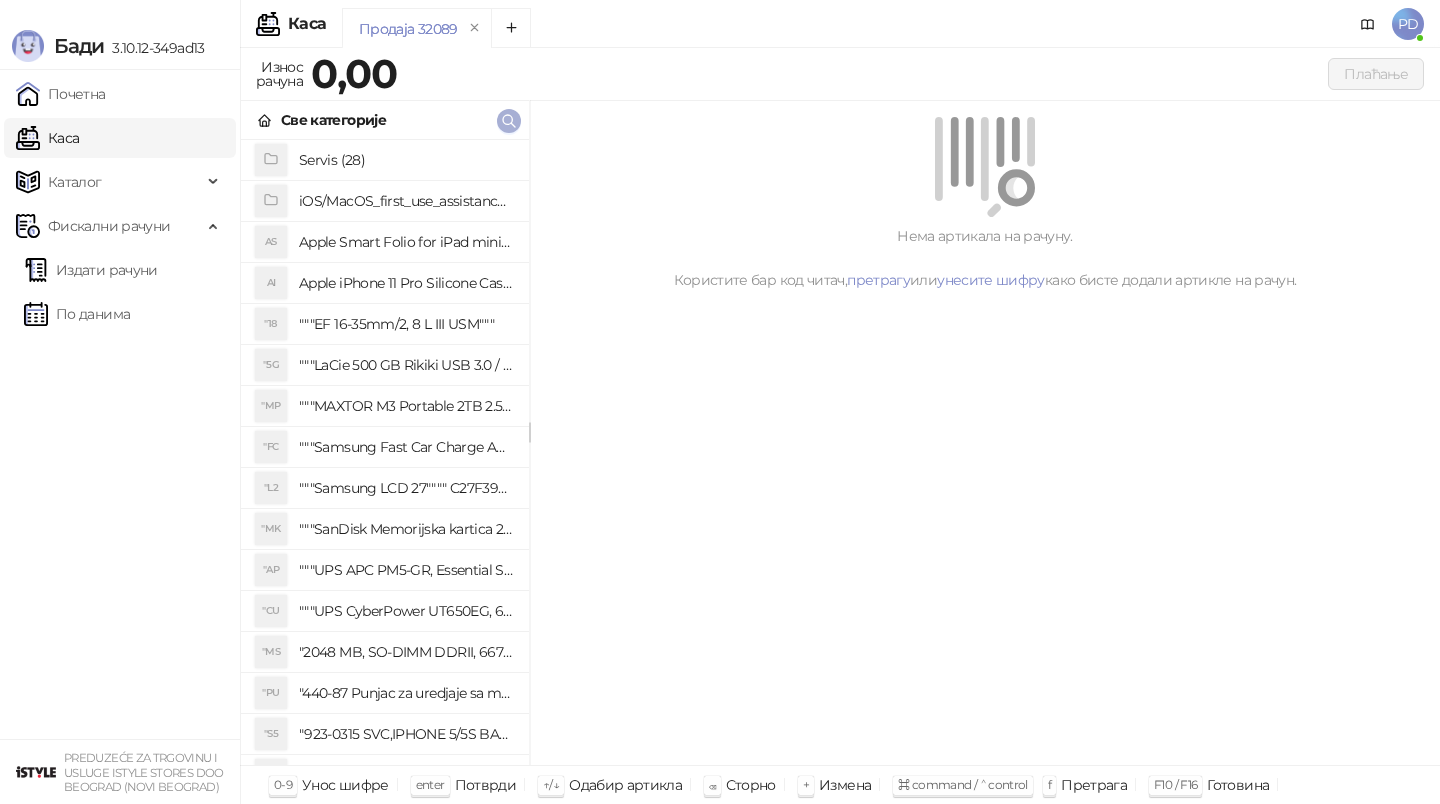 click at bounding box center (509, 121) 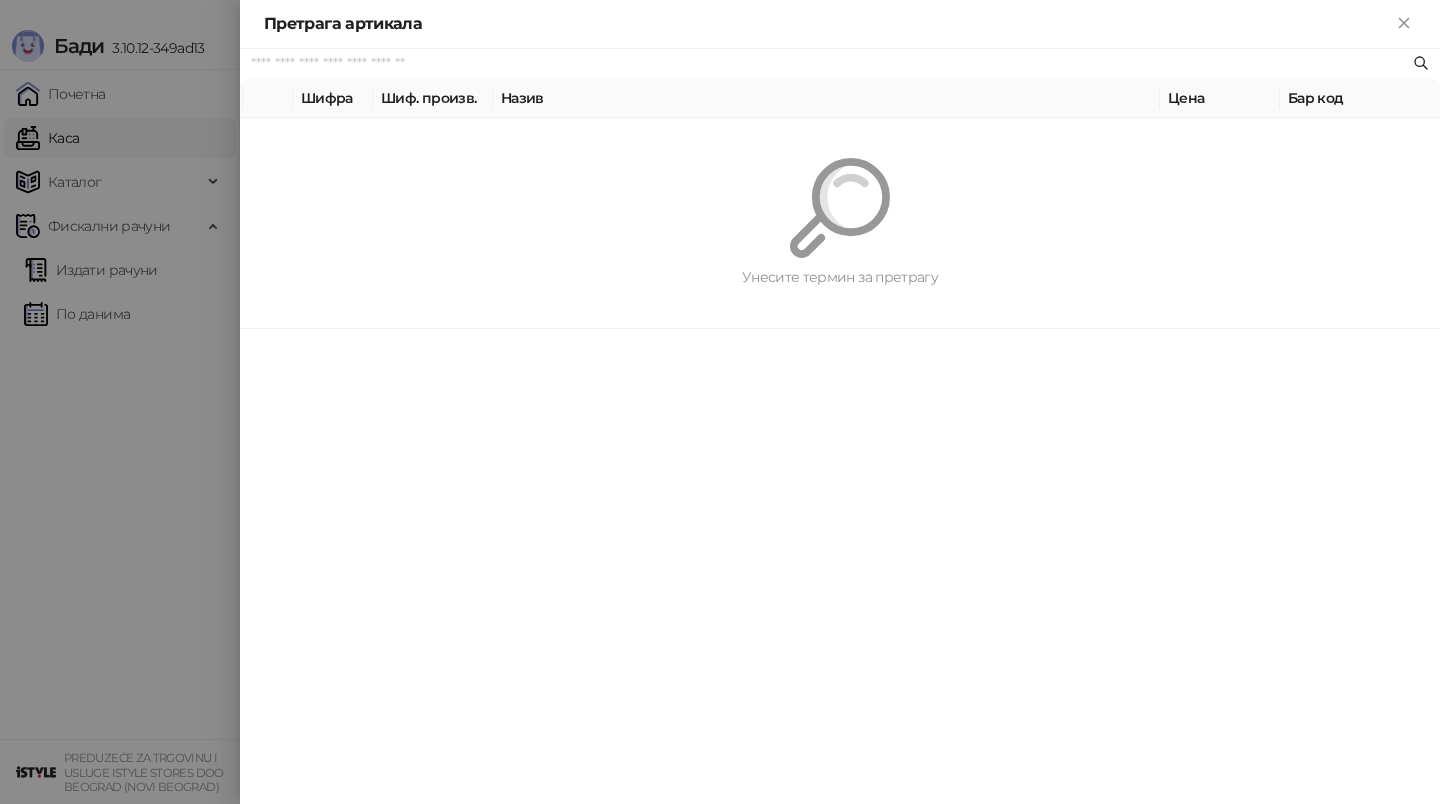 paste on "**********" 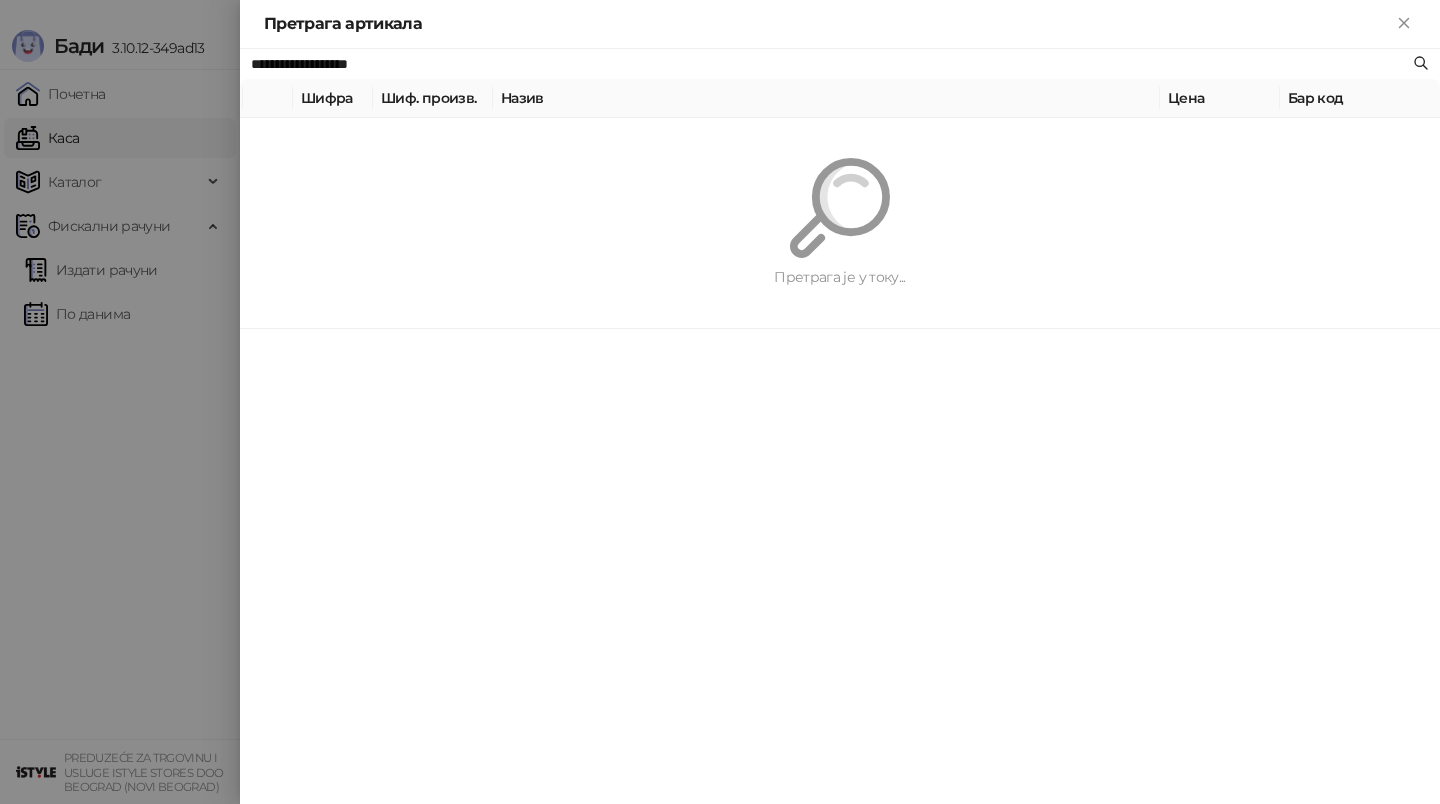 type on "**********" 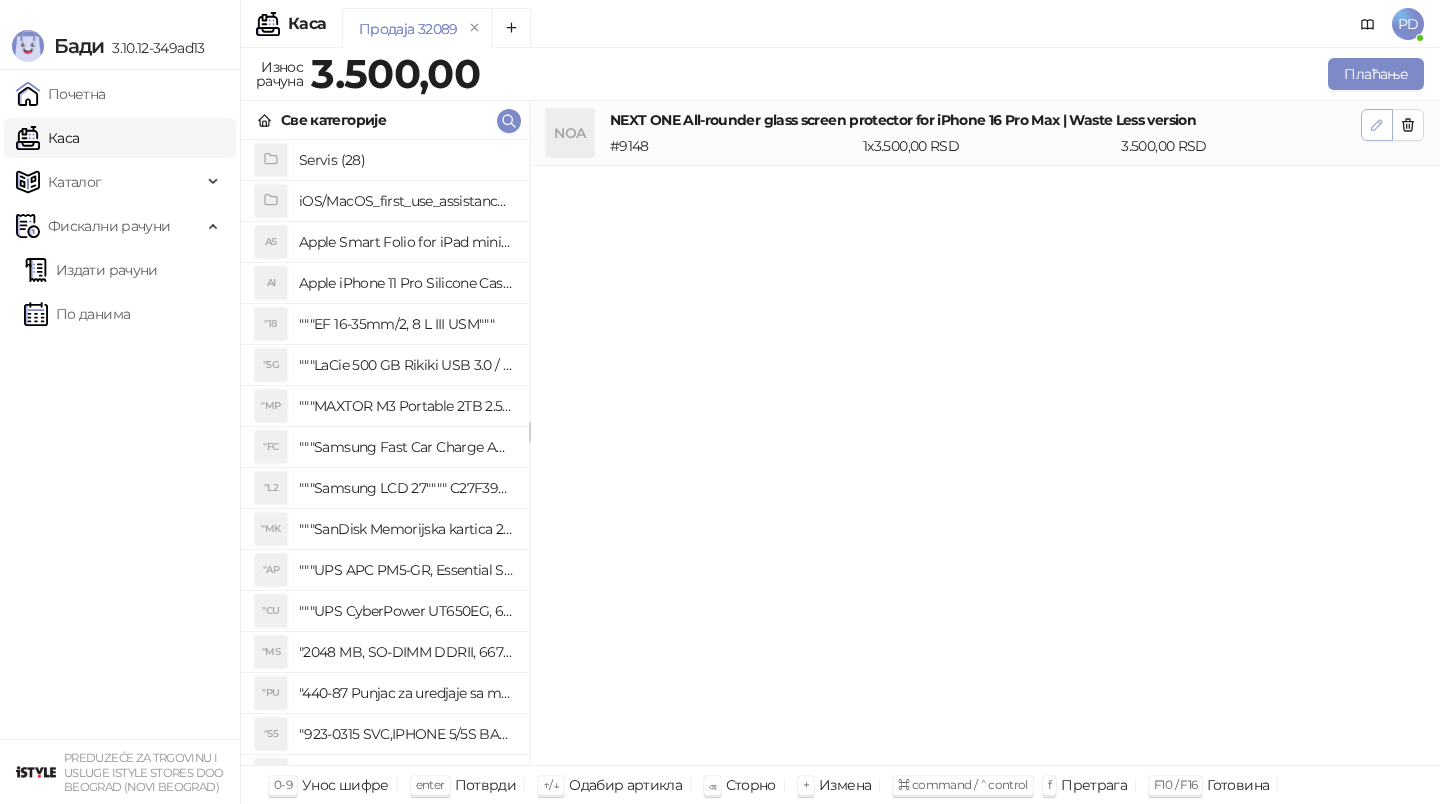 click at bounding box center (1377, 125) 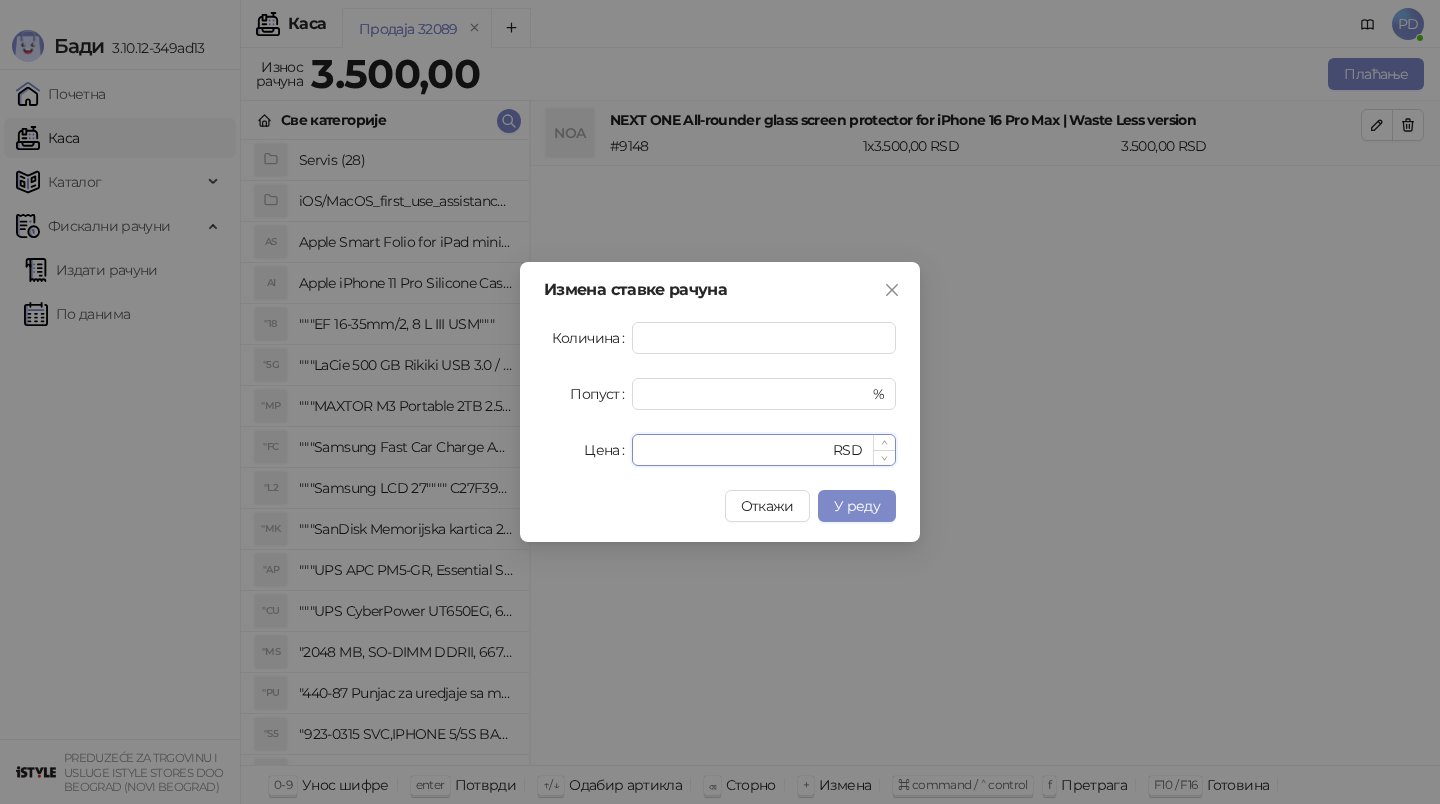 click on "****" at bounding box center (736, 450) 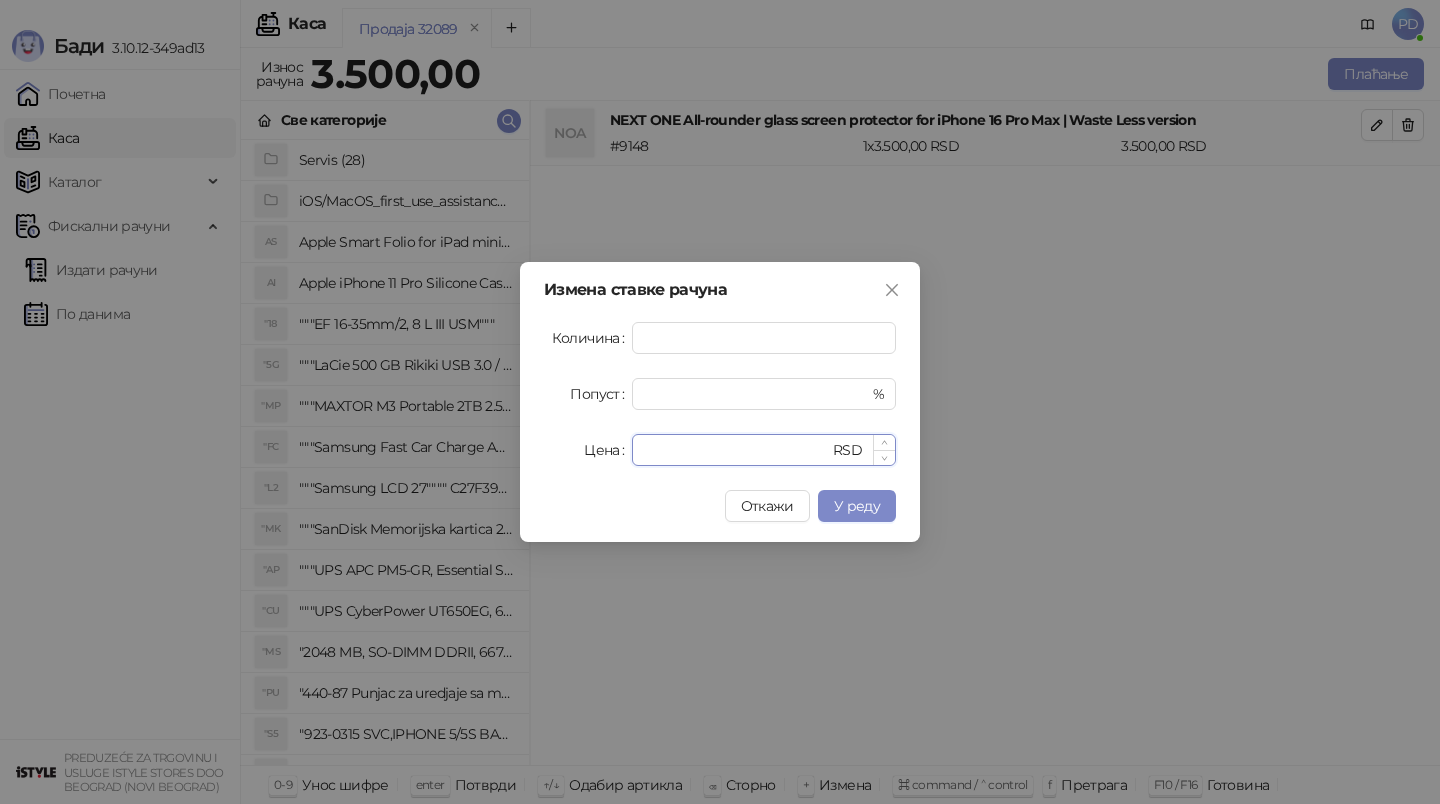 type on "*" 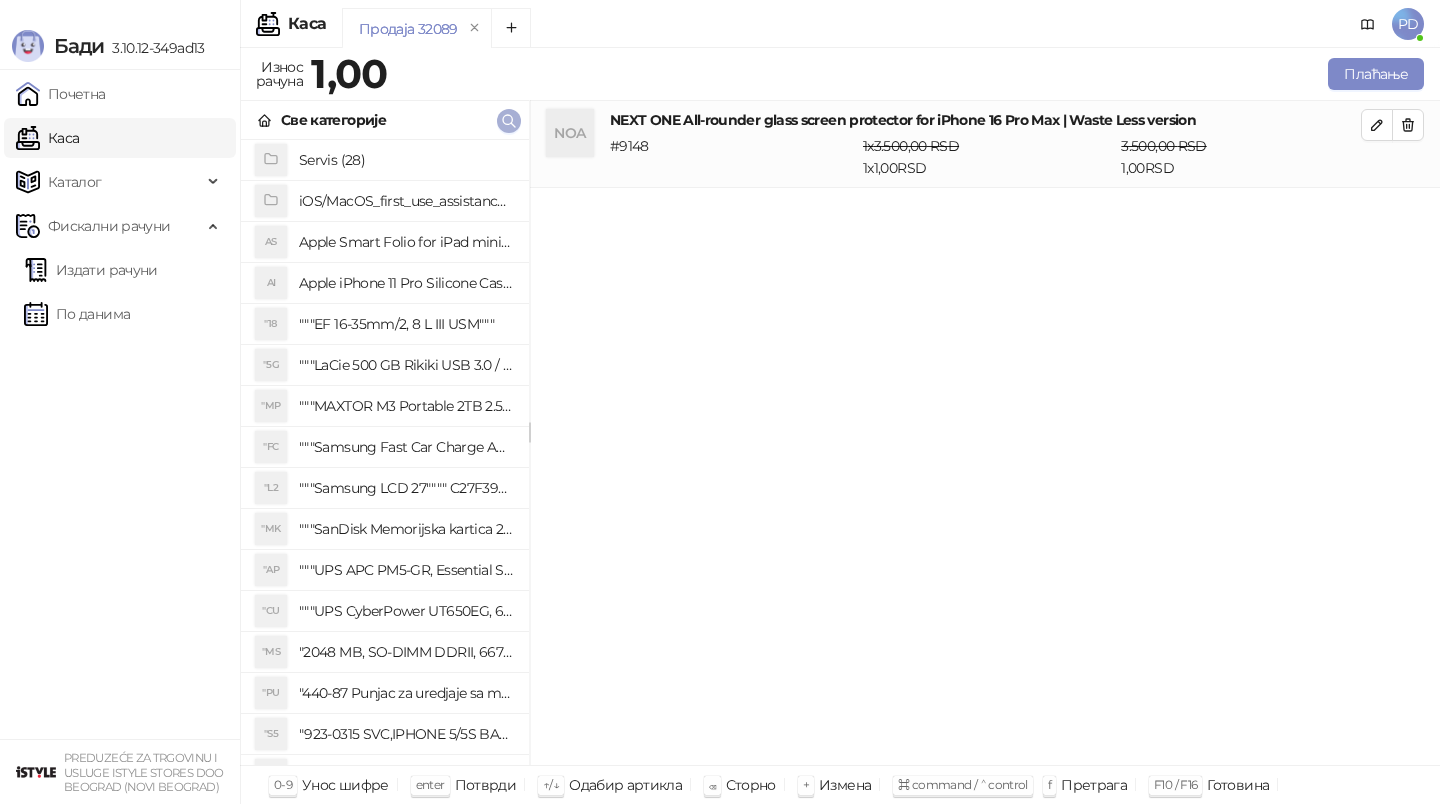click 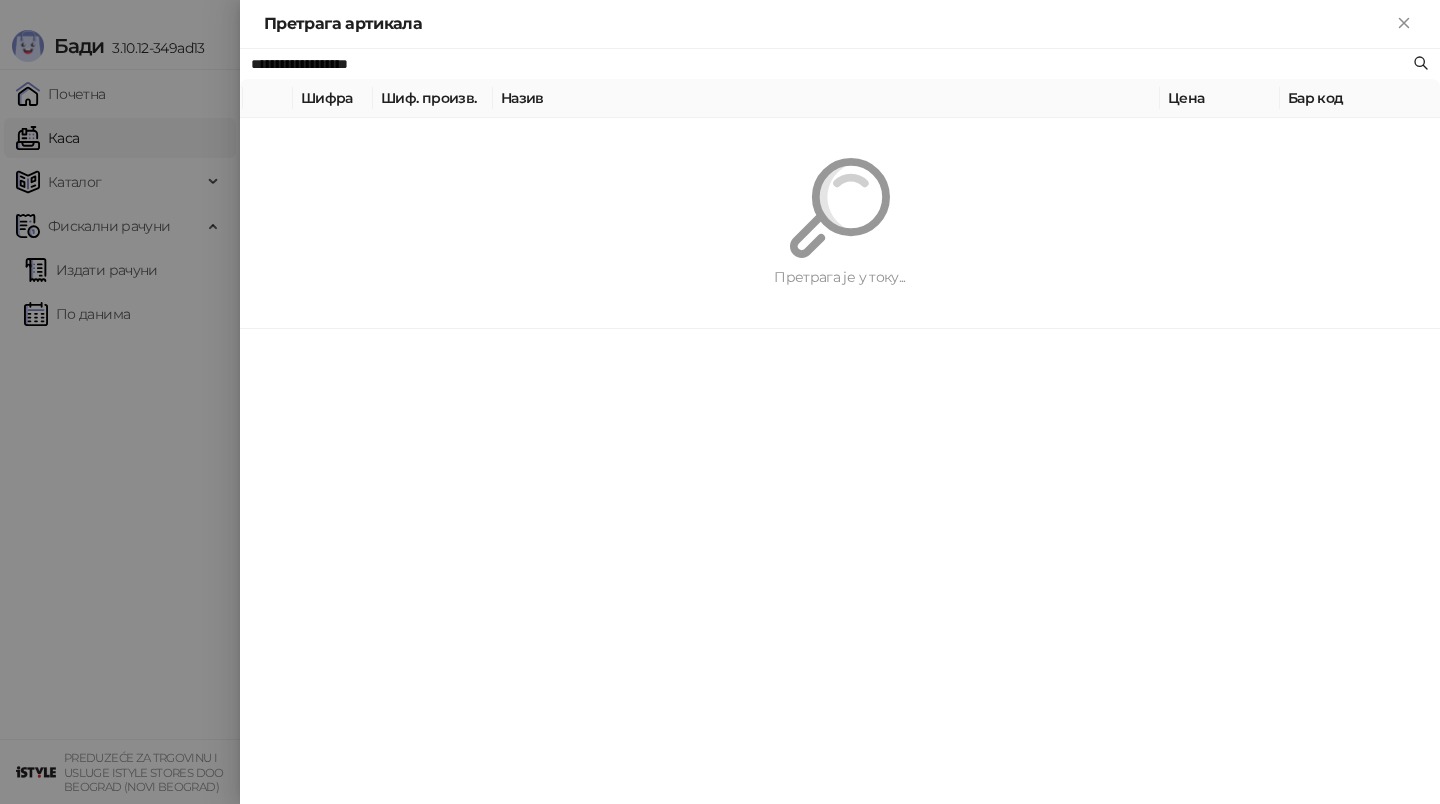 paste on "********" 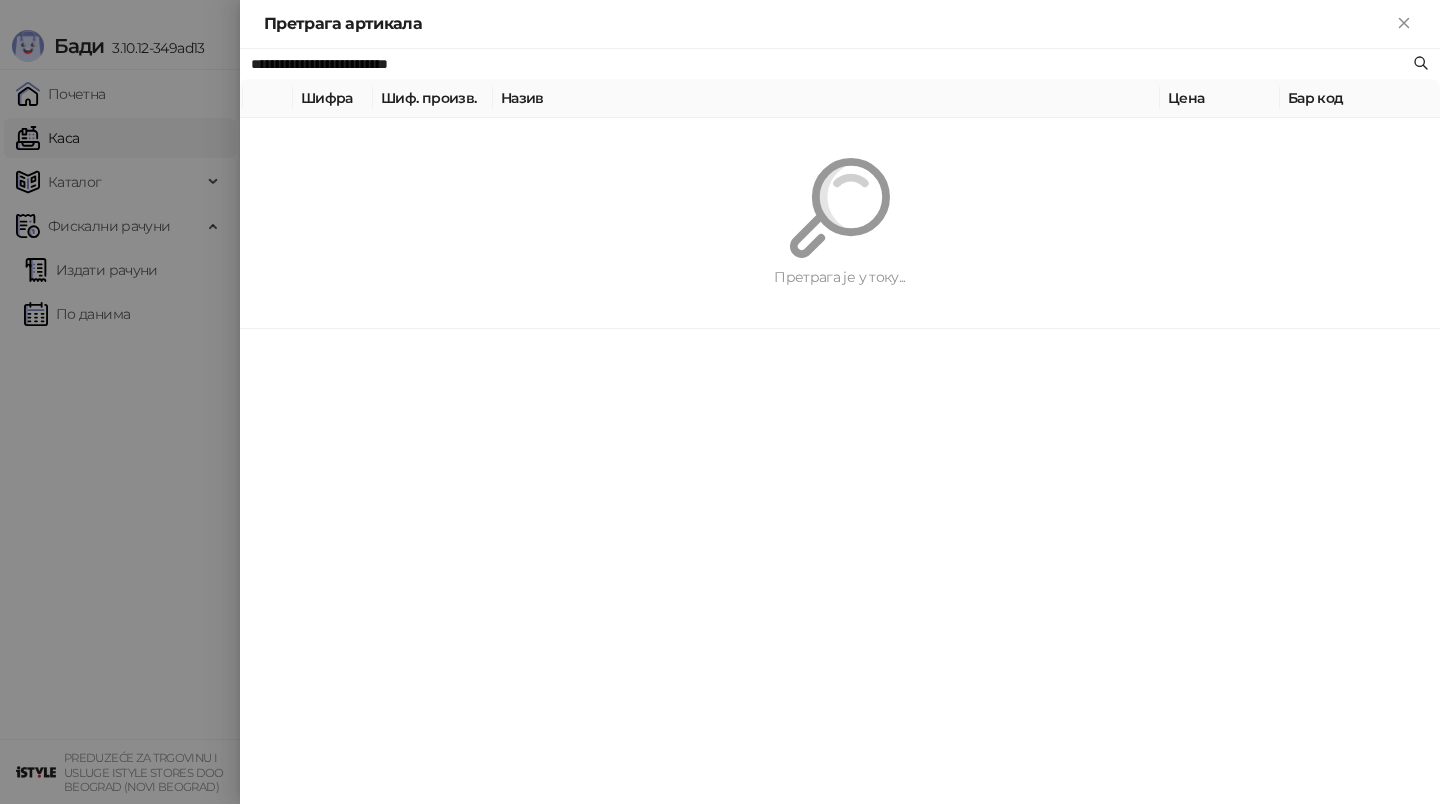 type on "**********" 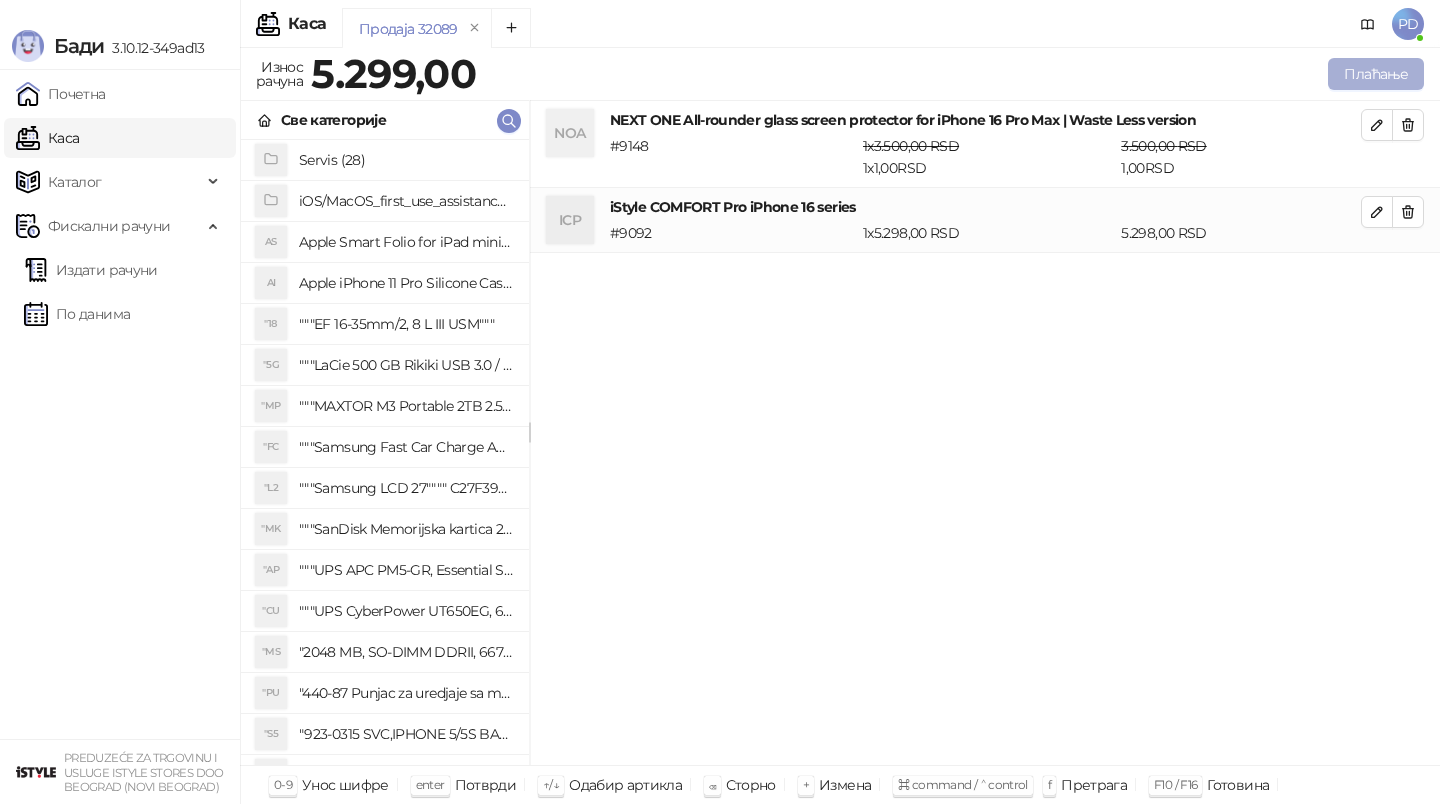 click on "Плаћање" at bounding box center [1376, 74] 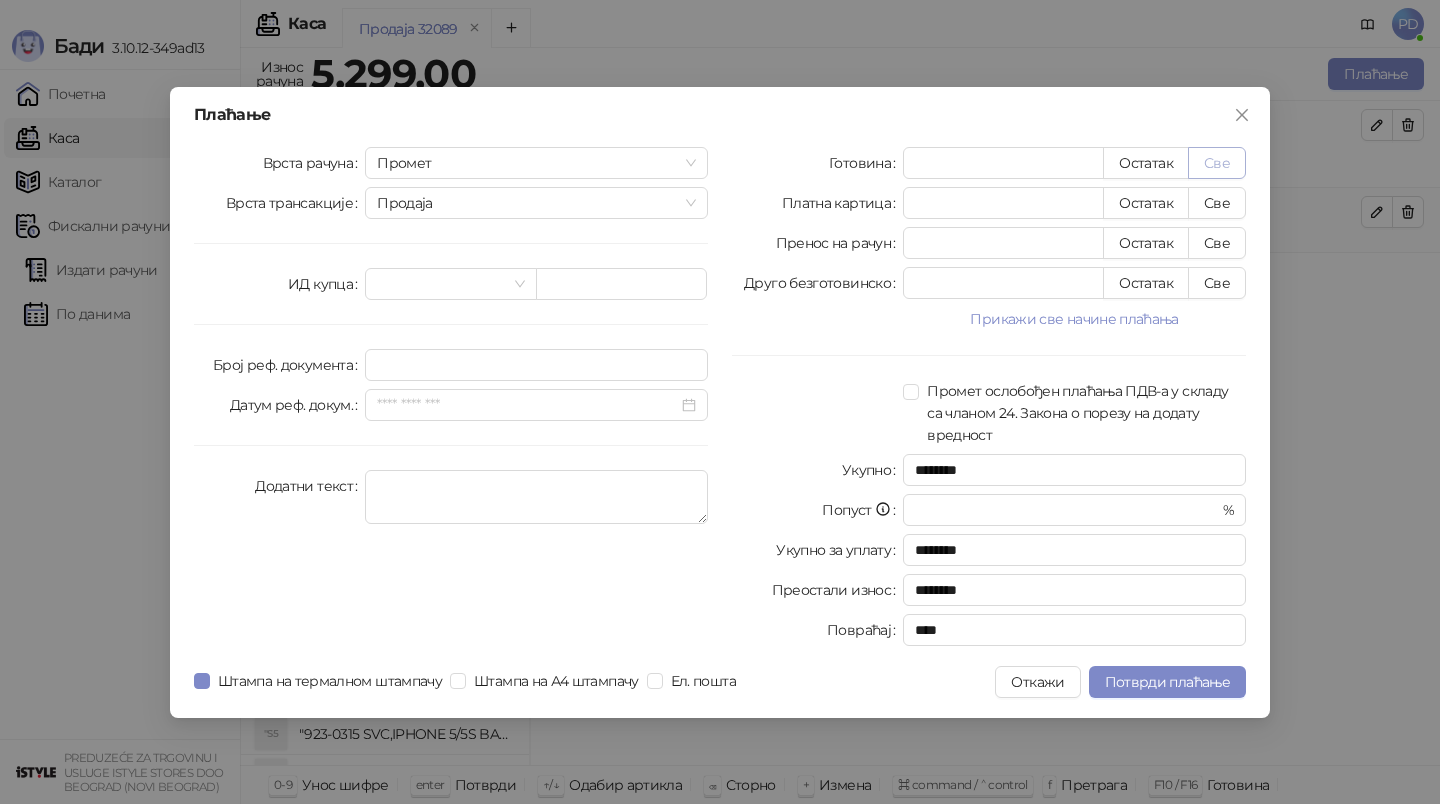 click on "Све" at bounding box center [1217, 163] 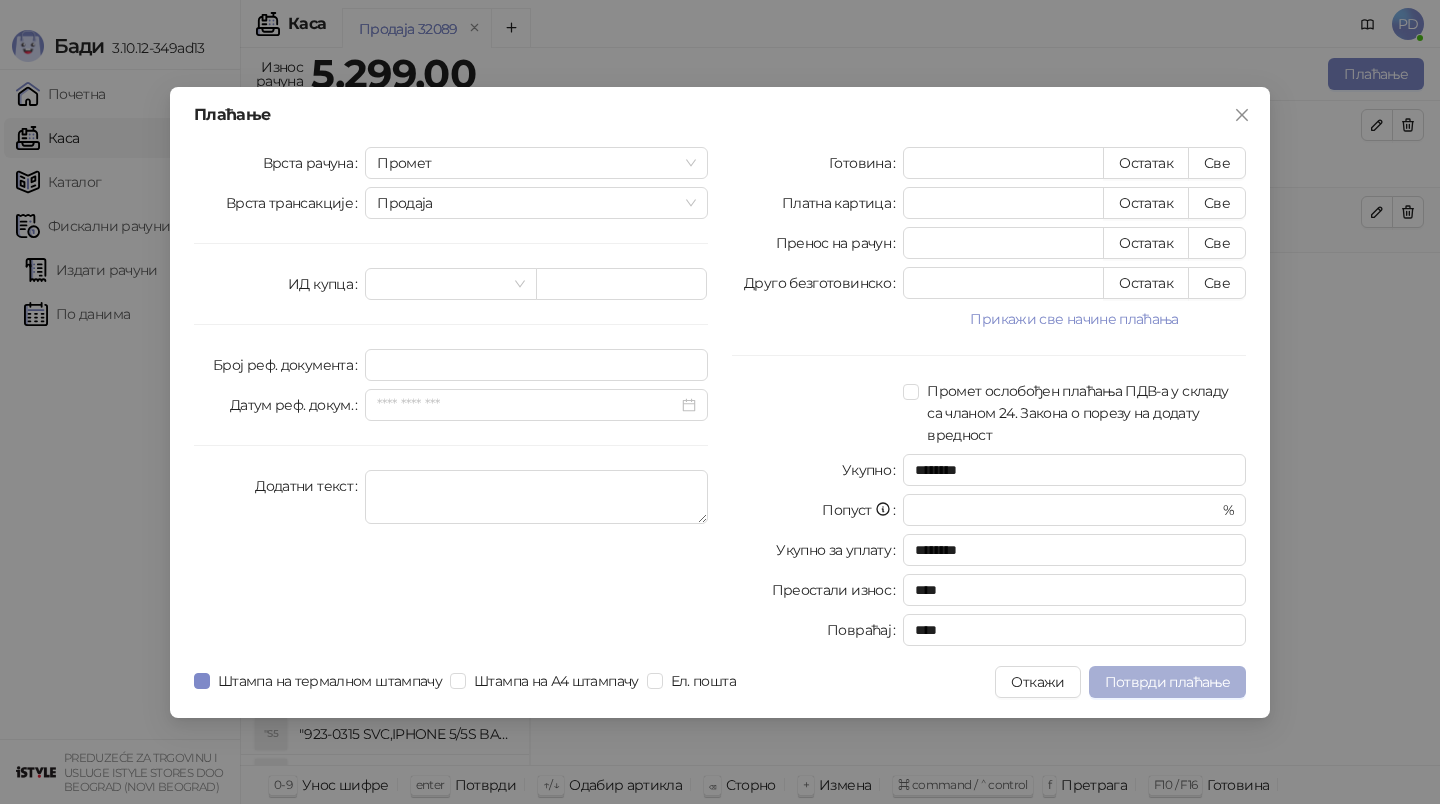 click on "Потврди плаћање" at bounding box center [1167, 682] 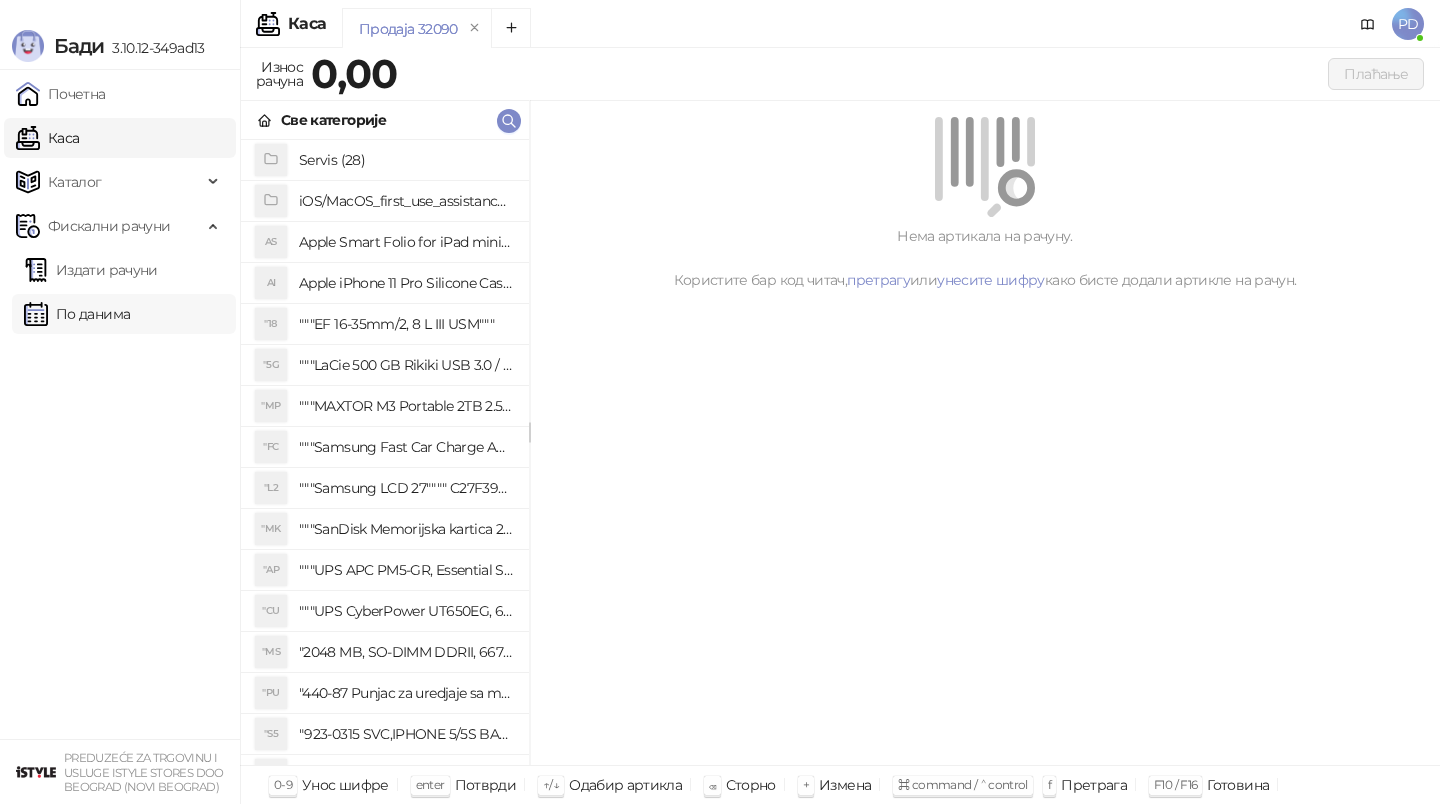 click on "По данима" at bounding box center [77, 314] 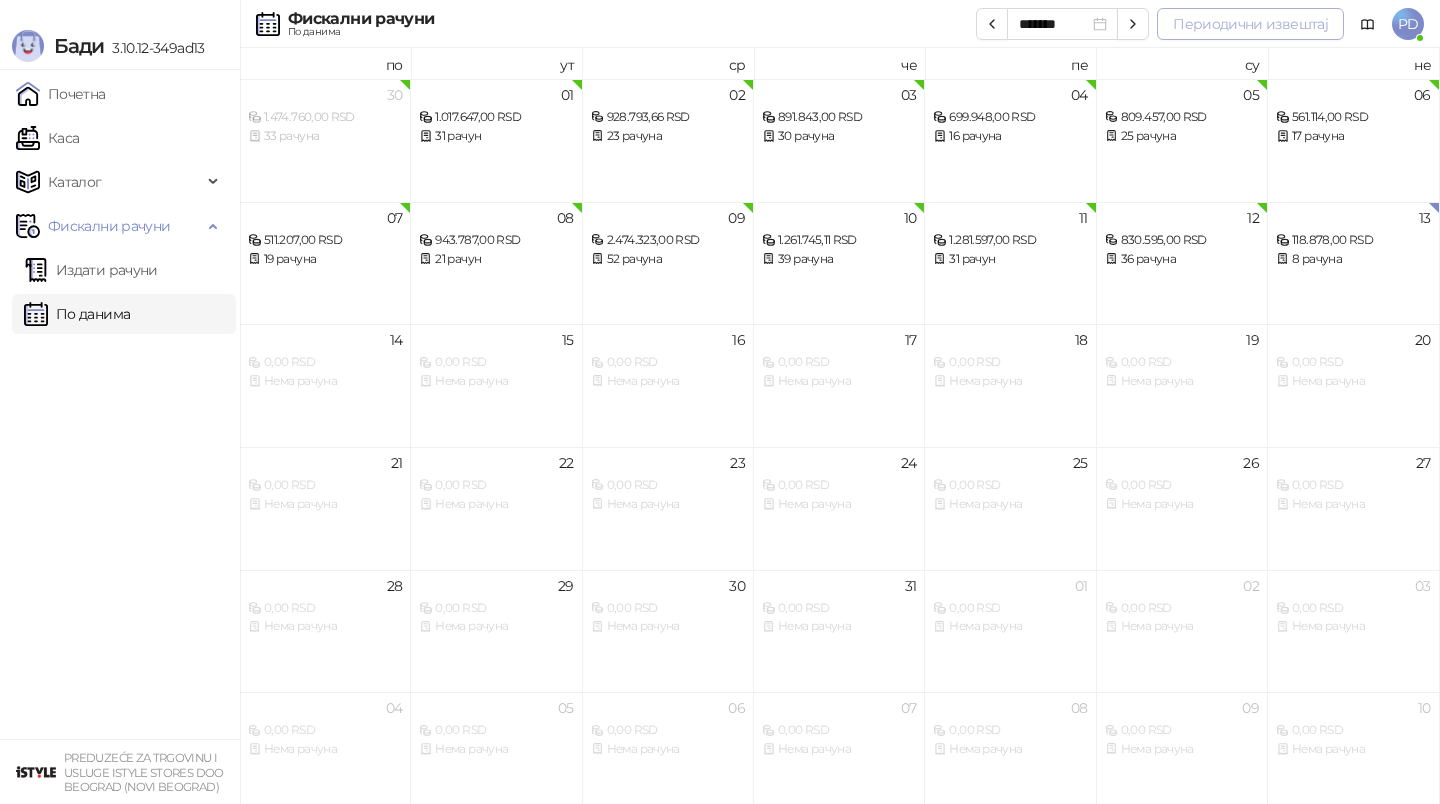 click on "Периодични извештај" at bounding box center [1250, 24] 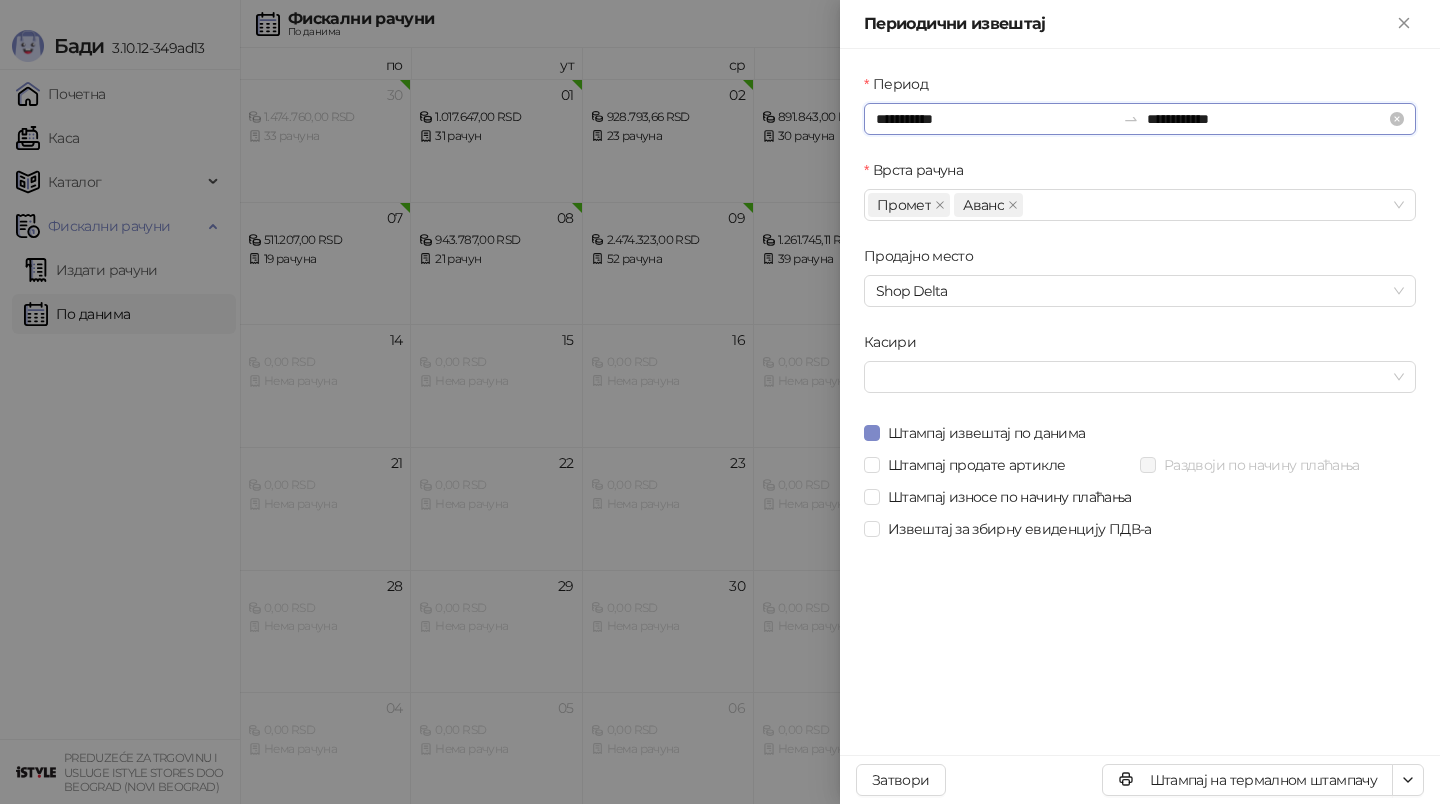 click on "**********" at bounding box center (995, 119) 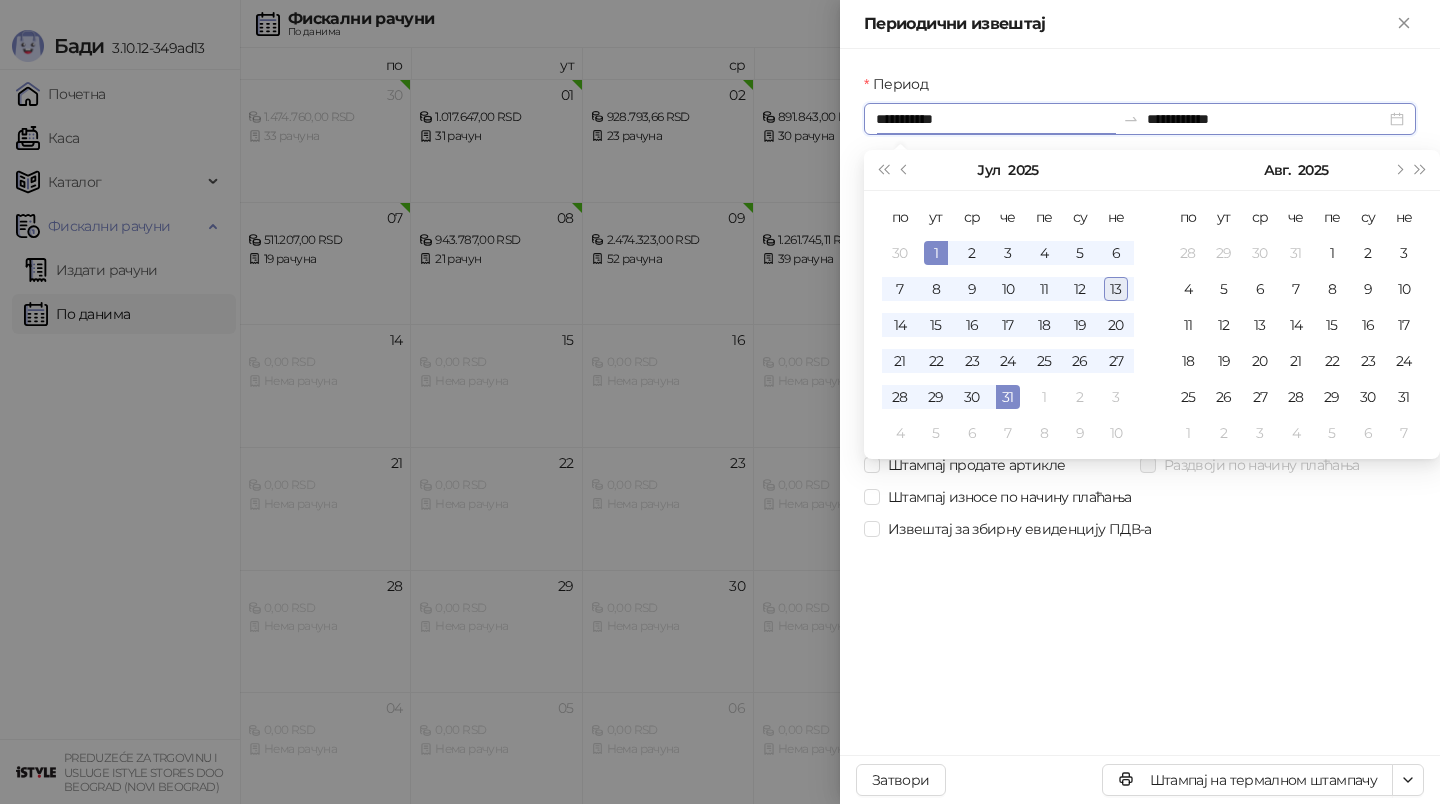 type on "**********" 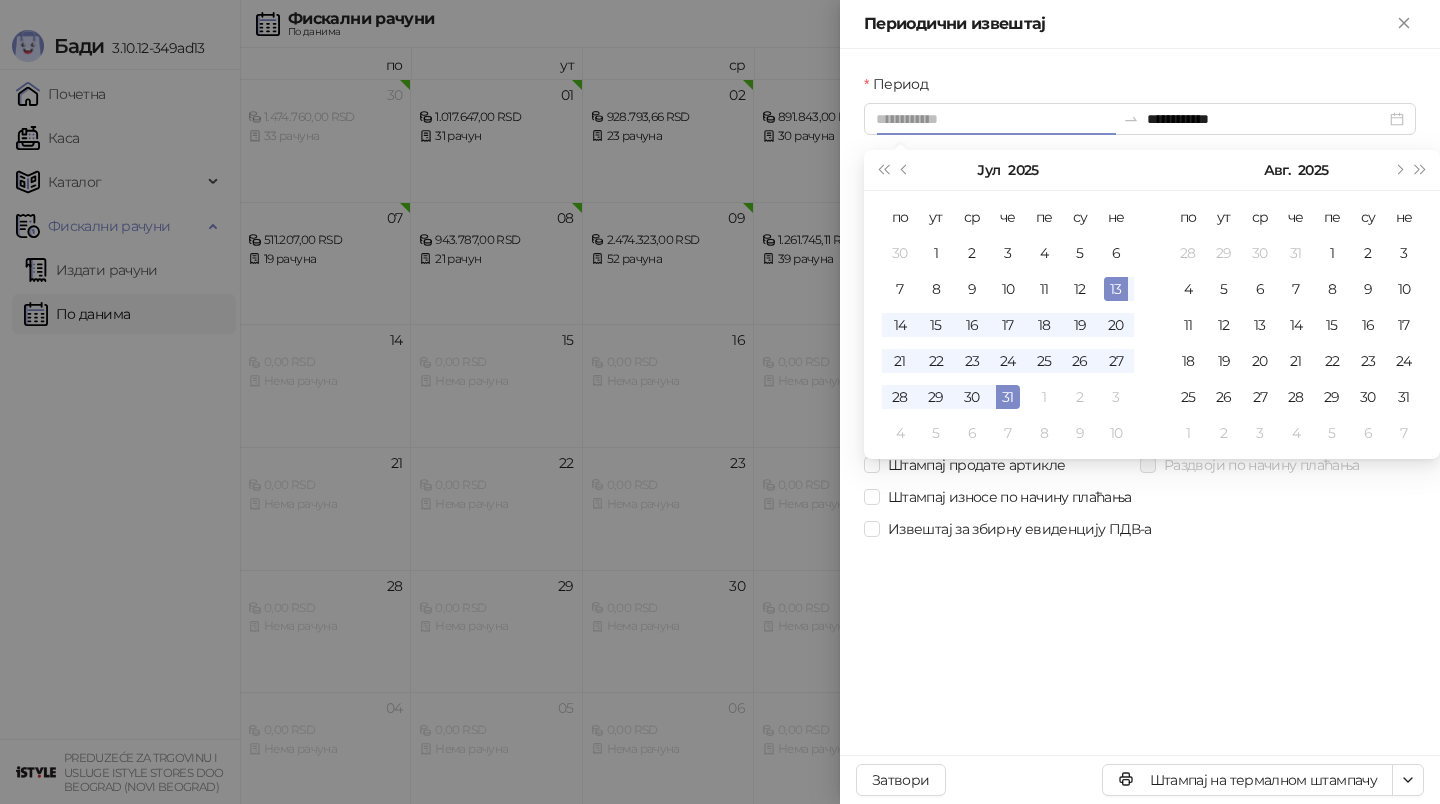 click on "13" at bounding box center [1116, 289] 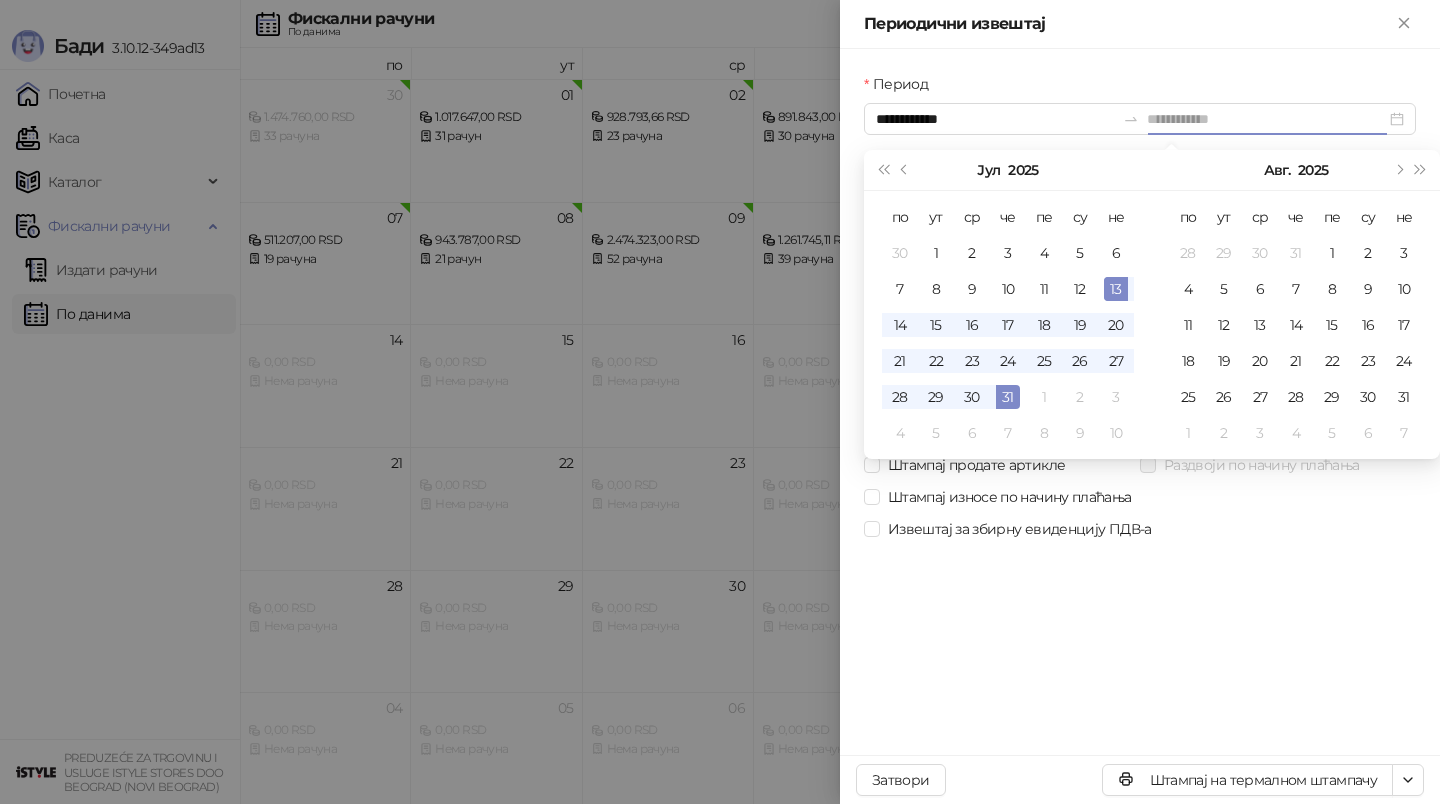 click on "13" at bounding box center (1116, 289) 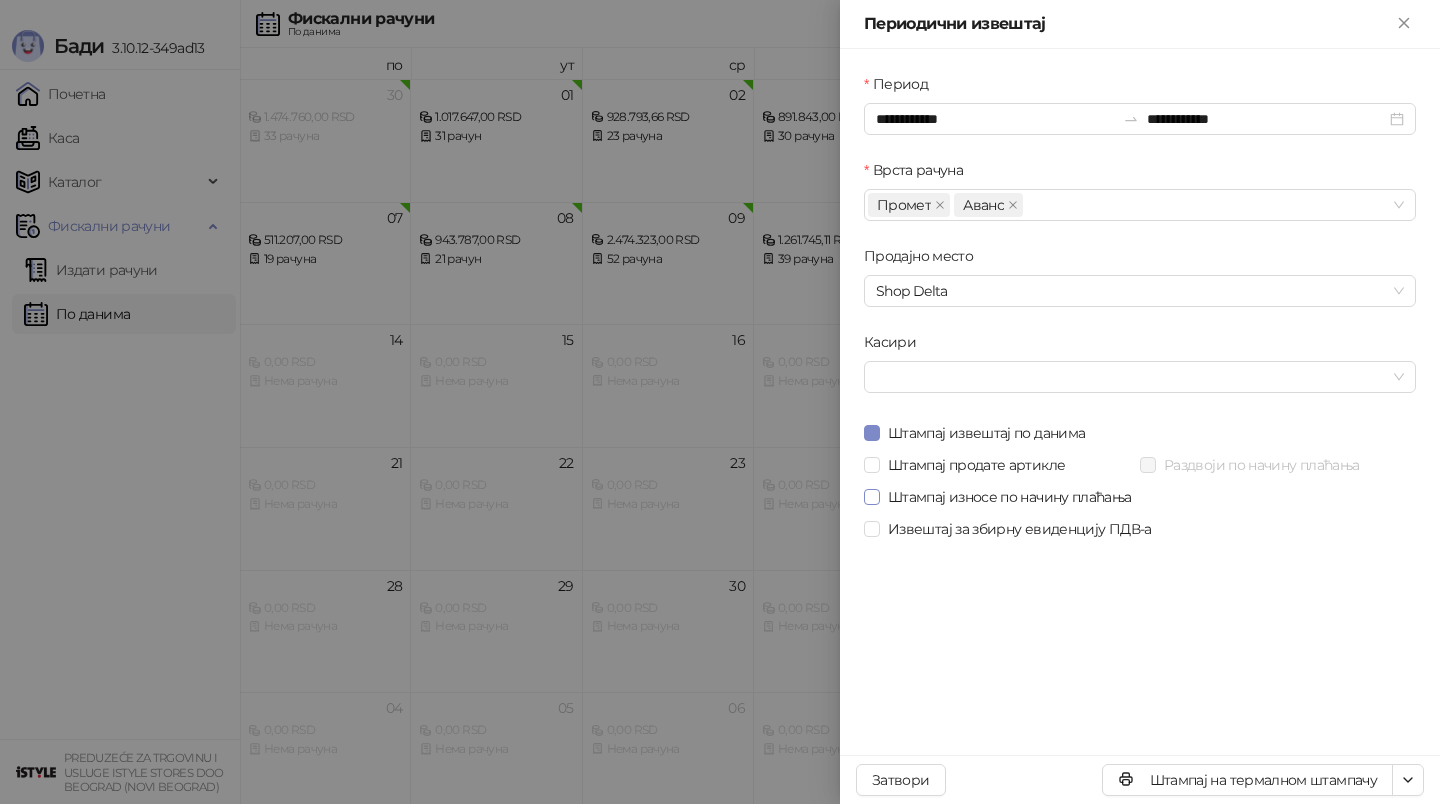 click on "Штампај износе по начину плаћања" at bounding box center [1010, 497] 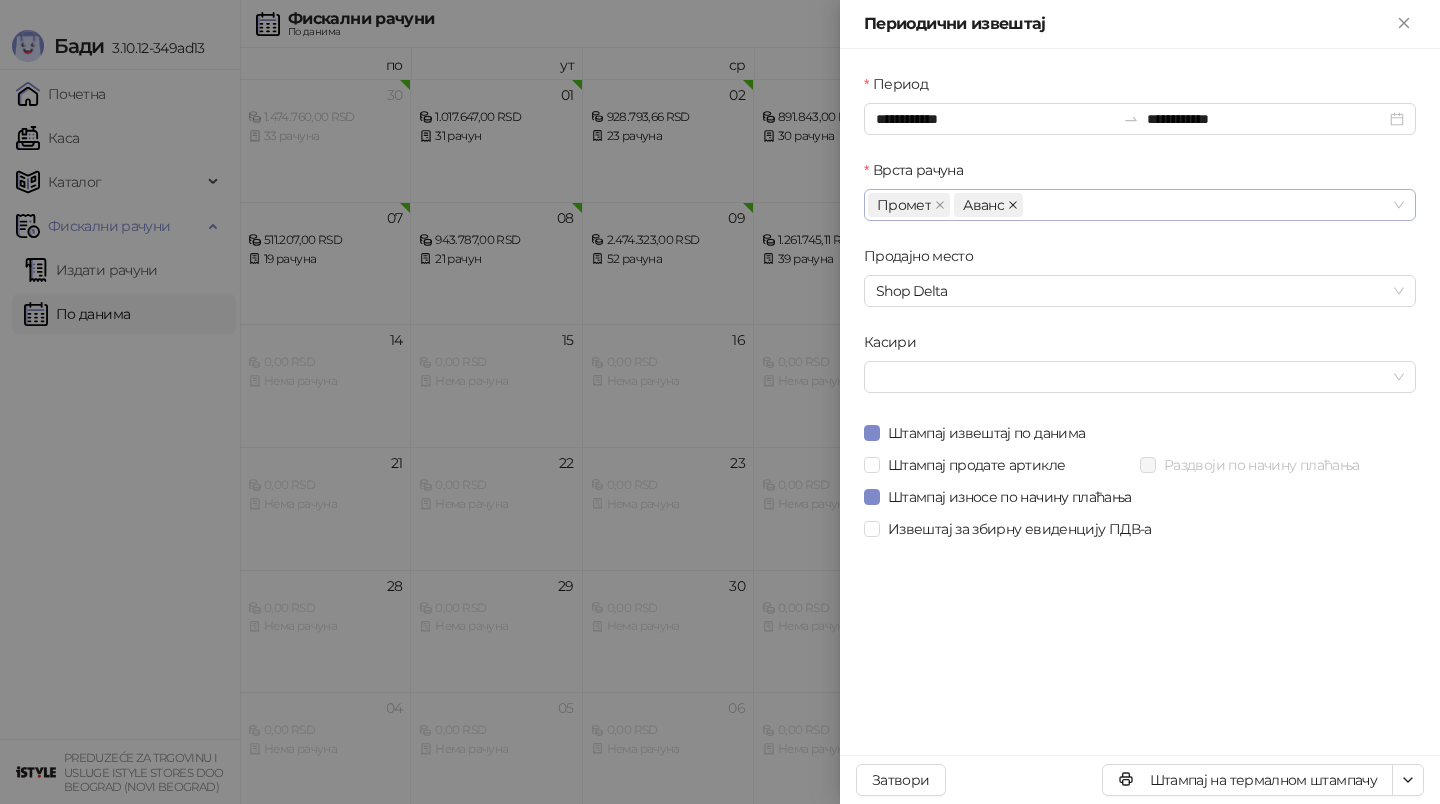 click 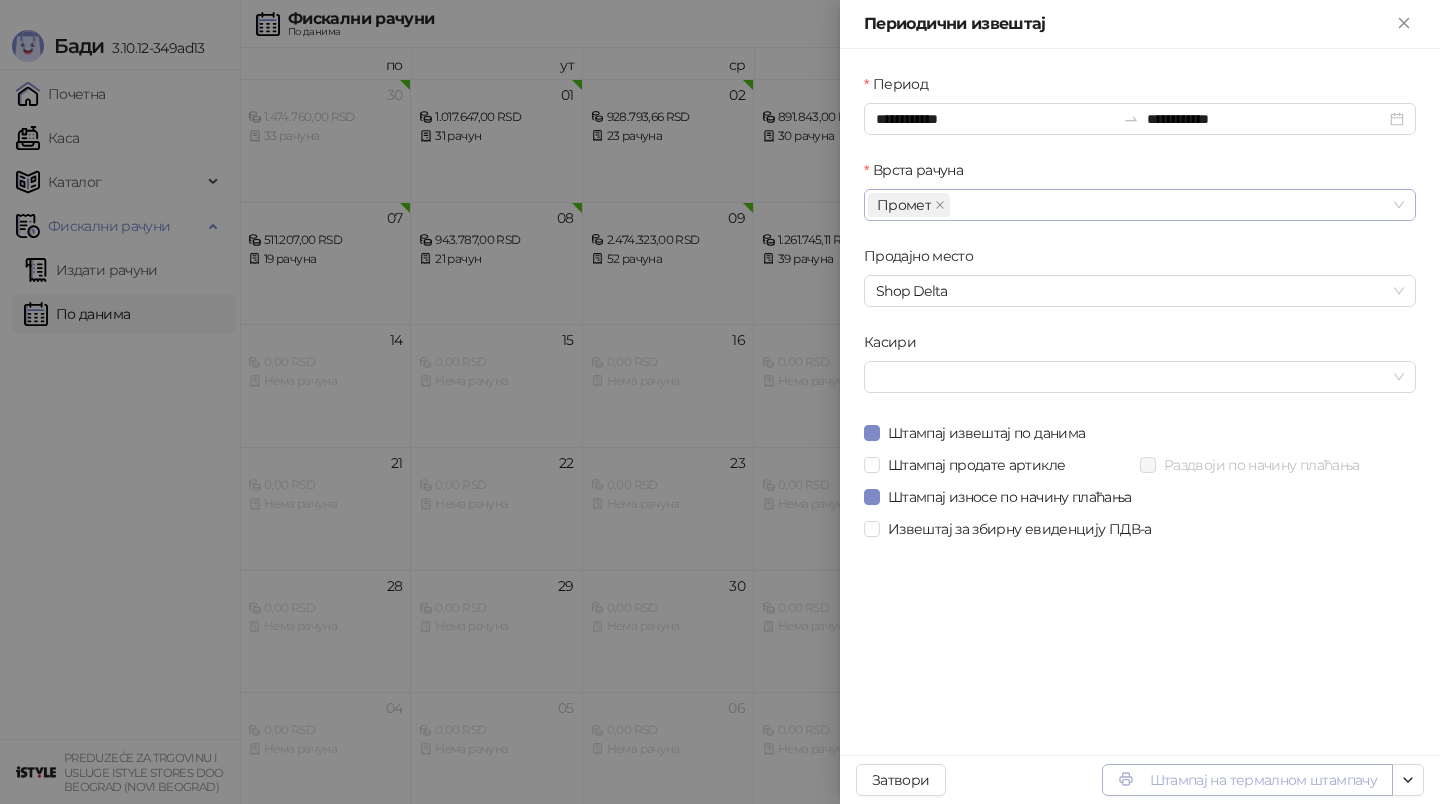 click on "Штампај на термалном штампачу" at bounding box center [1247, 780] 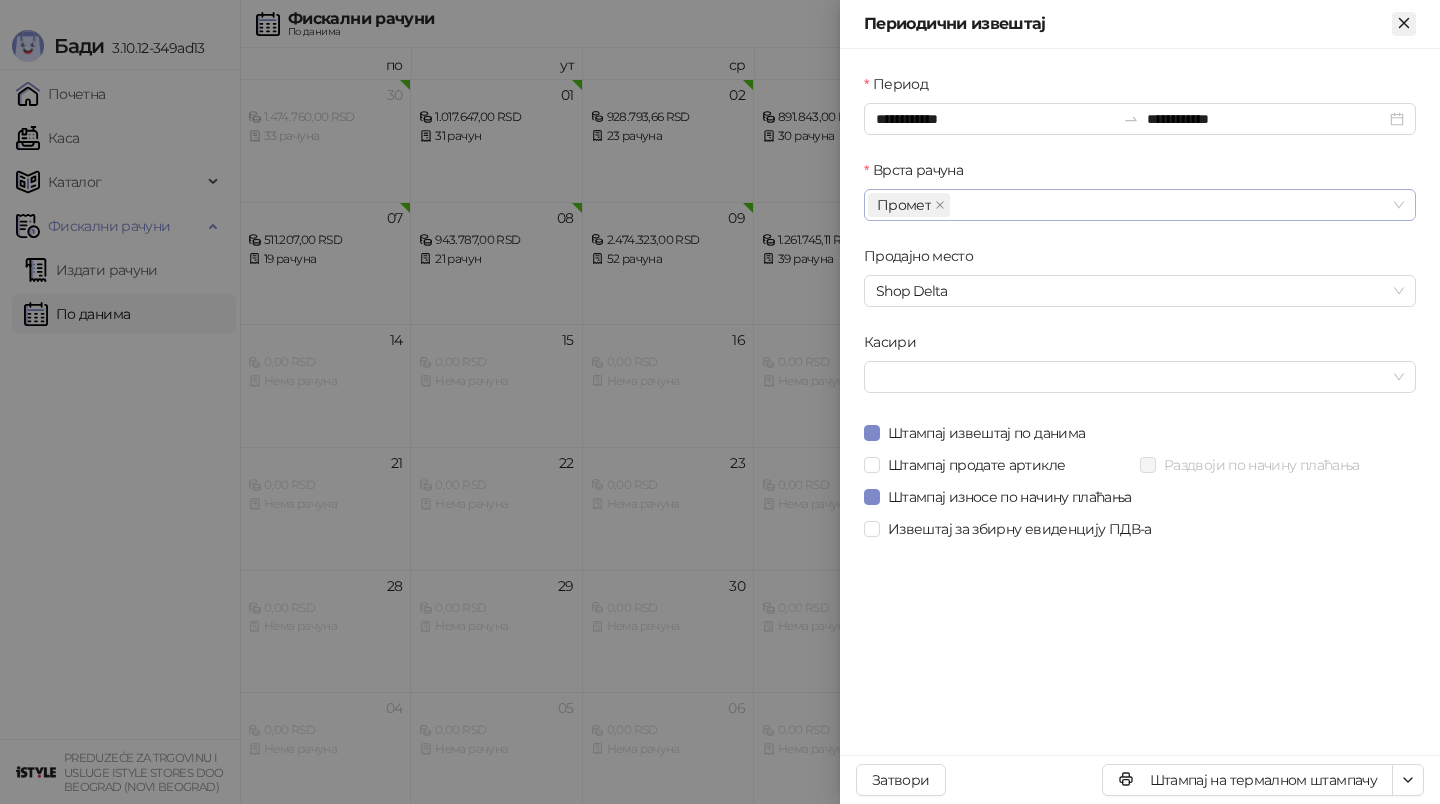click 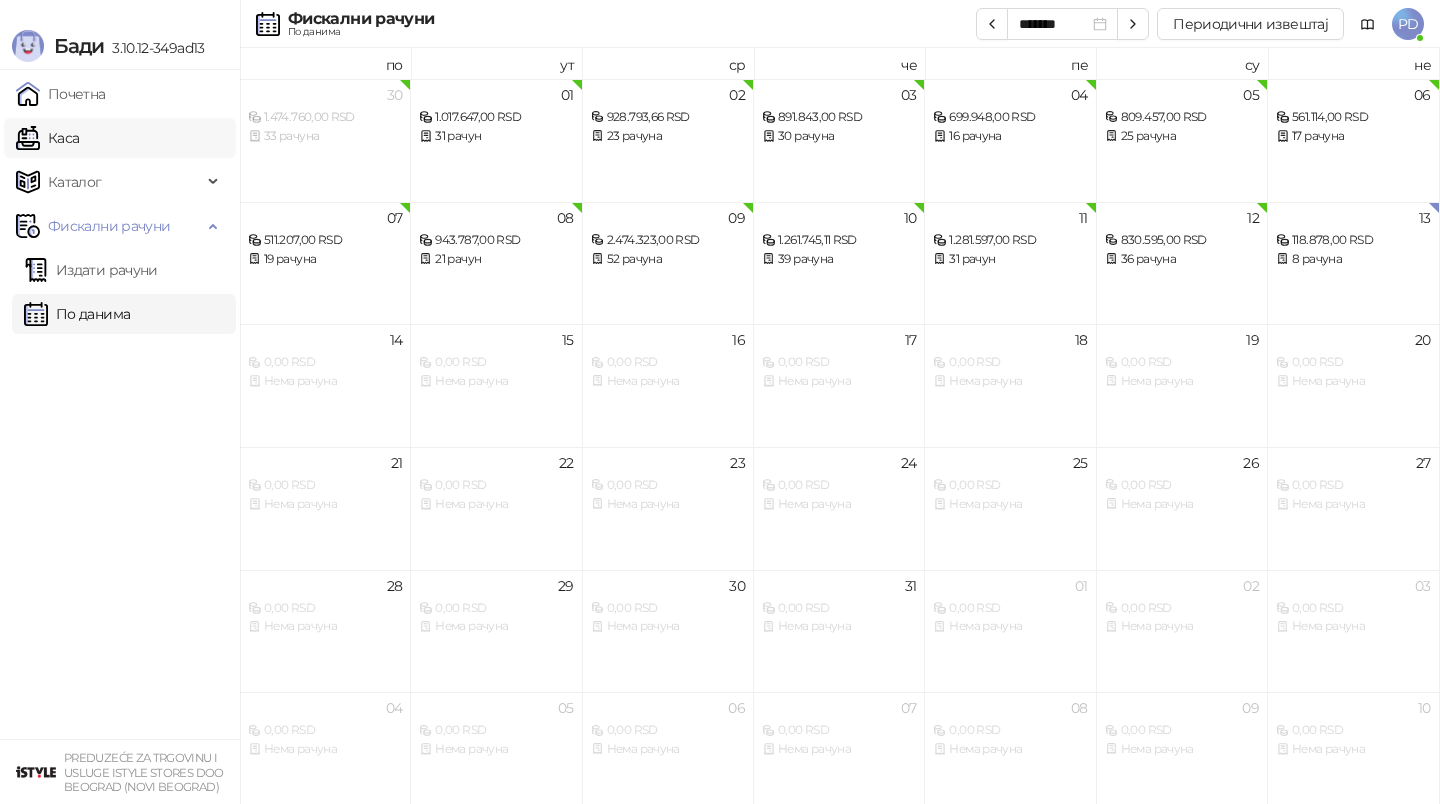 click on "Каса" at bounding box center [47, 138] 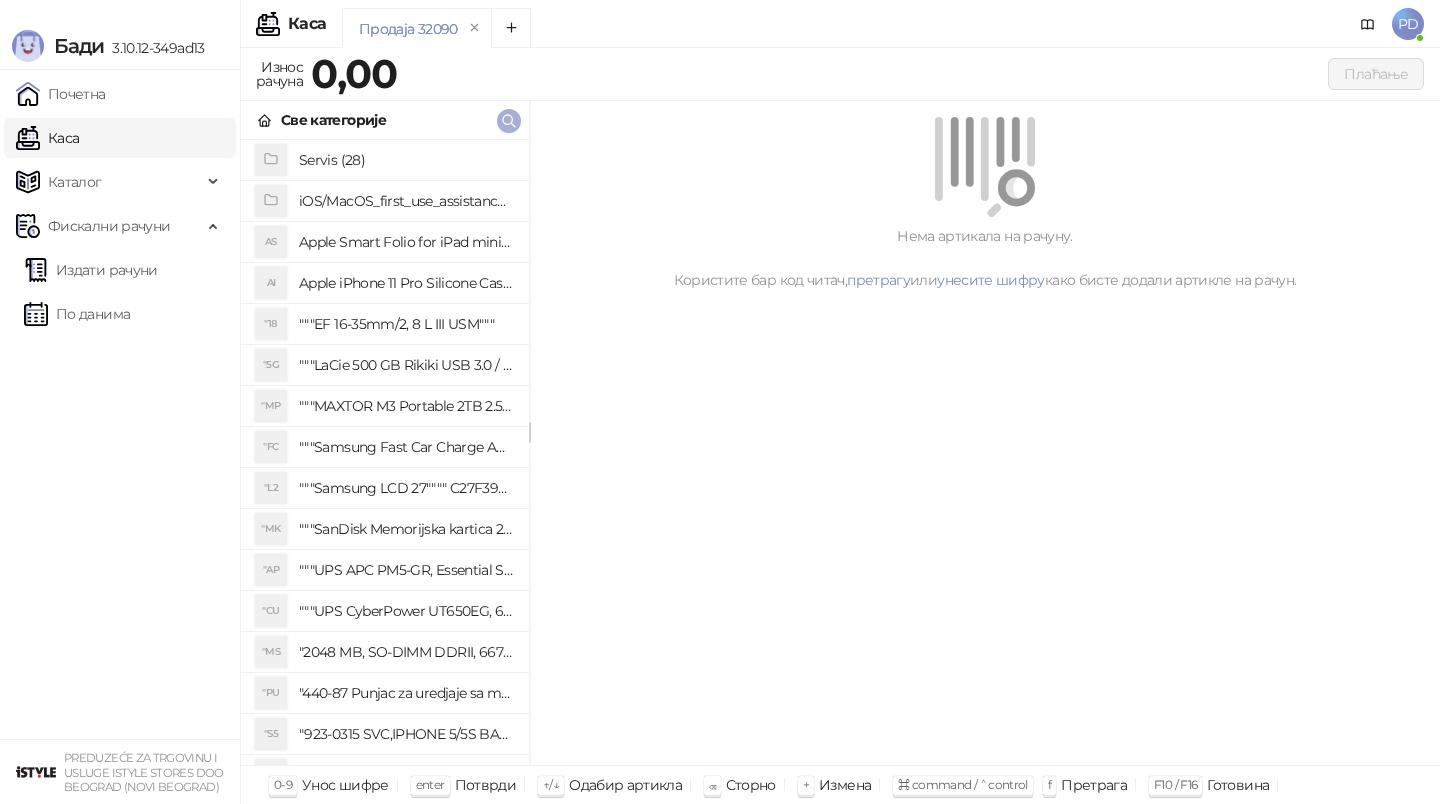click 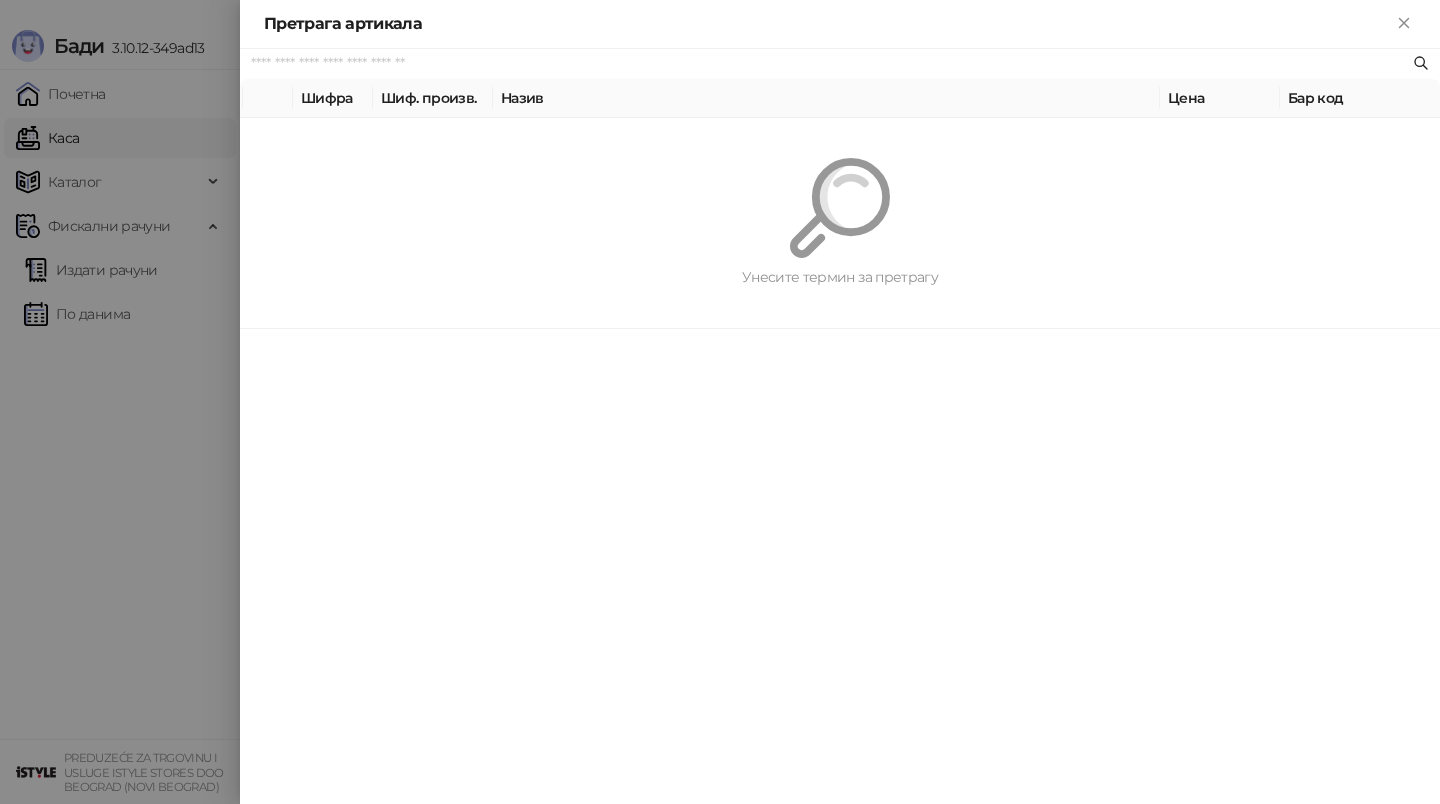 paste on "*********" 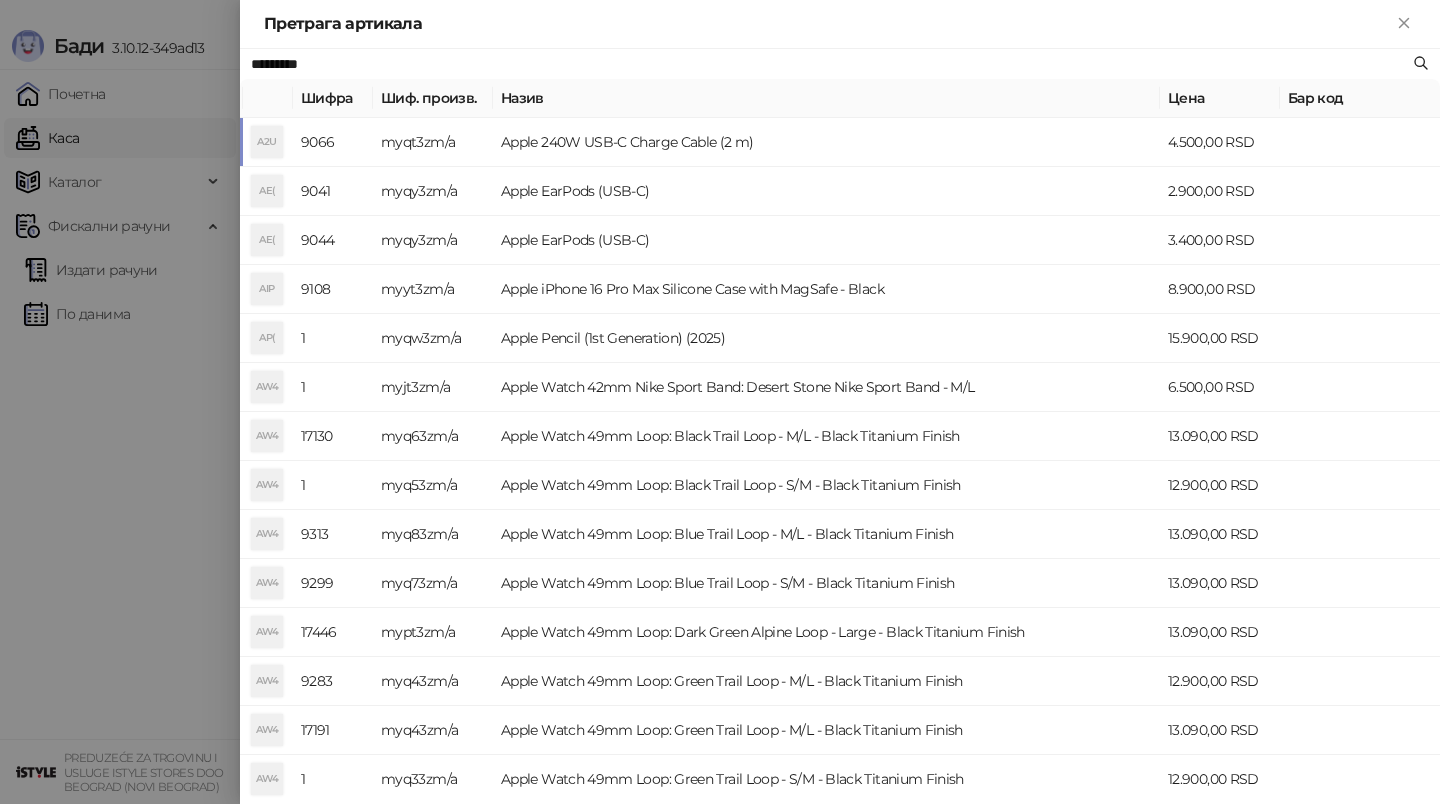 type on "*********" 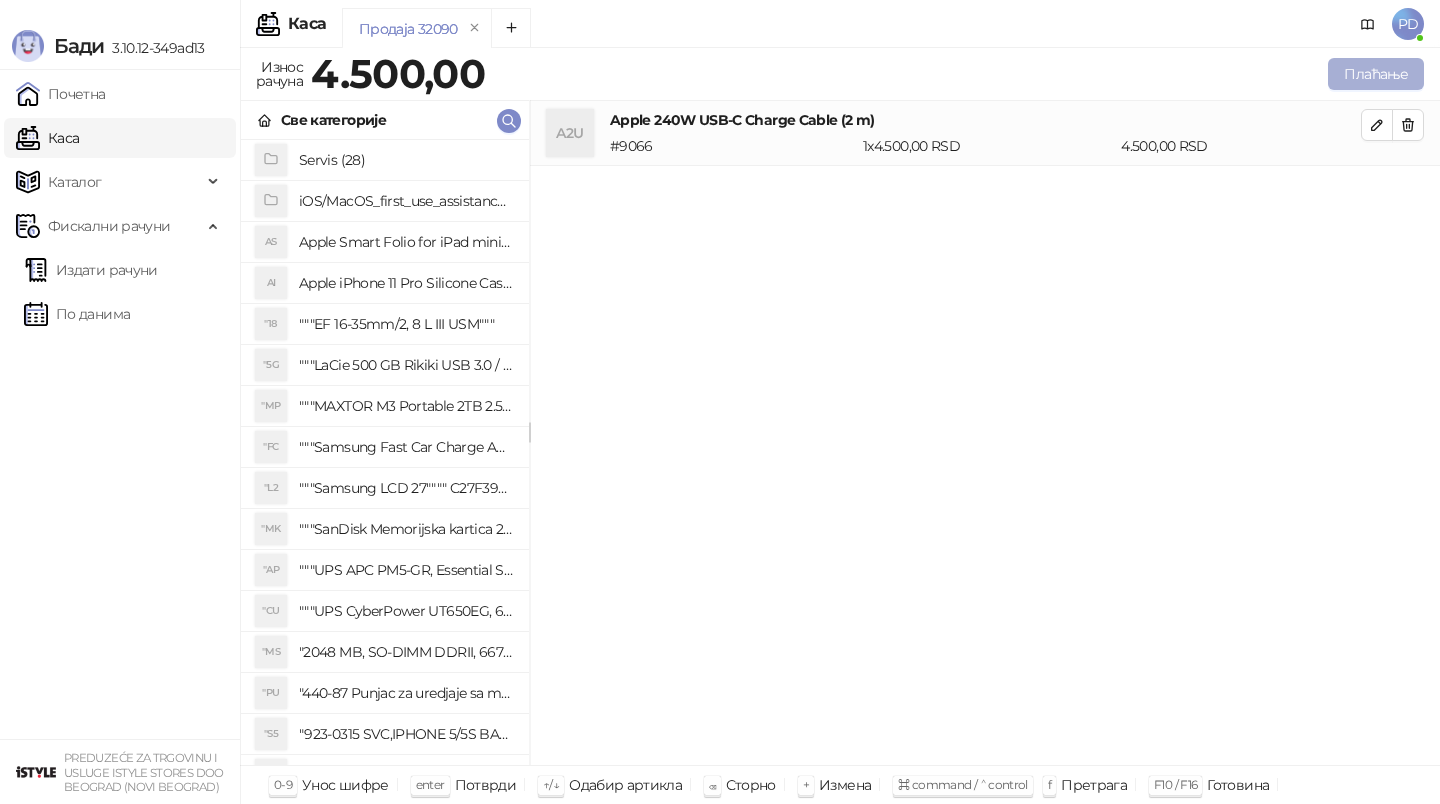 click on "Плаћање" at bounding box center (1376, 74) 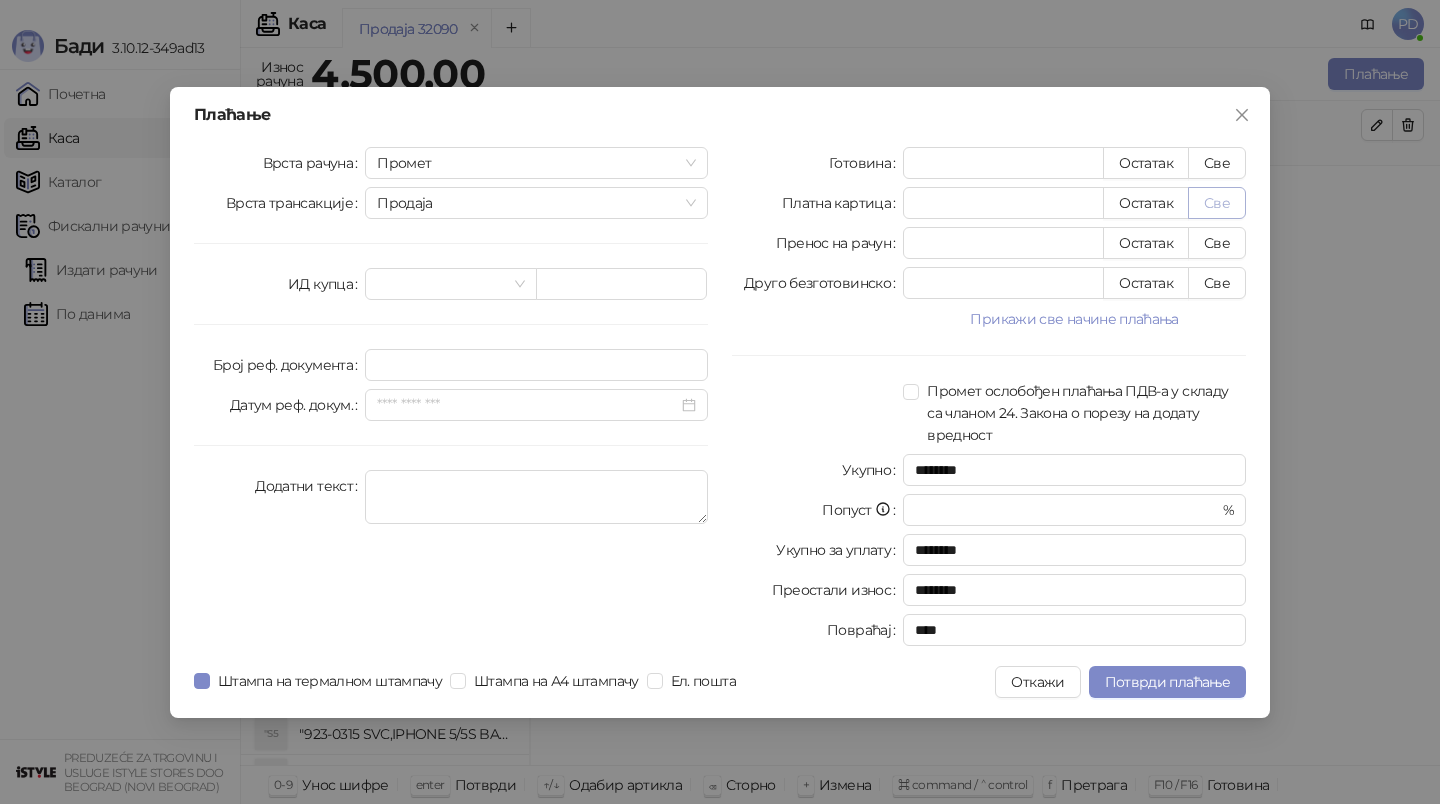 click on "Све" at bounding box center (1217, 203) 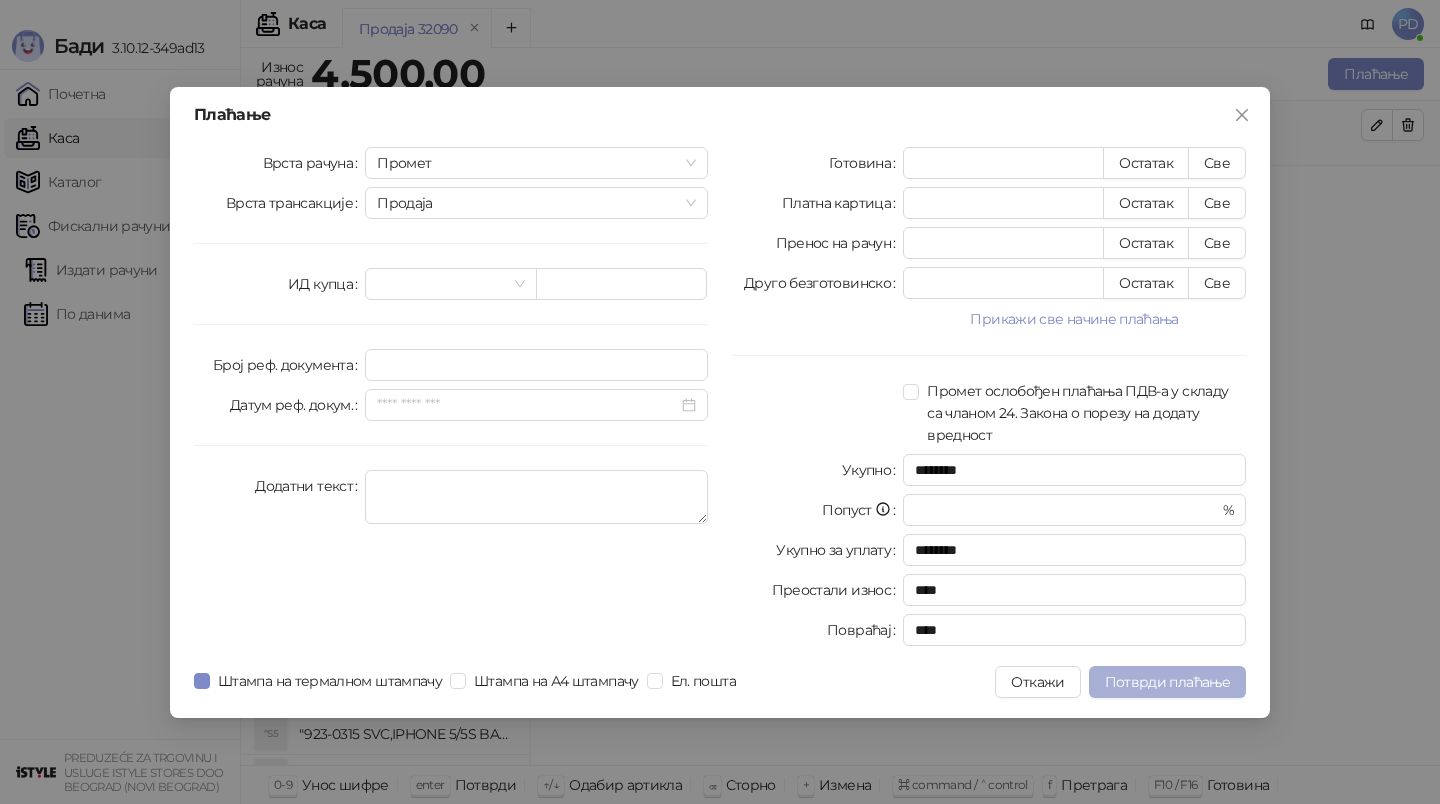 click on "Потврди плаћање" at bounding box center [1167, 682] 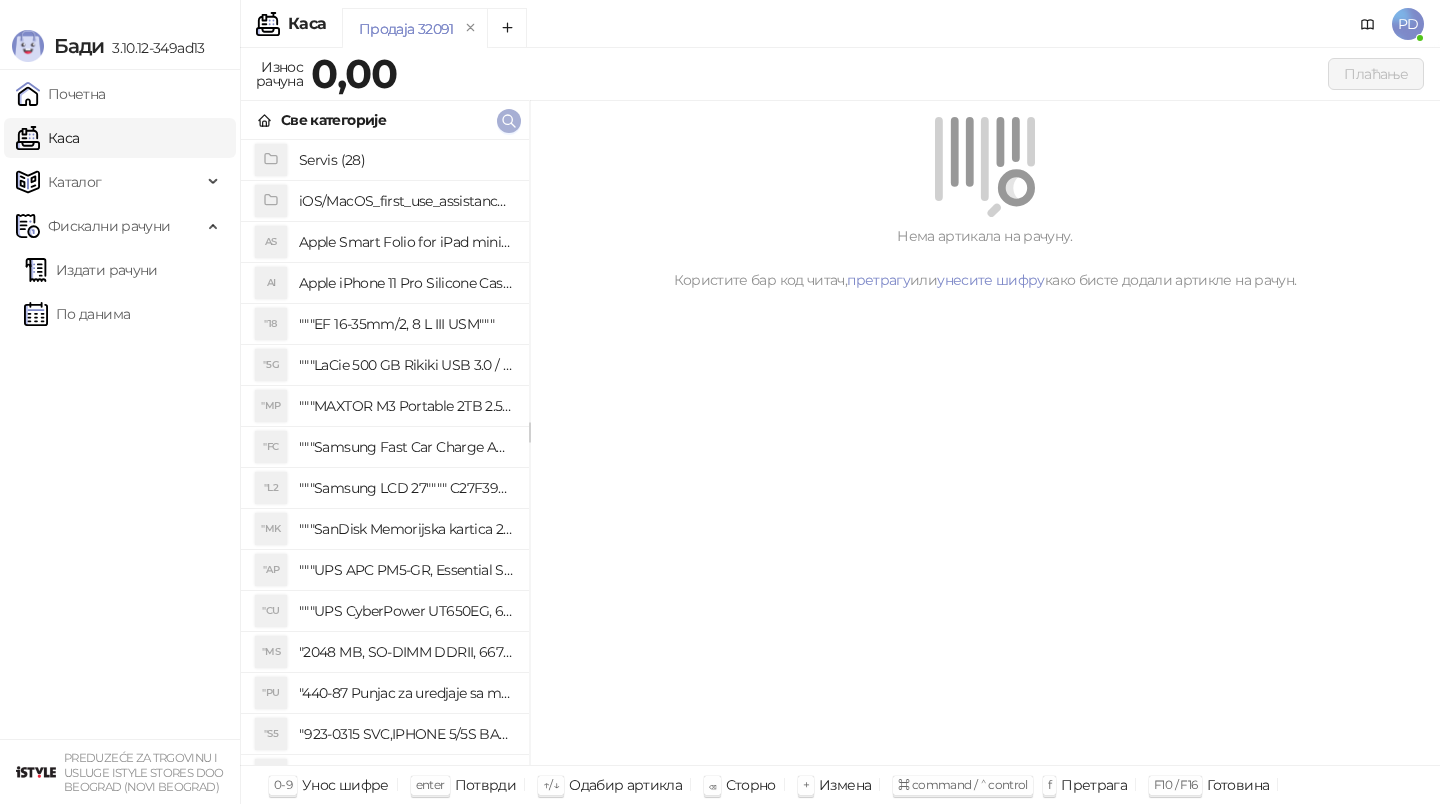 click 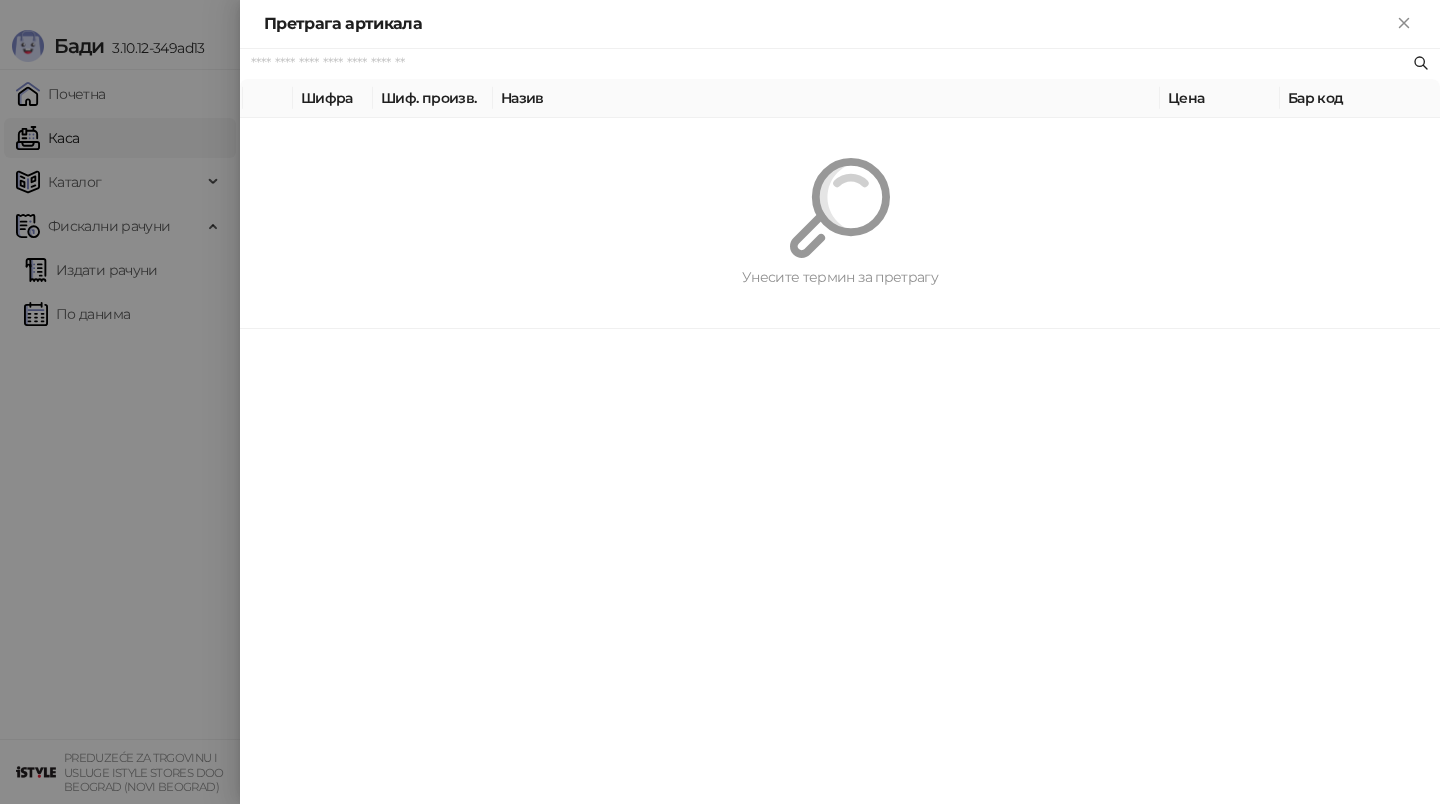 paste on "*********" 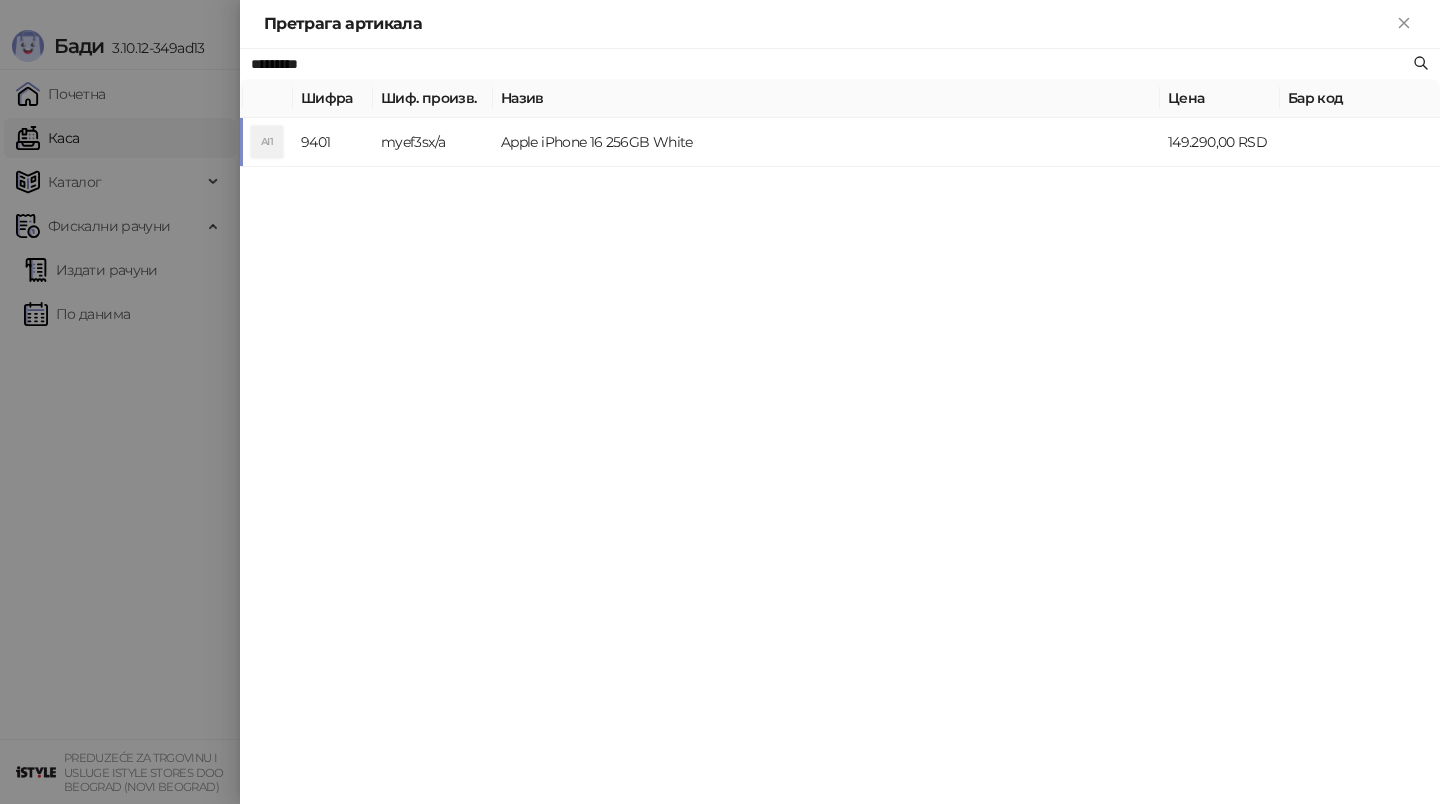 type on "*********" 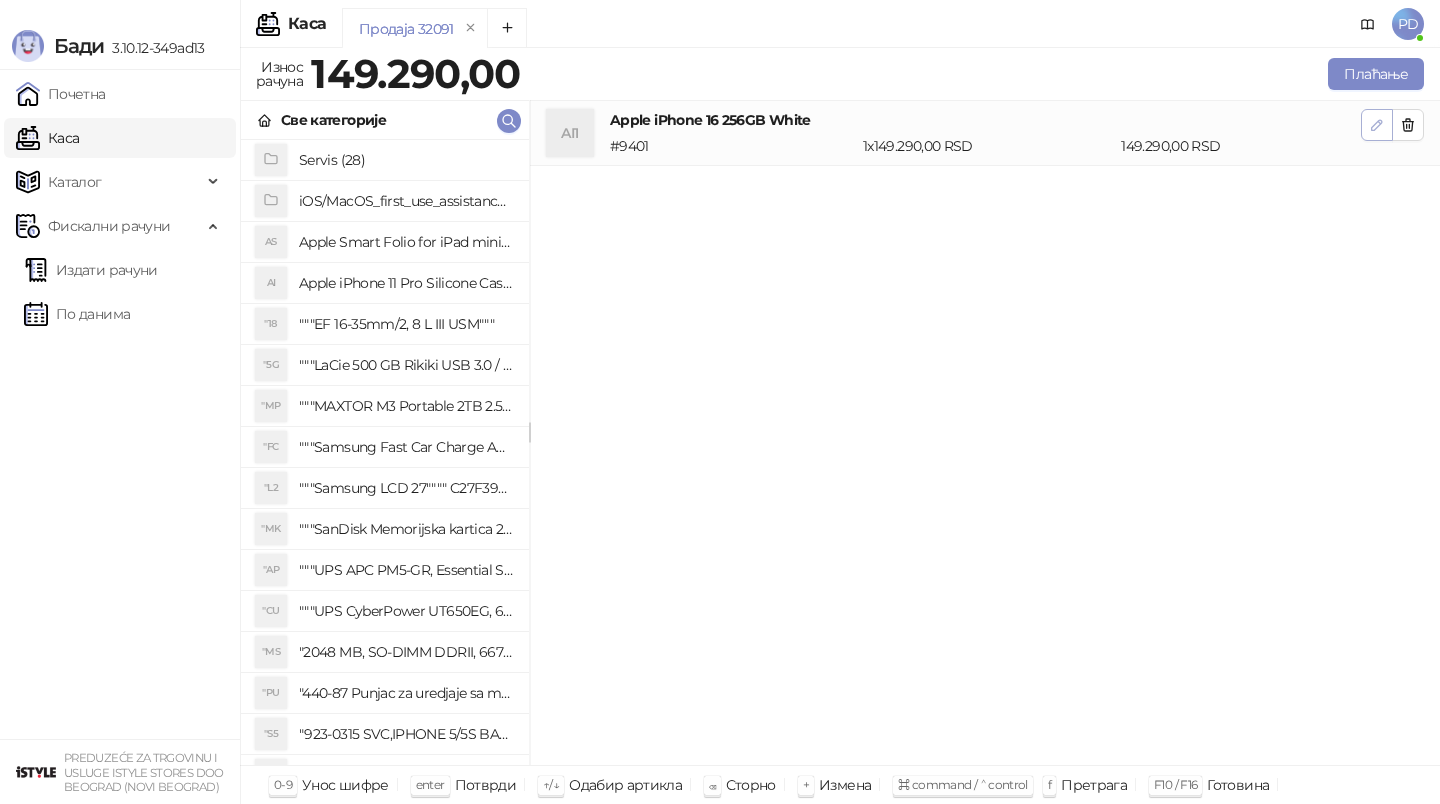 click 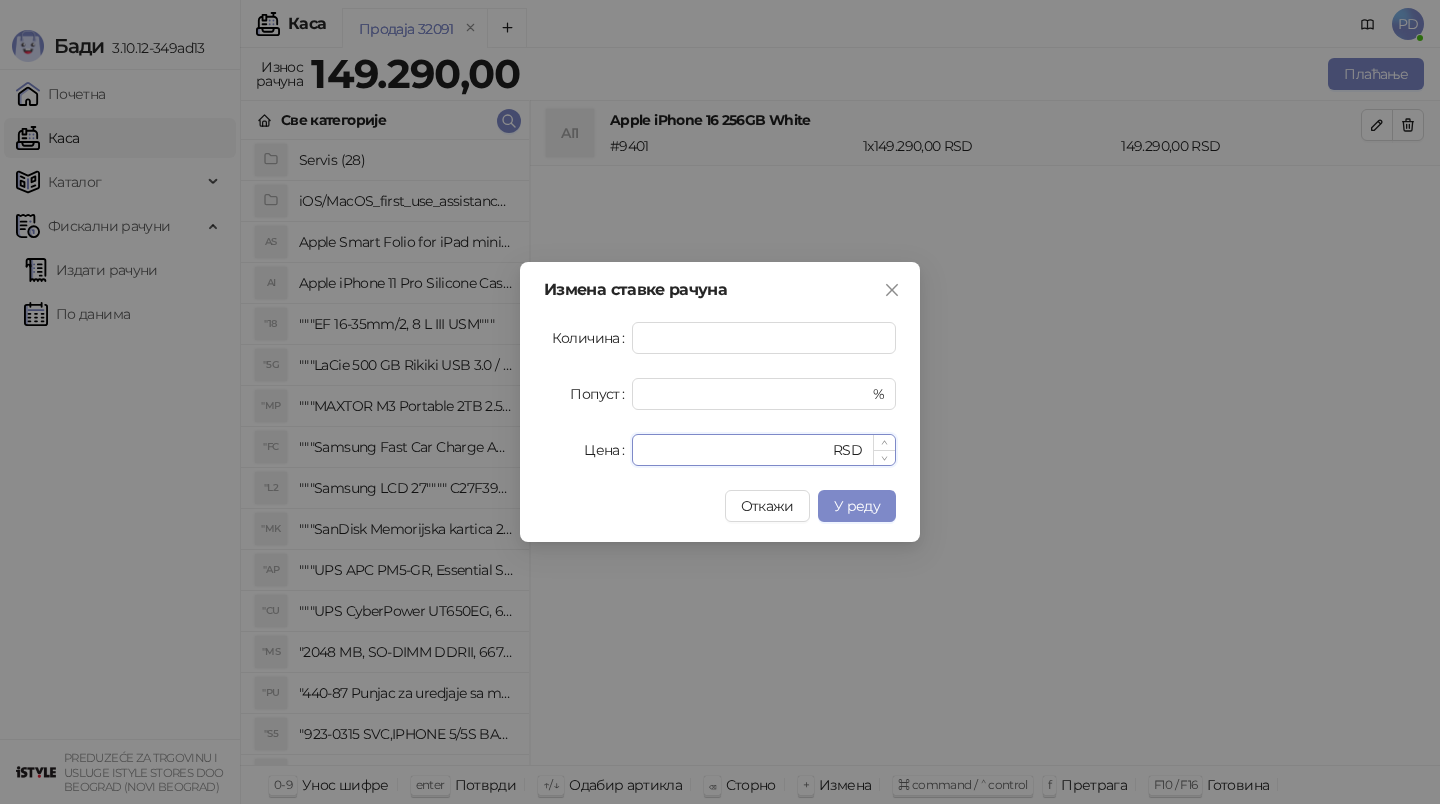 click on "******" at bounding box center (736, 450) 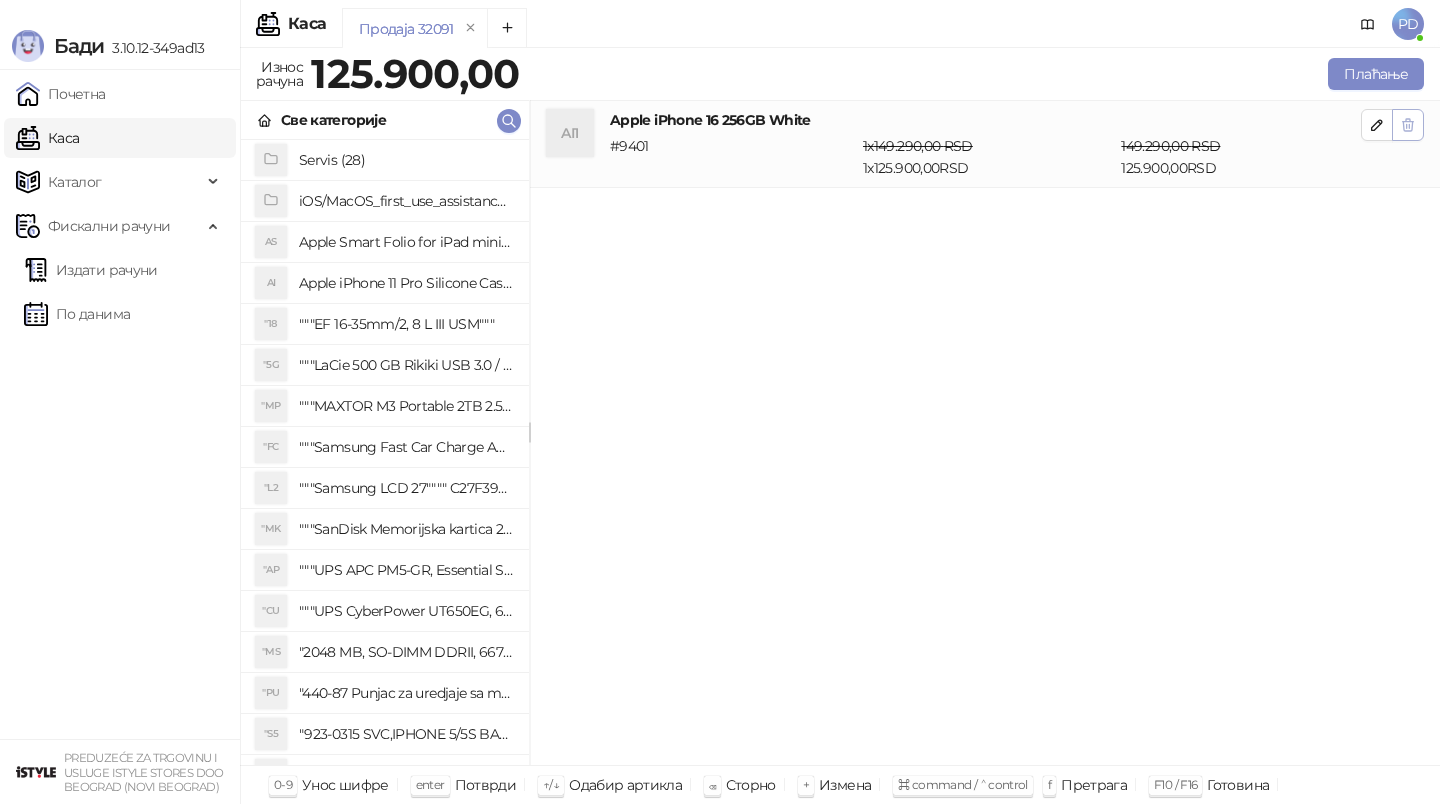 click 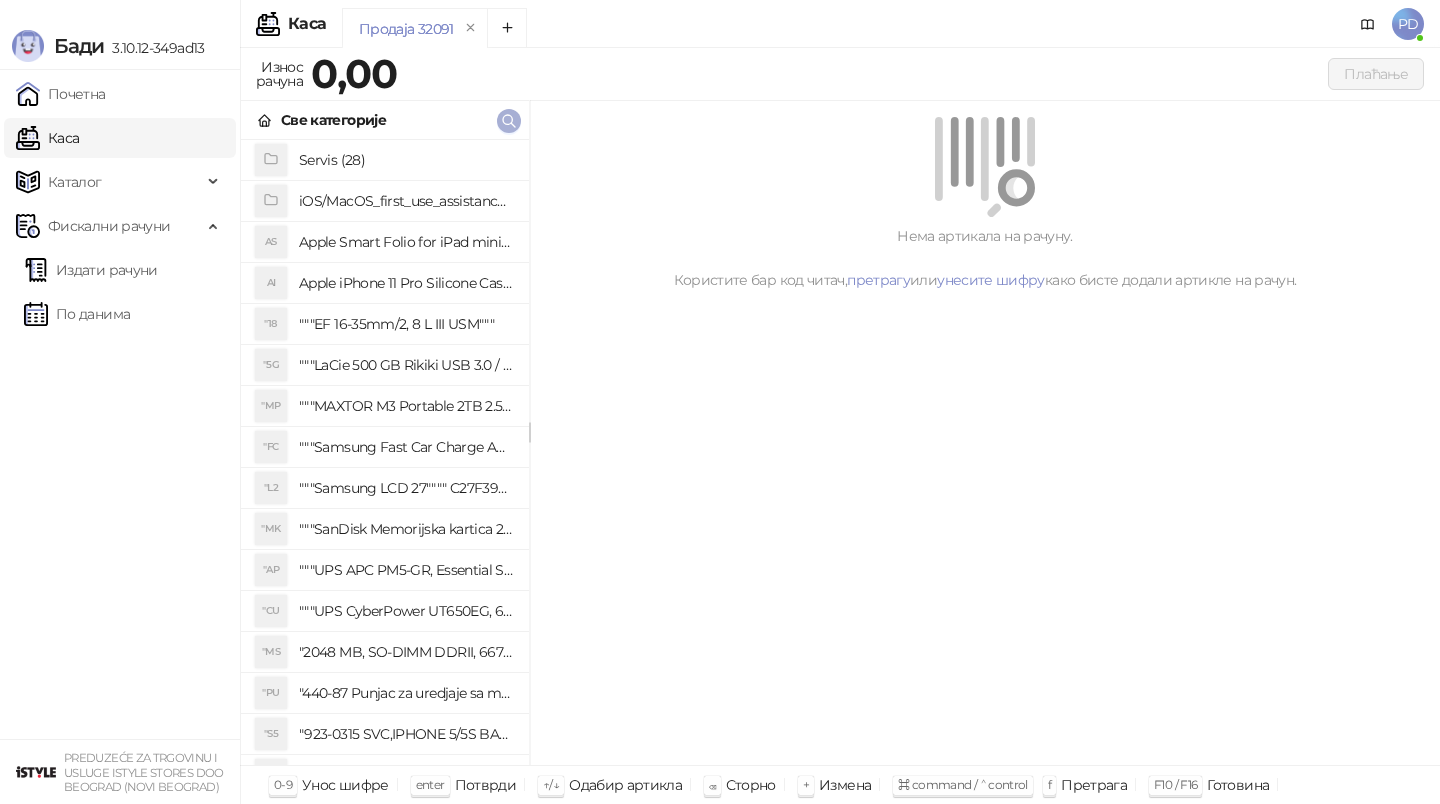 click at bounding box center (509, 121) 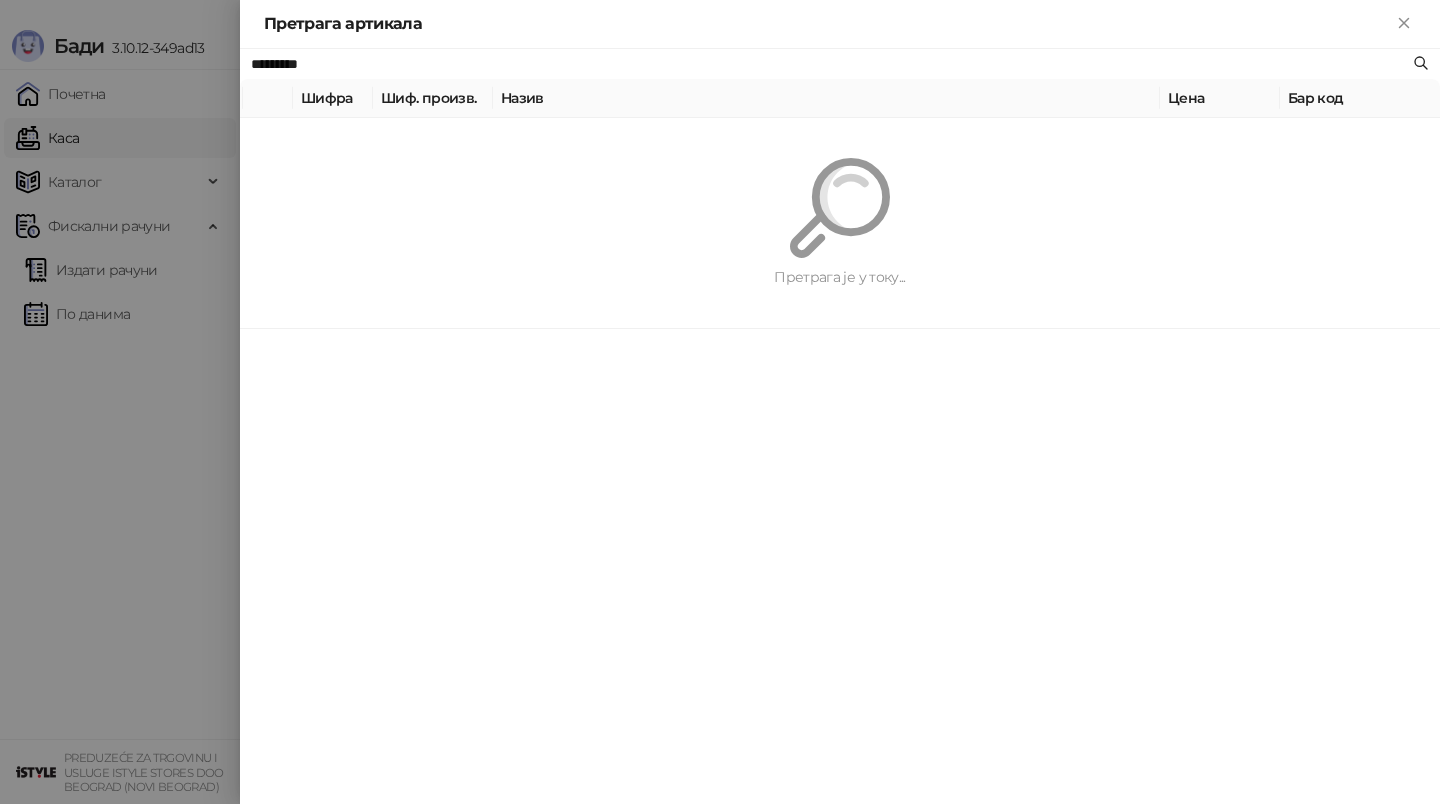 paste on "**********" 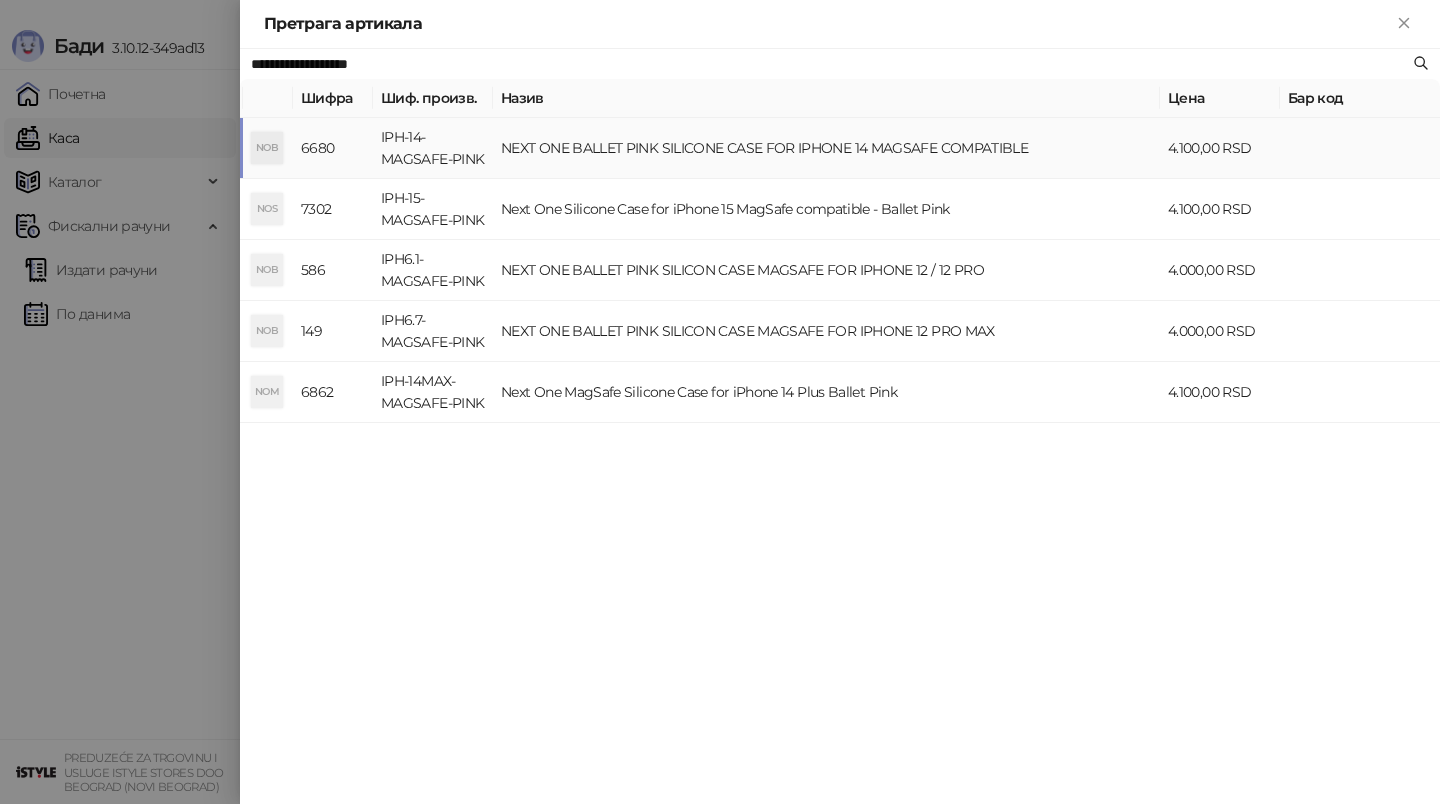 type on "**********" 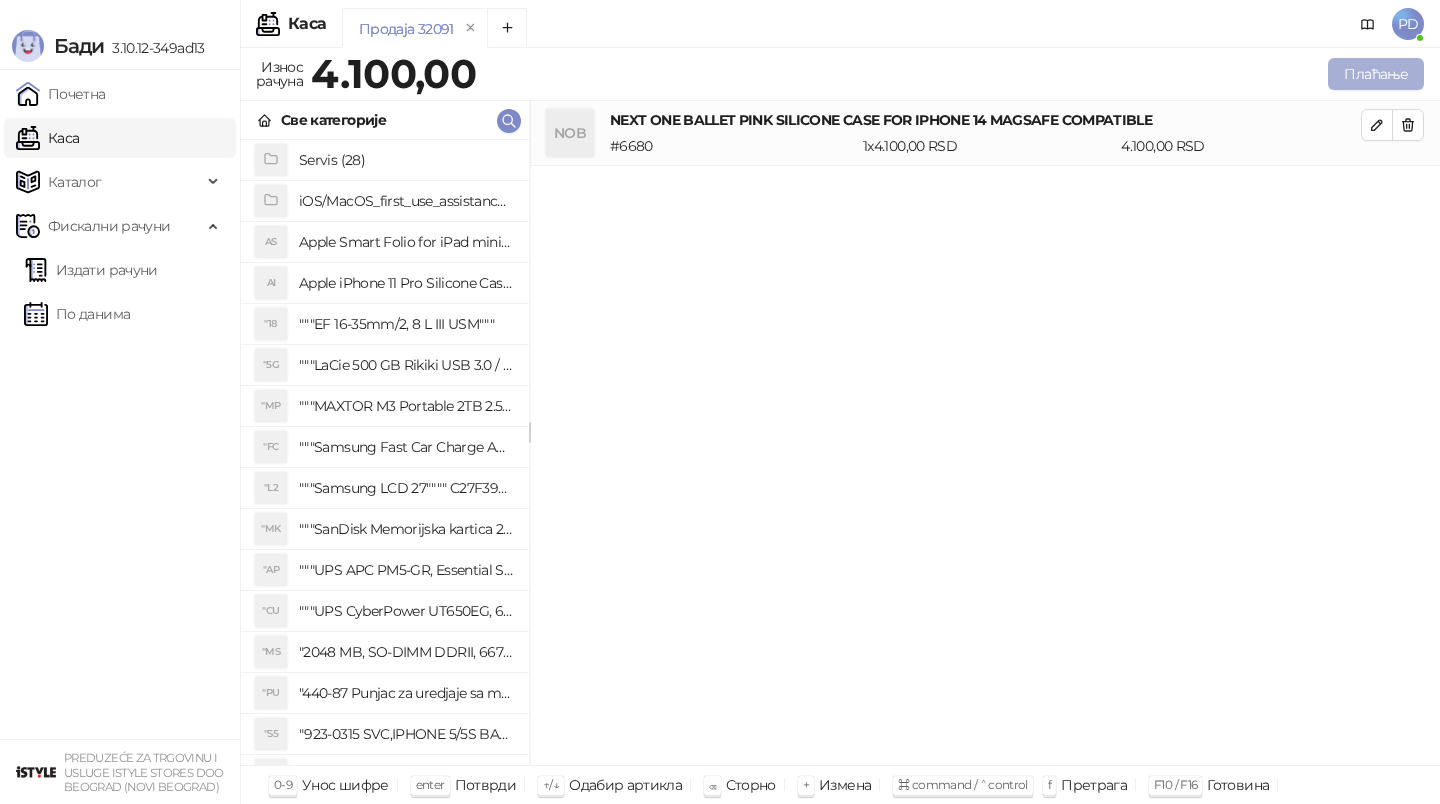 click on "Плаћање" at bounding box center [1376, 74] 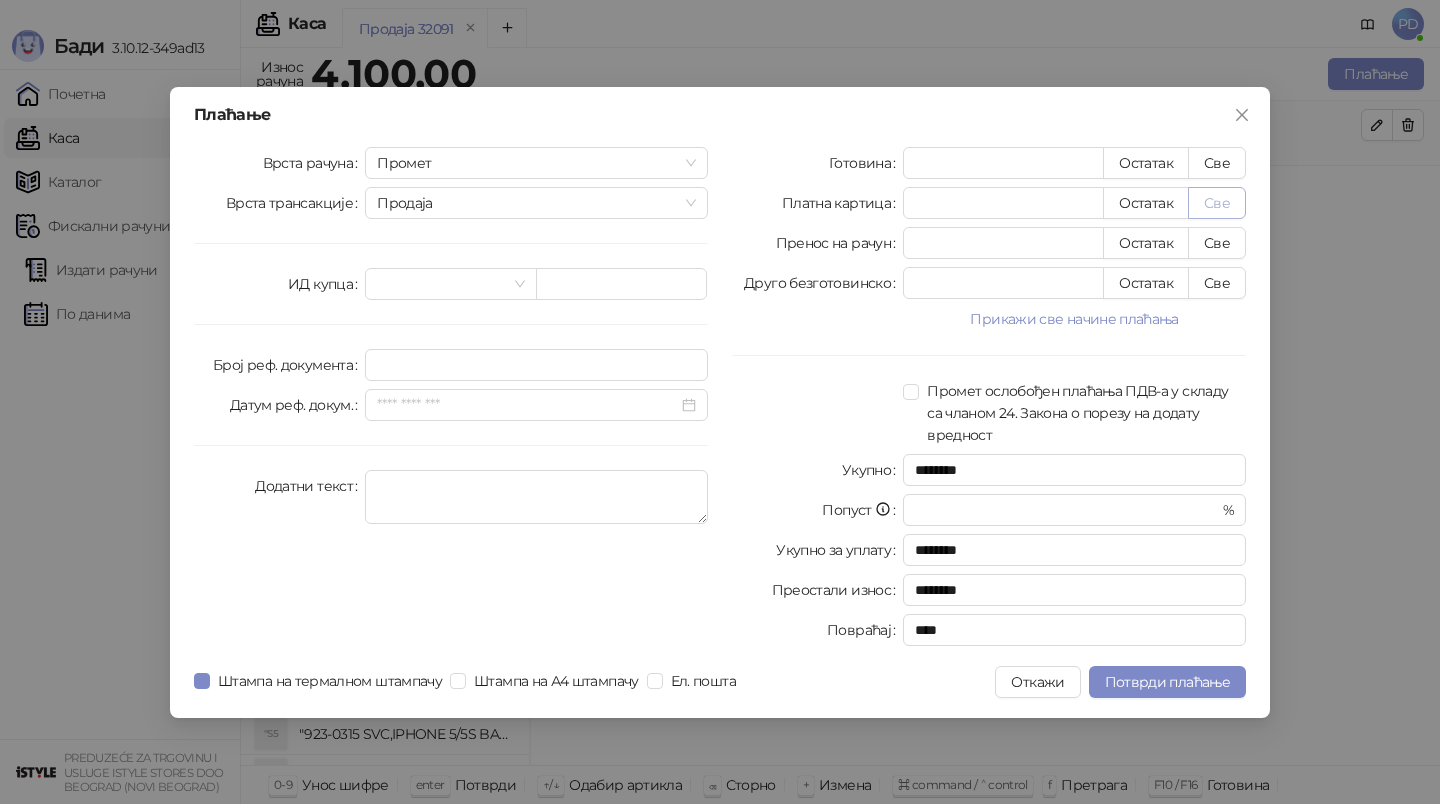 click on "Све" at bounding box center (1217, 203) 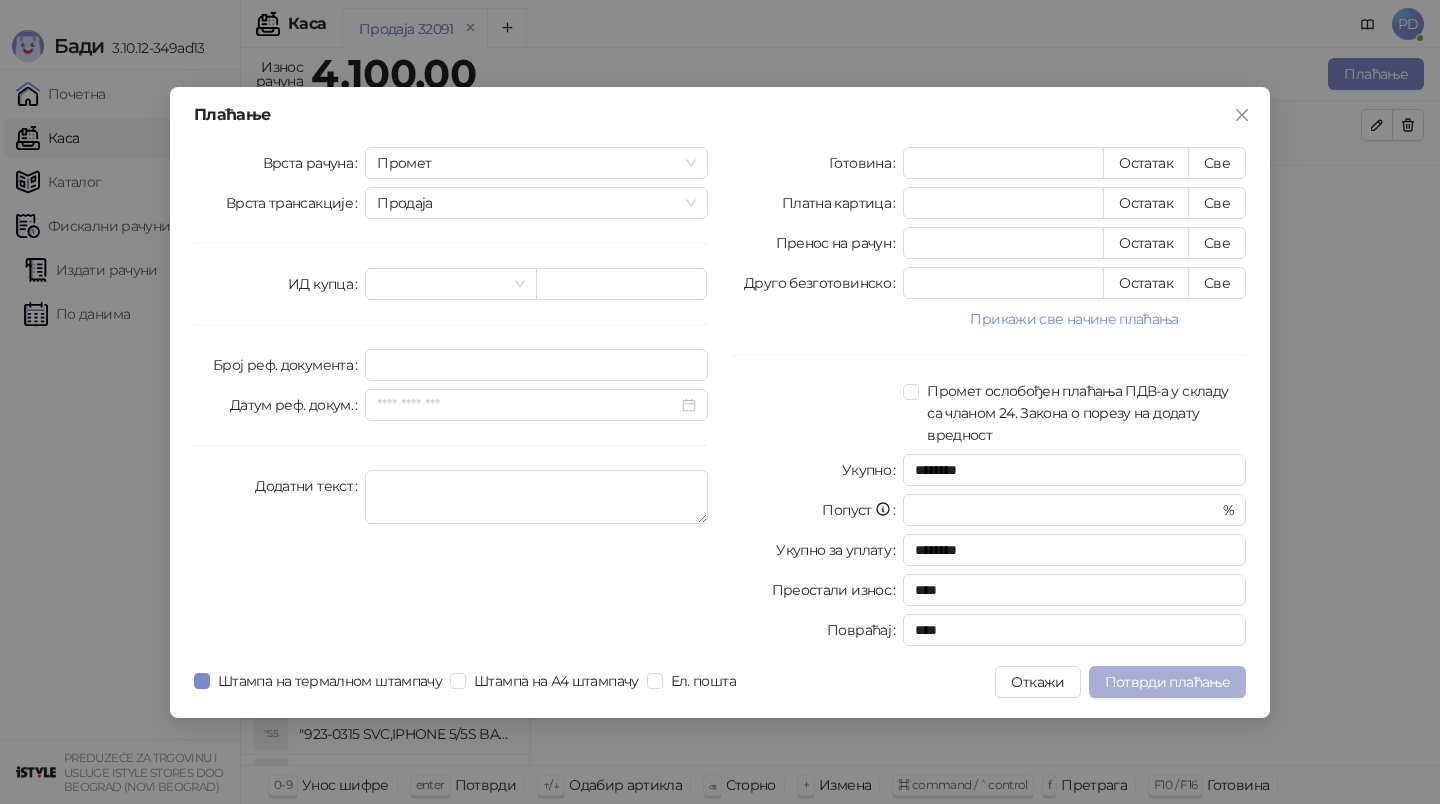 click on "Потврди плаћање" at bounding box center (1167, 682) 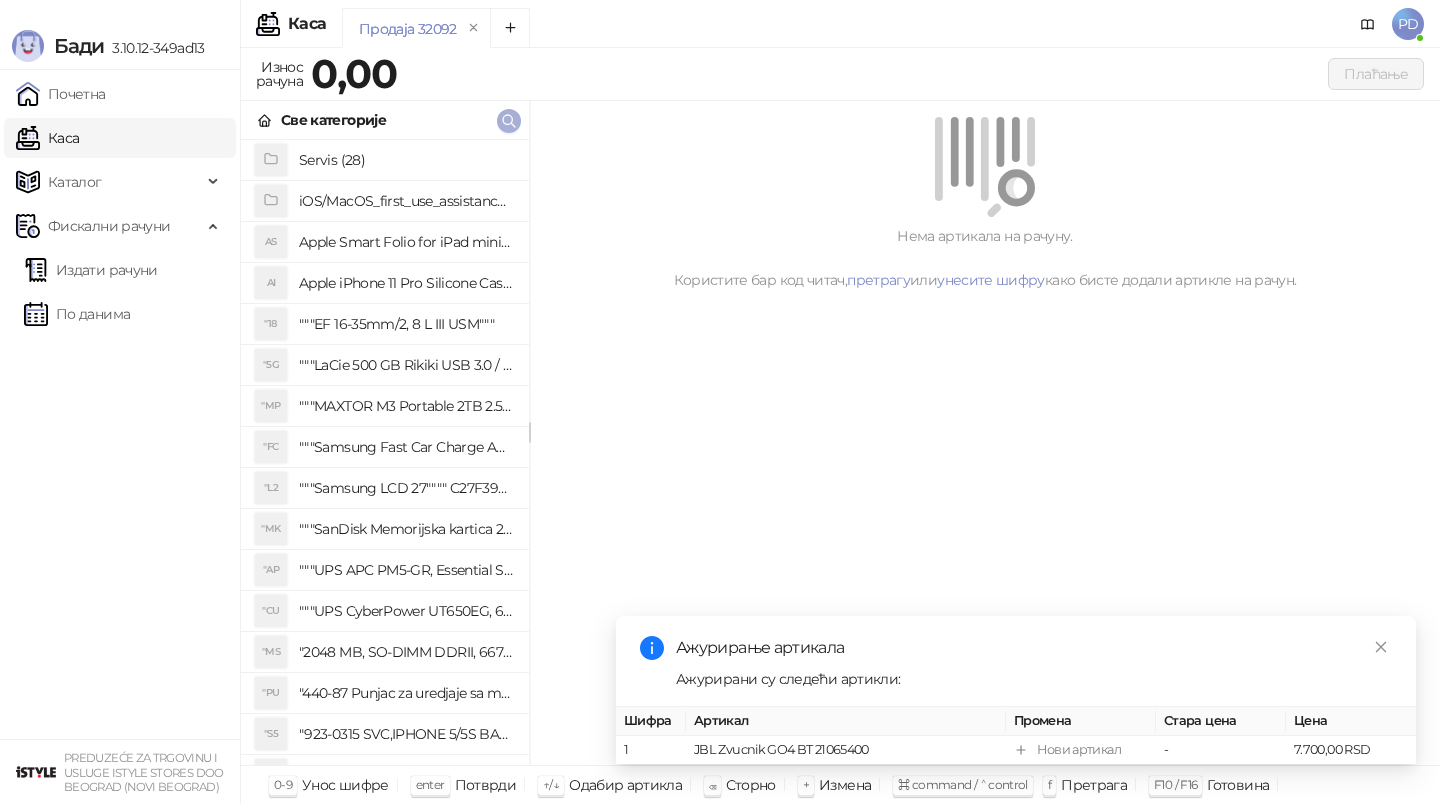 click 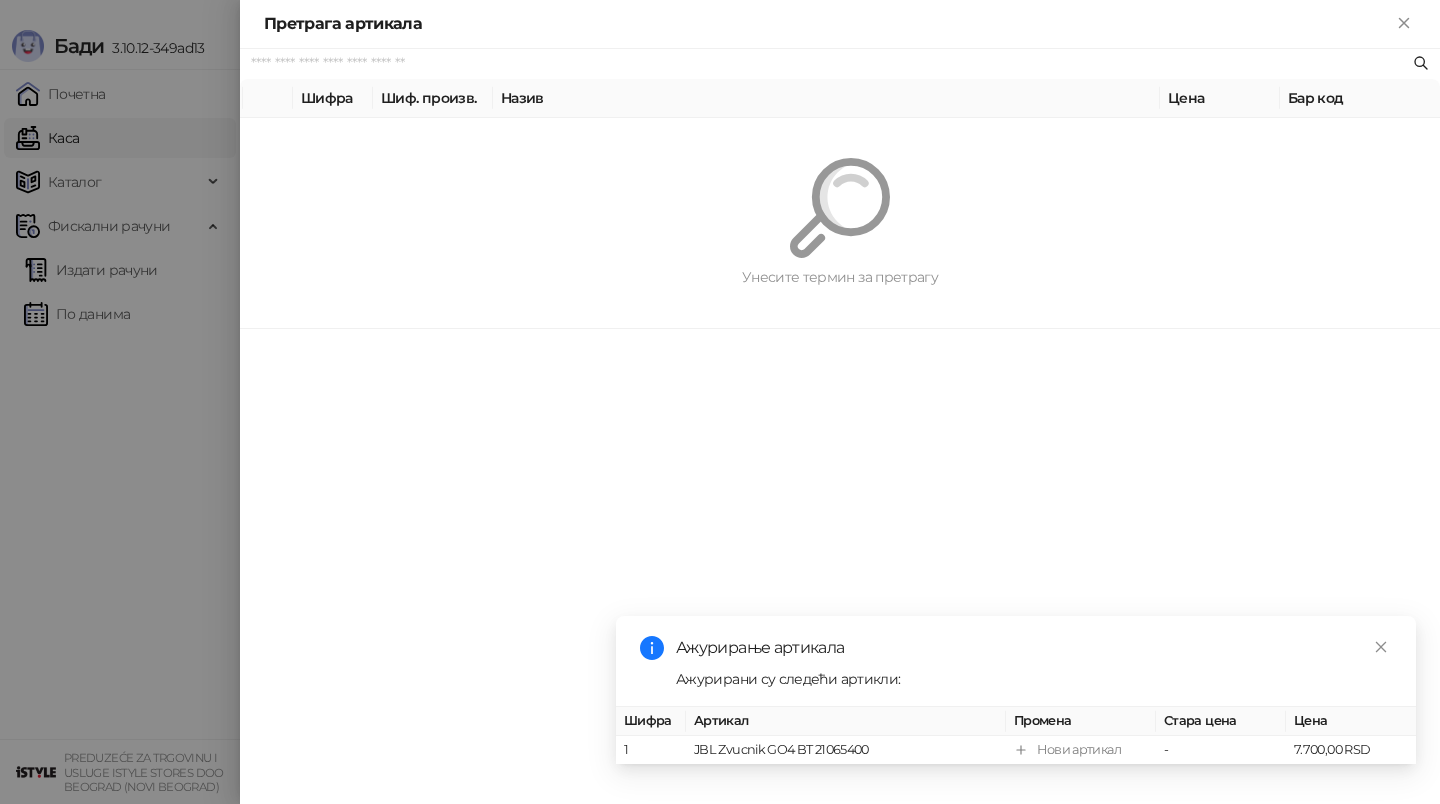 paste on "*********" 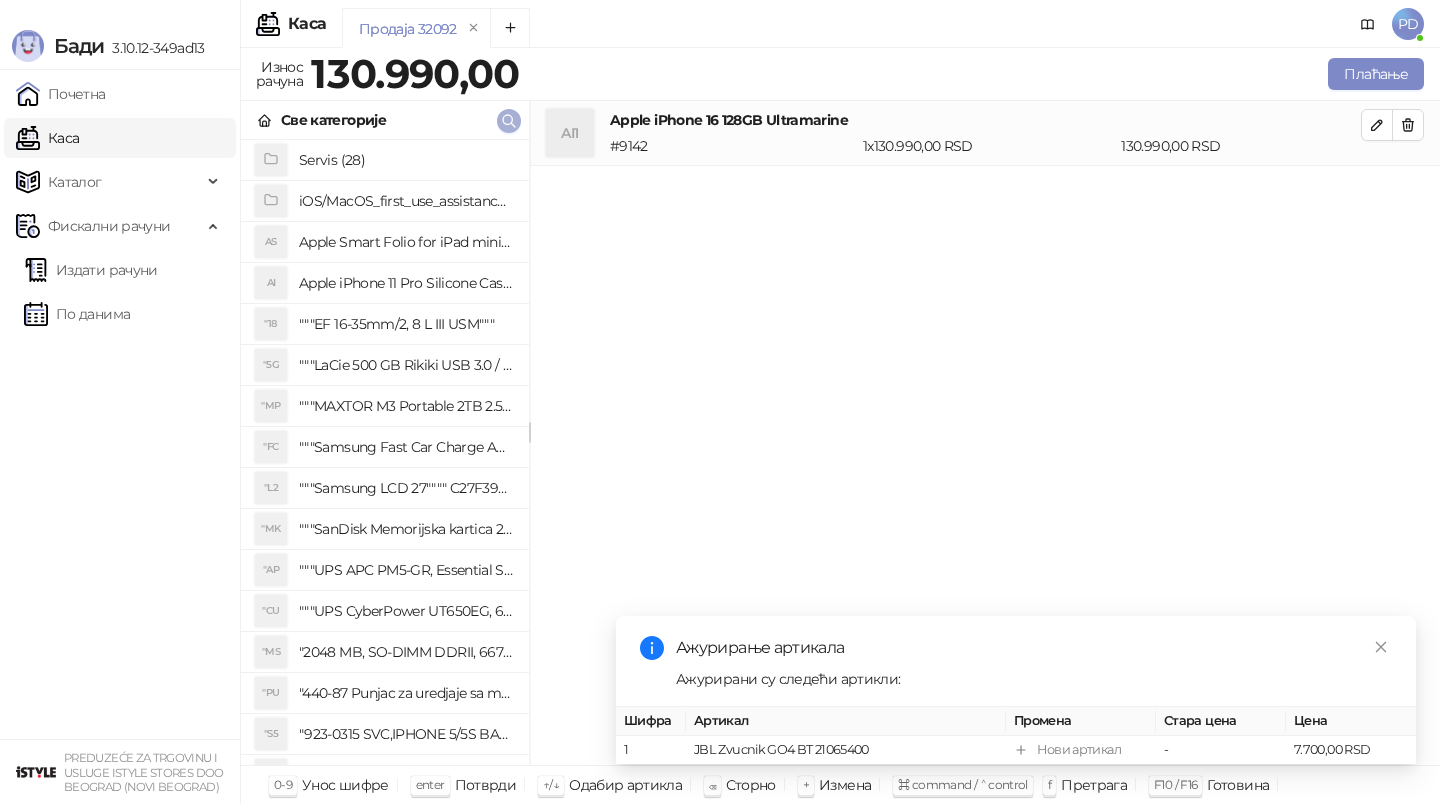 click 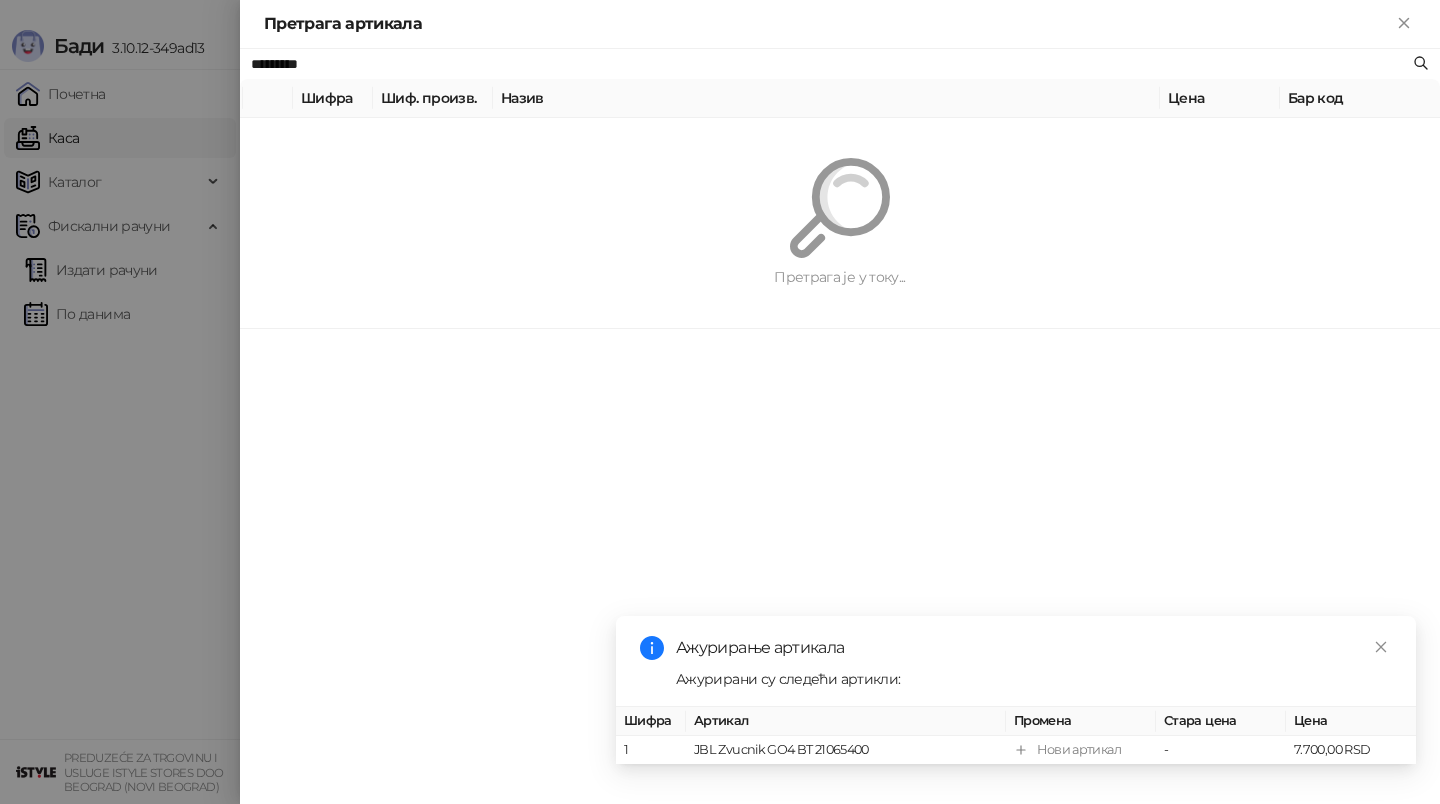 paste 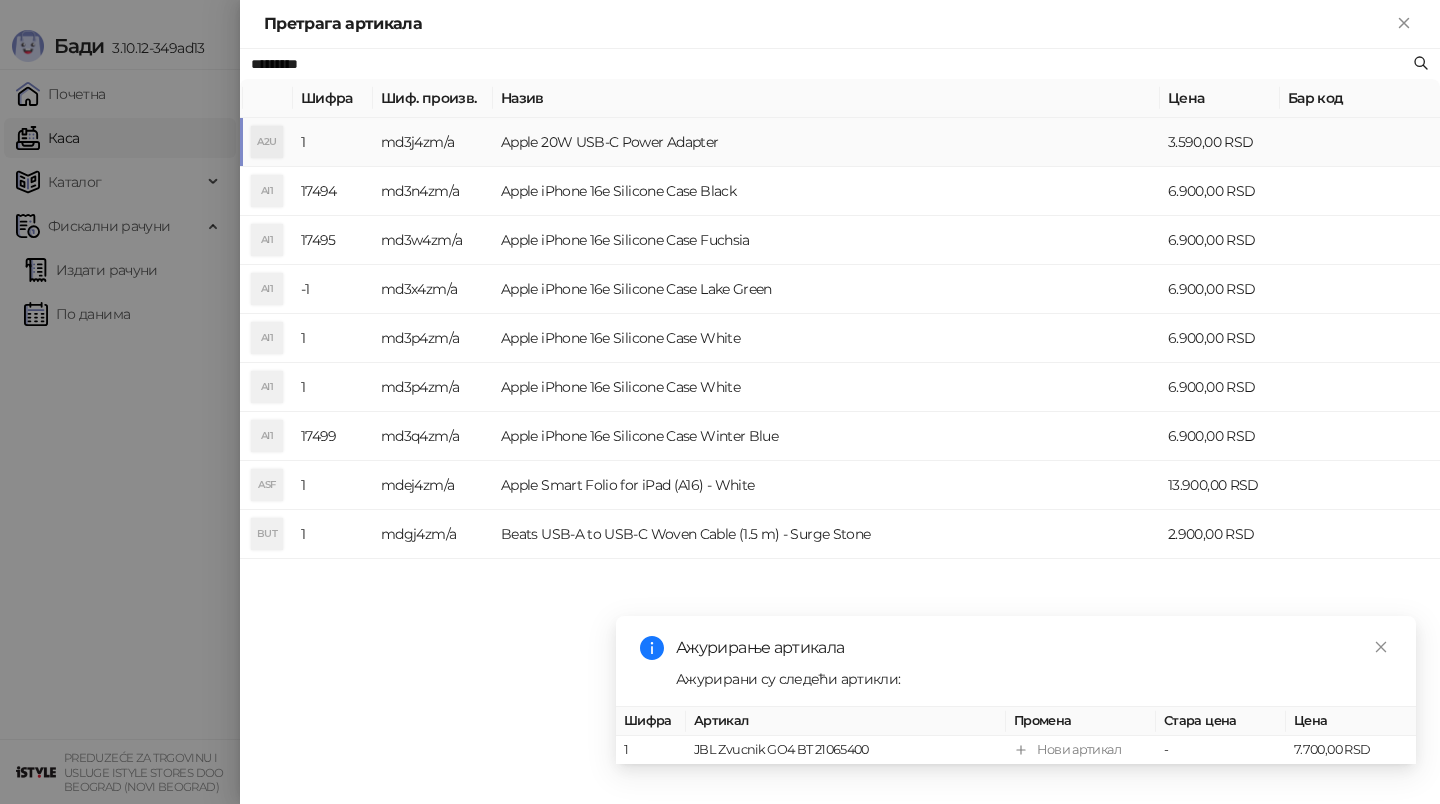 type on "*********" 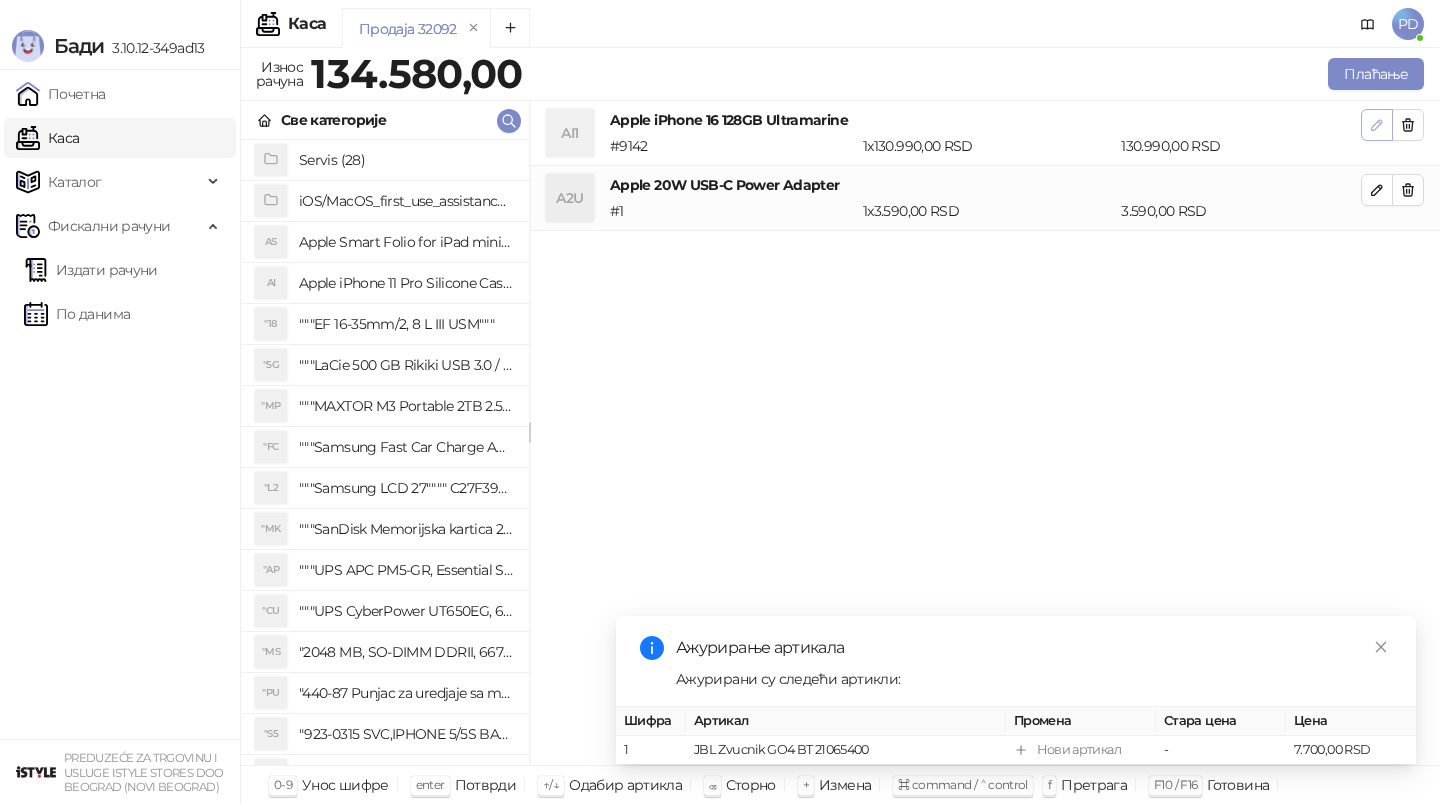 click 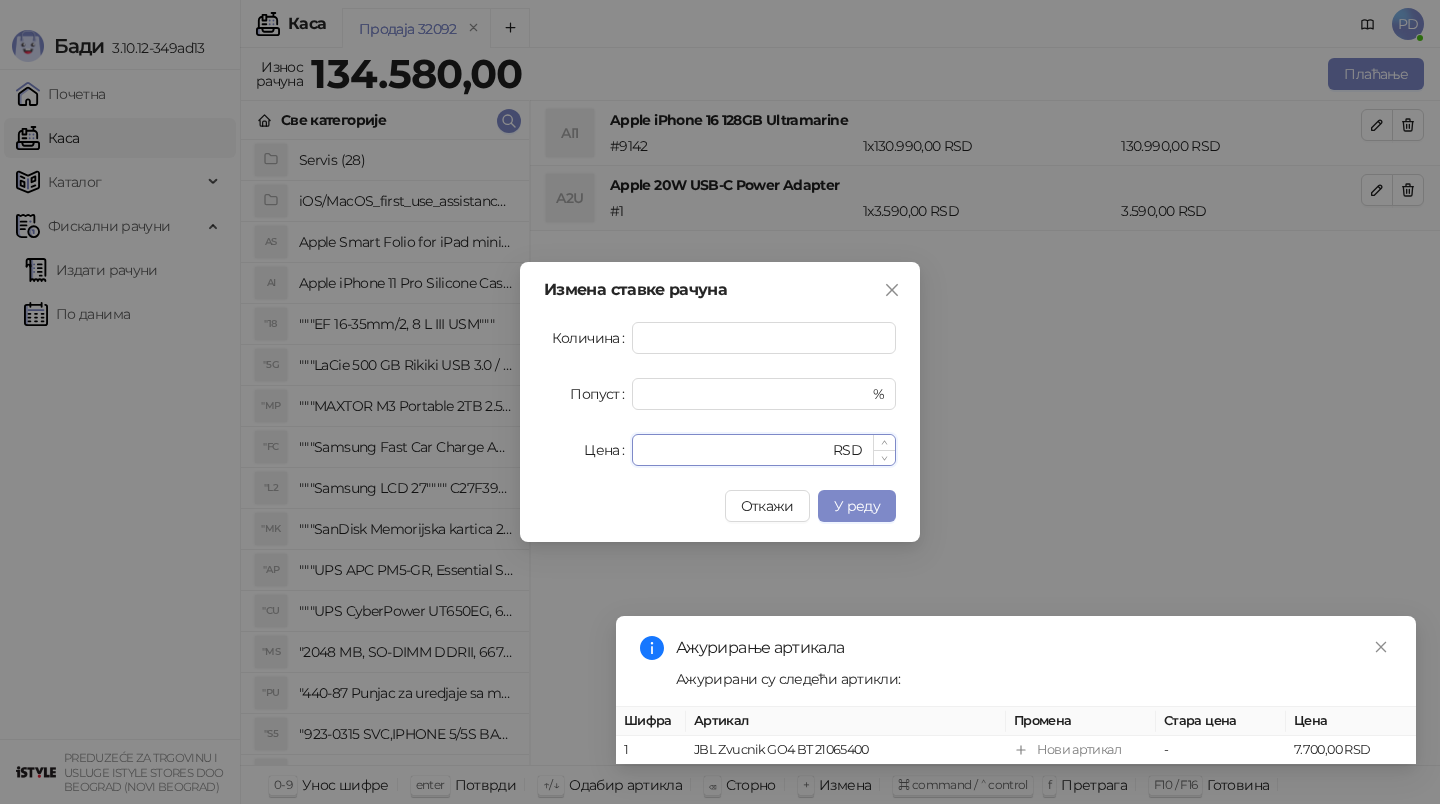 click on "******" at bounding box center [736, 450] 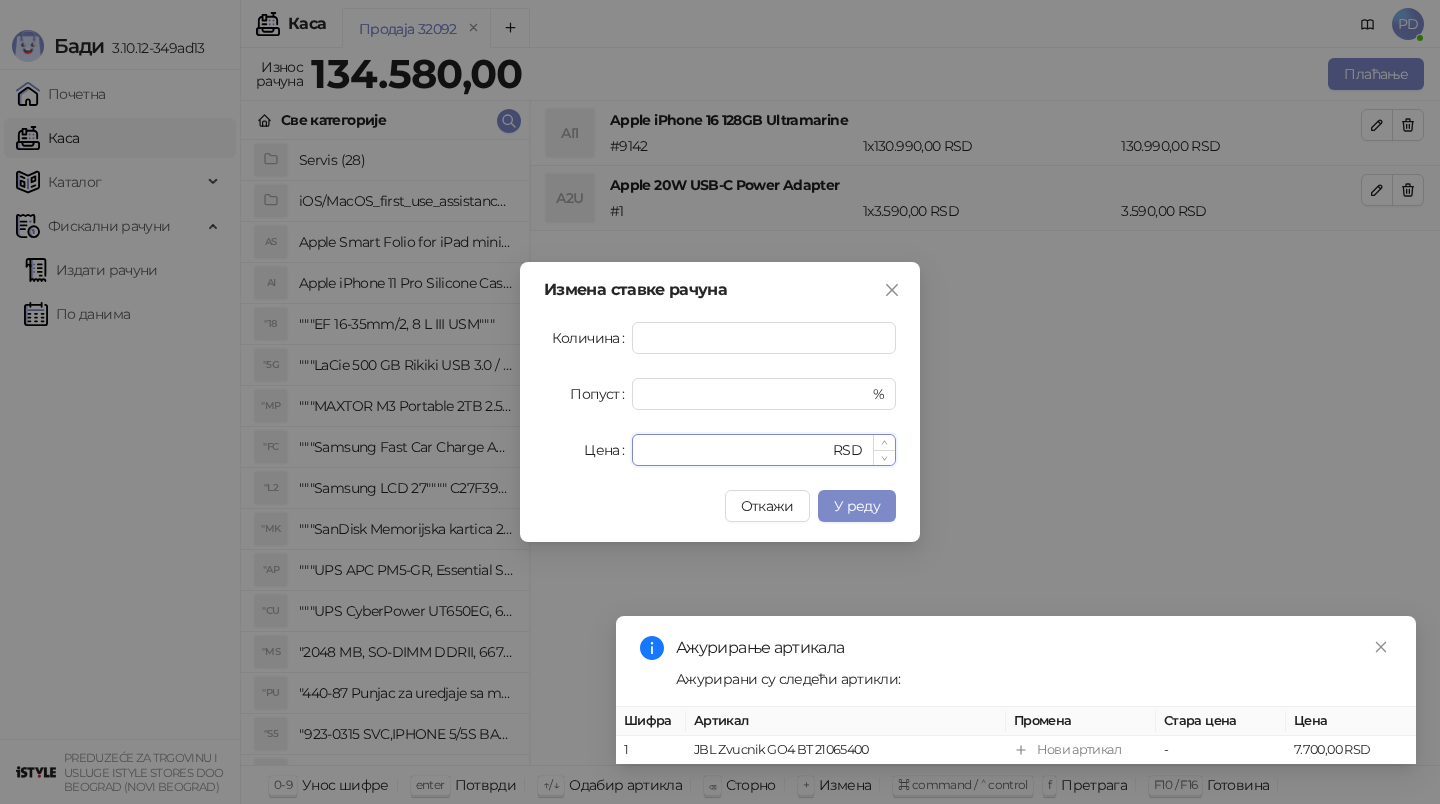 type on "******" 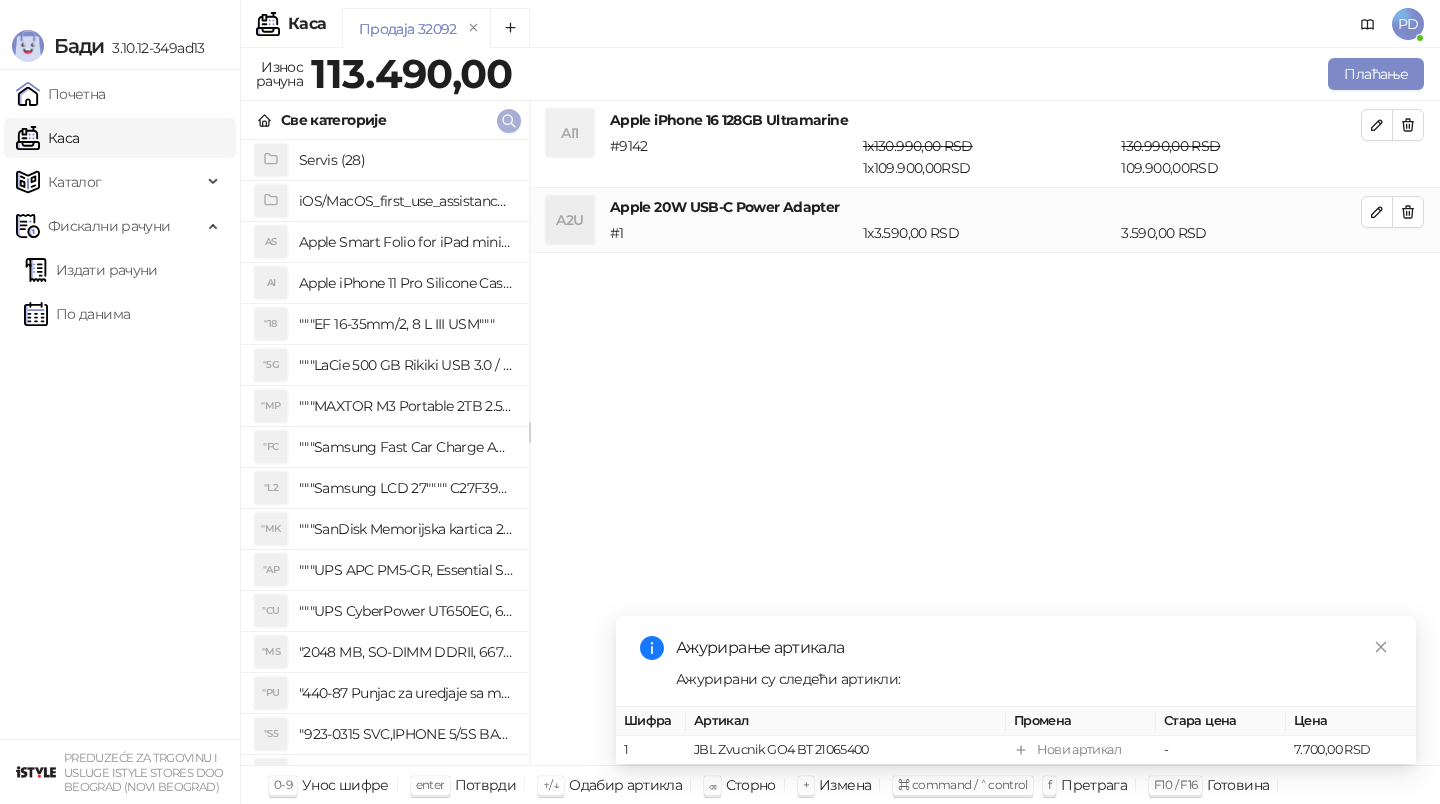 click 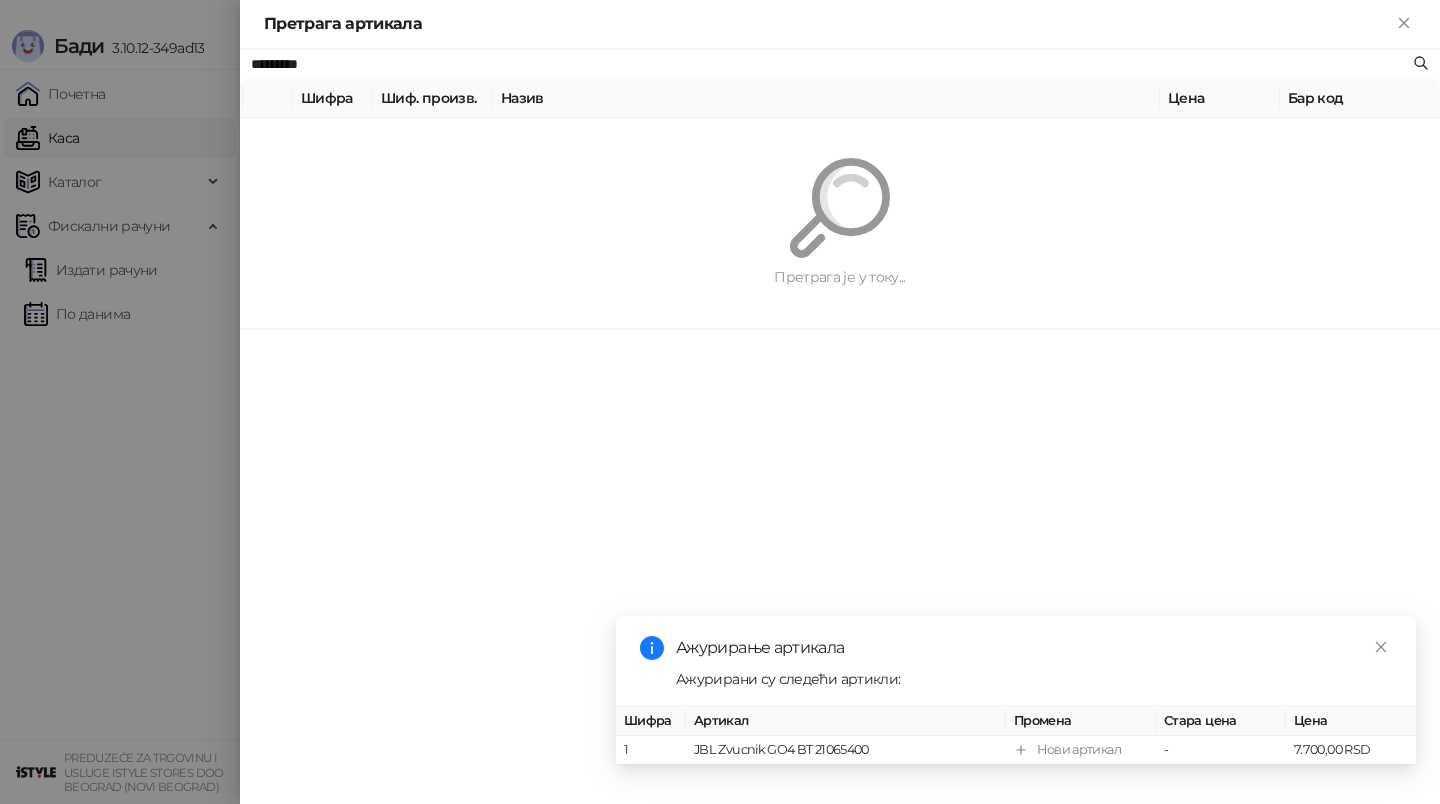 paste on "**********" 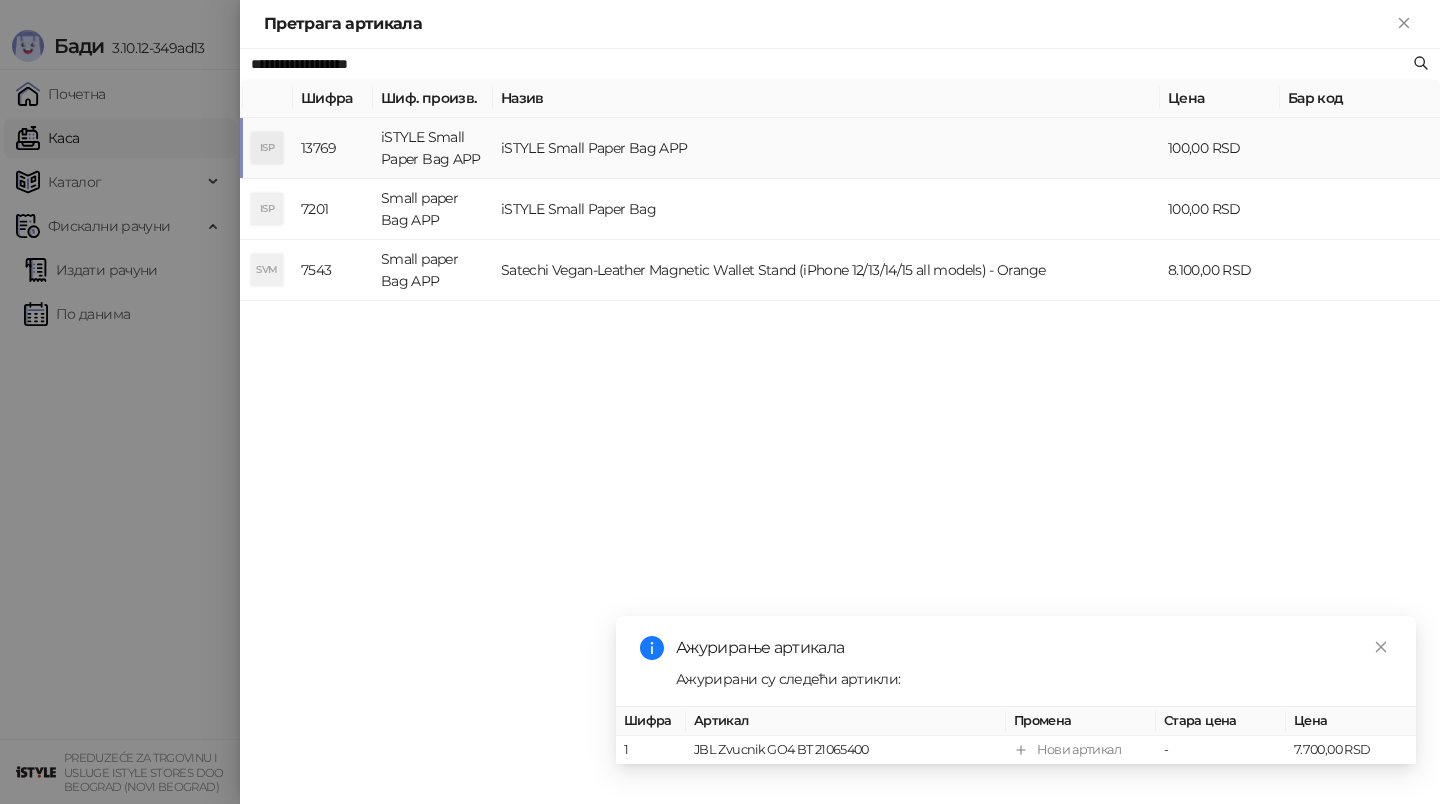 type on "**********" 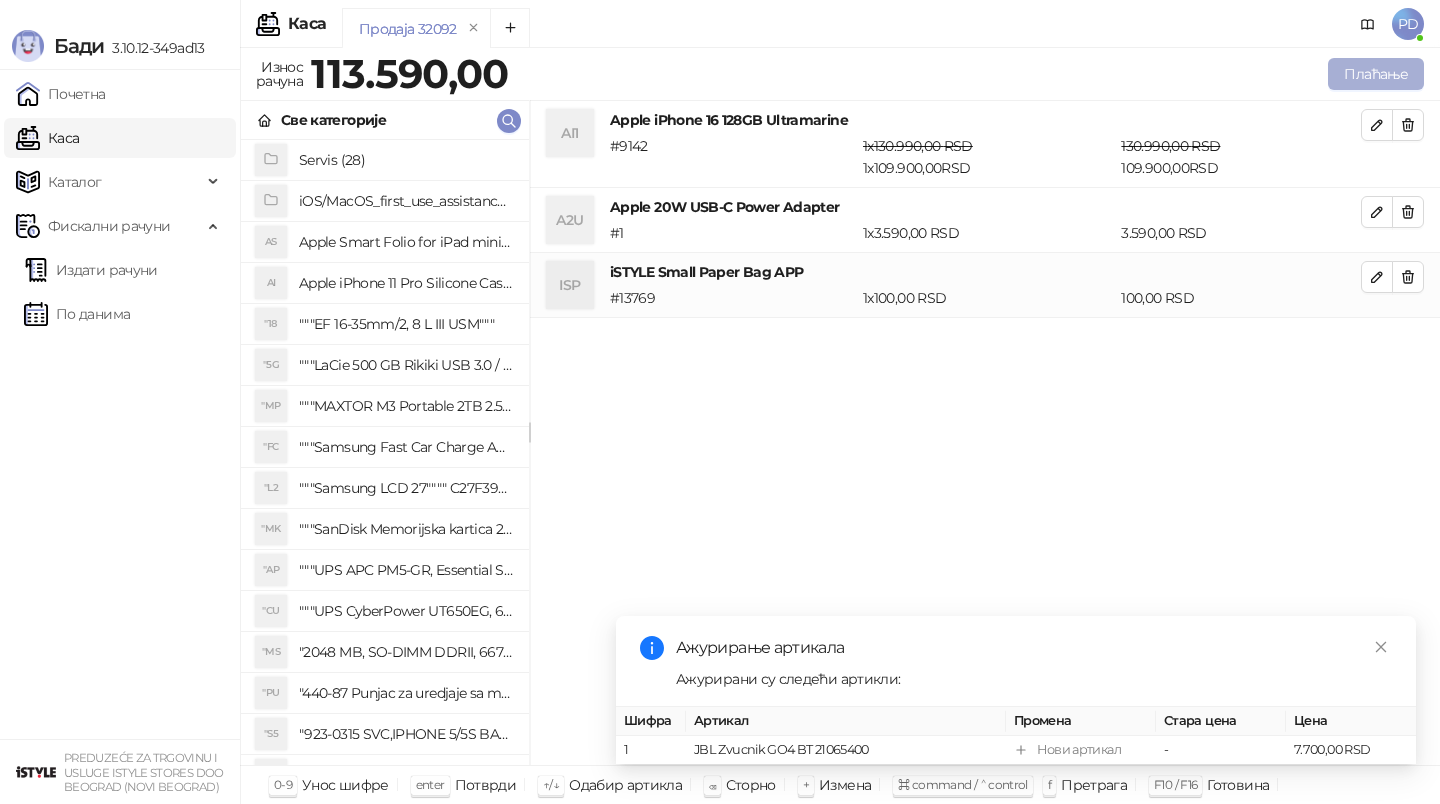 click on "Плаћање" at bounding box center (1376, 74) 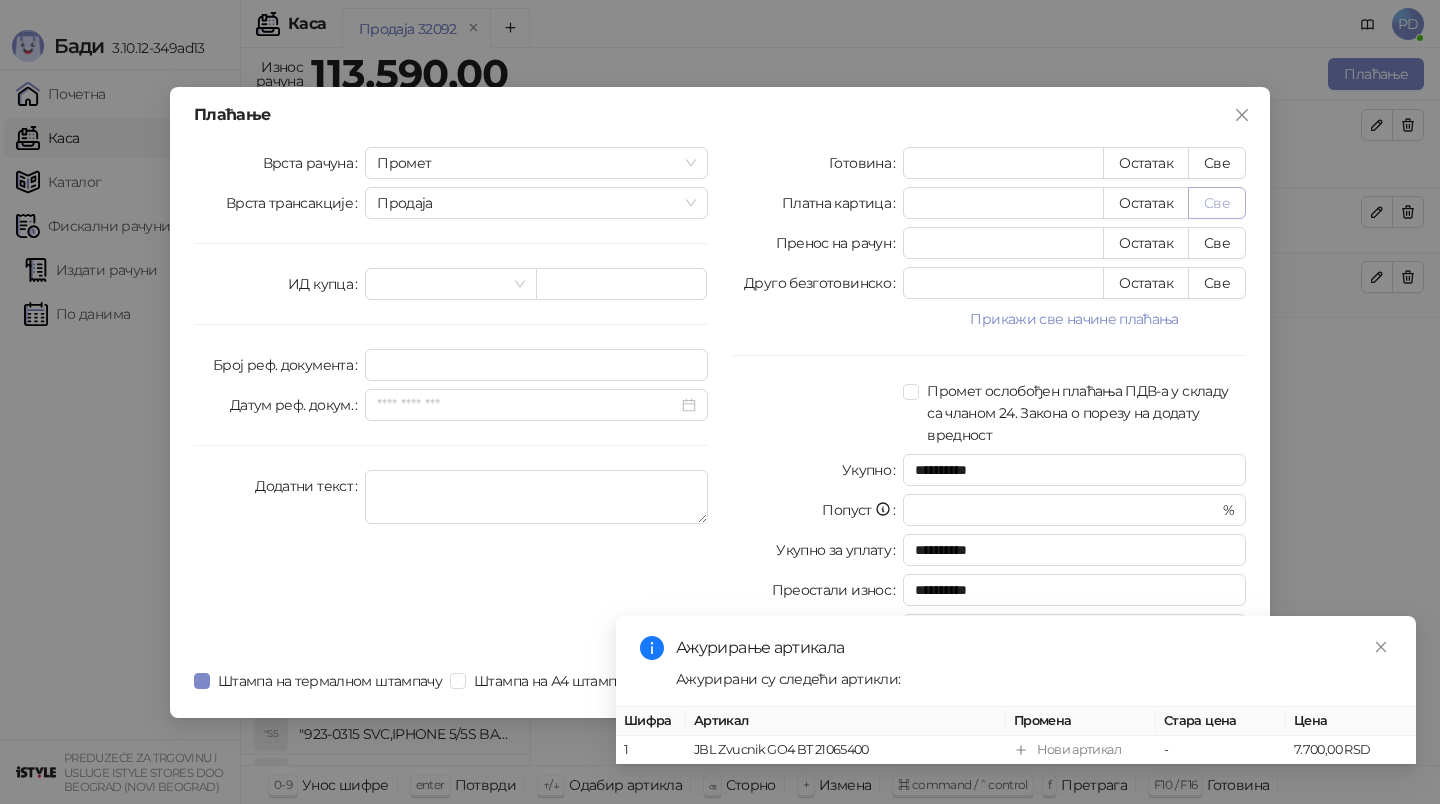 click on "Све" at bounding box center [1217, 203] 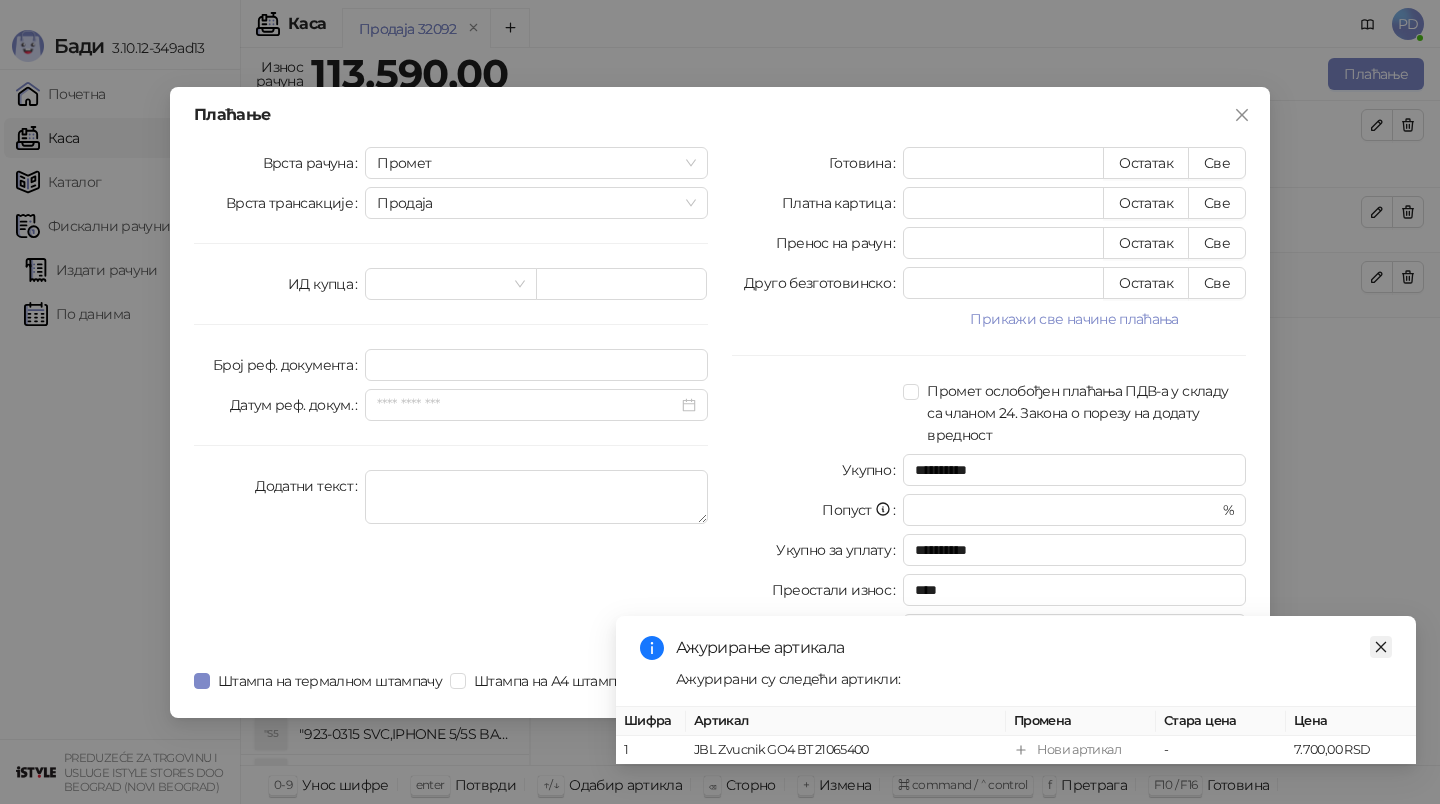 click 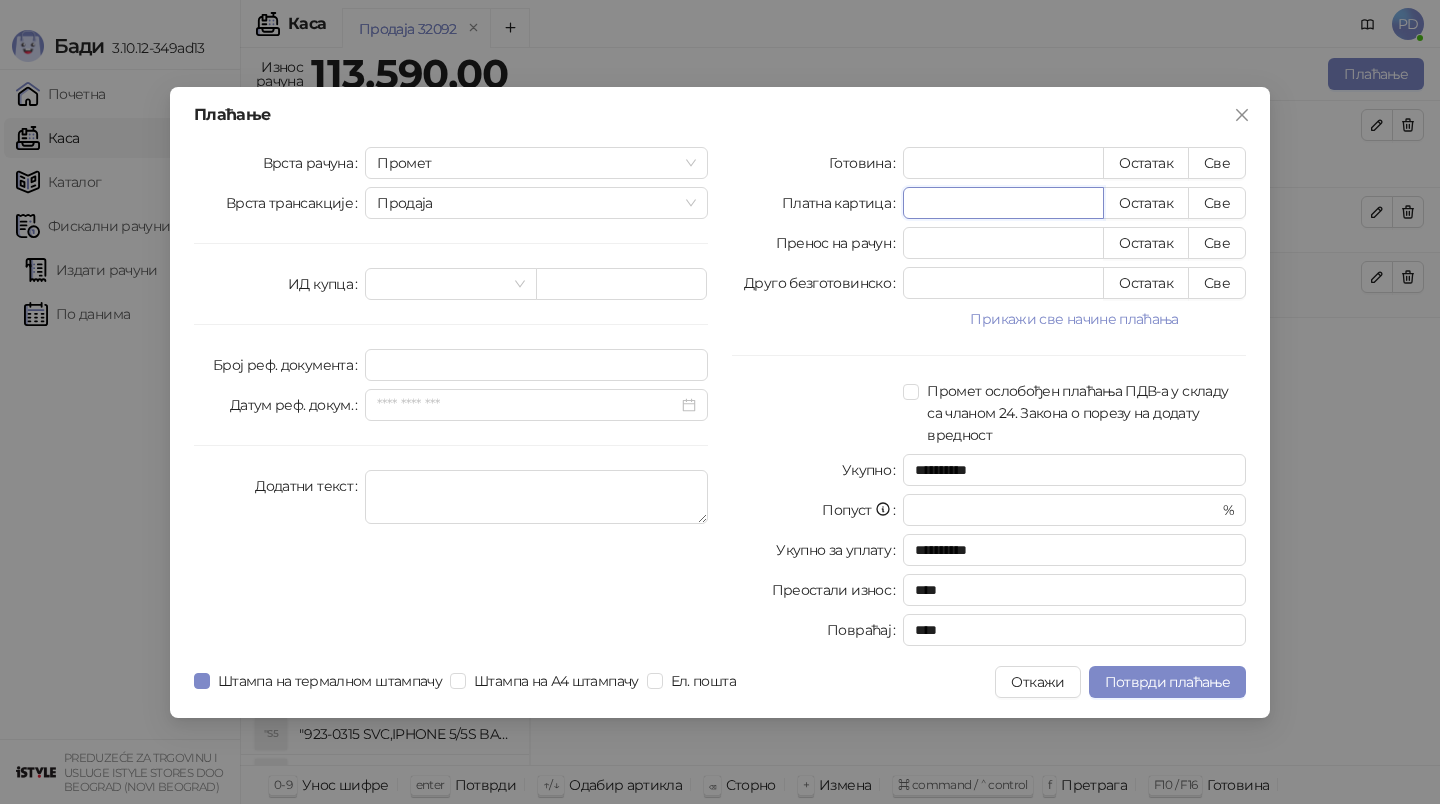click on "******" at bounding box center [1003, 203] 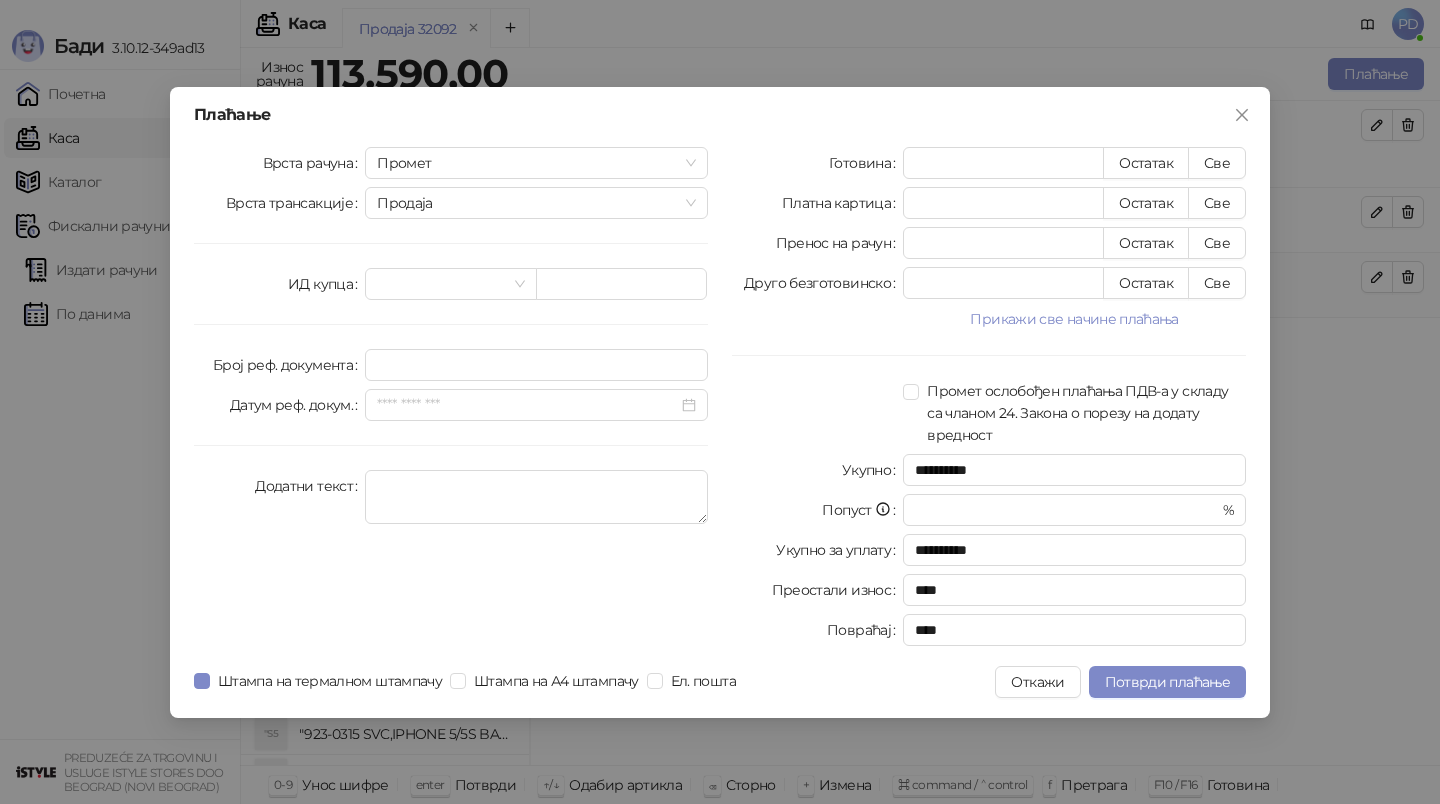 click on "**********" at bounding box center (989, 400) 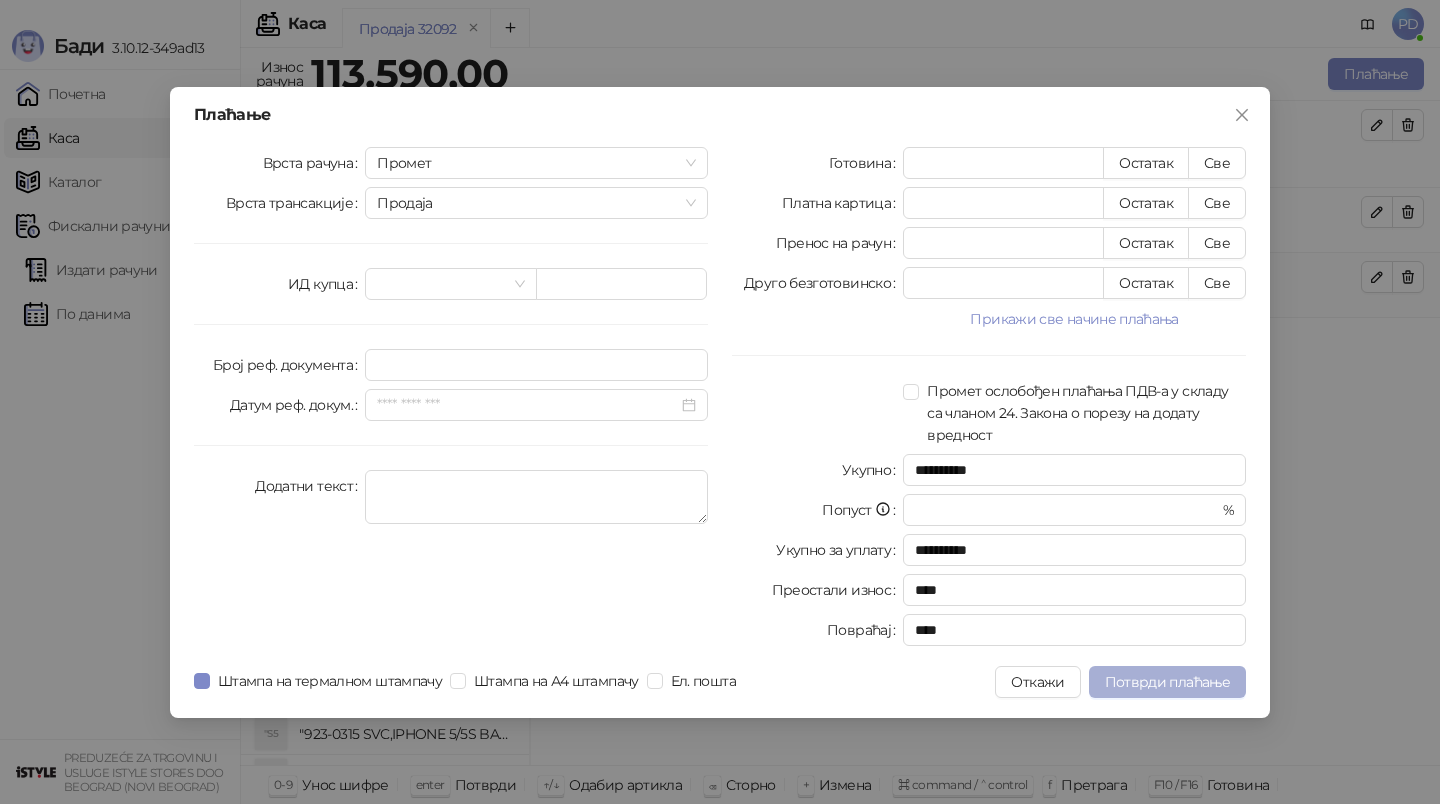 click on "Потврди плаћање" at bounding box center [1167, 682] 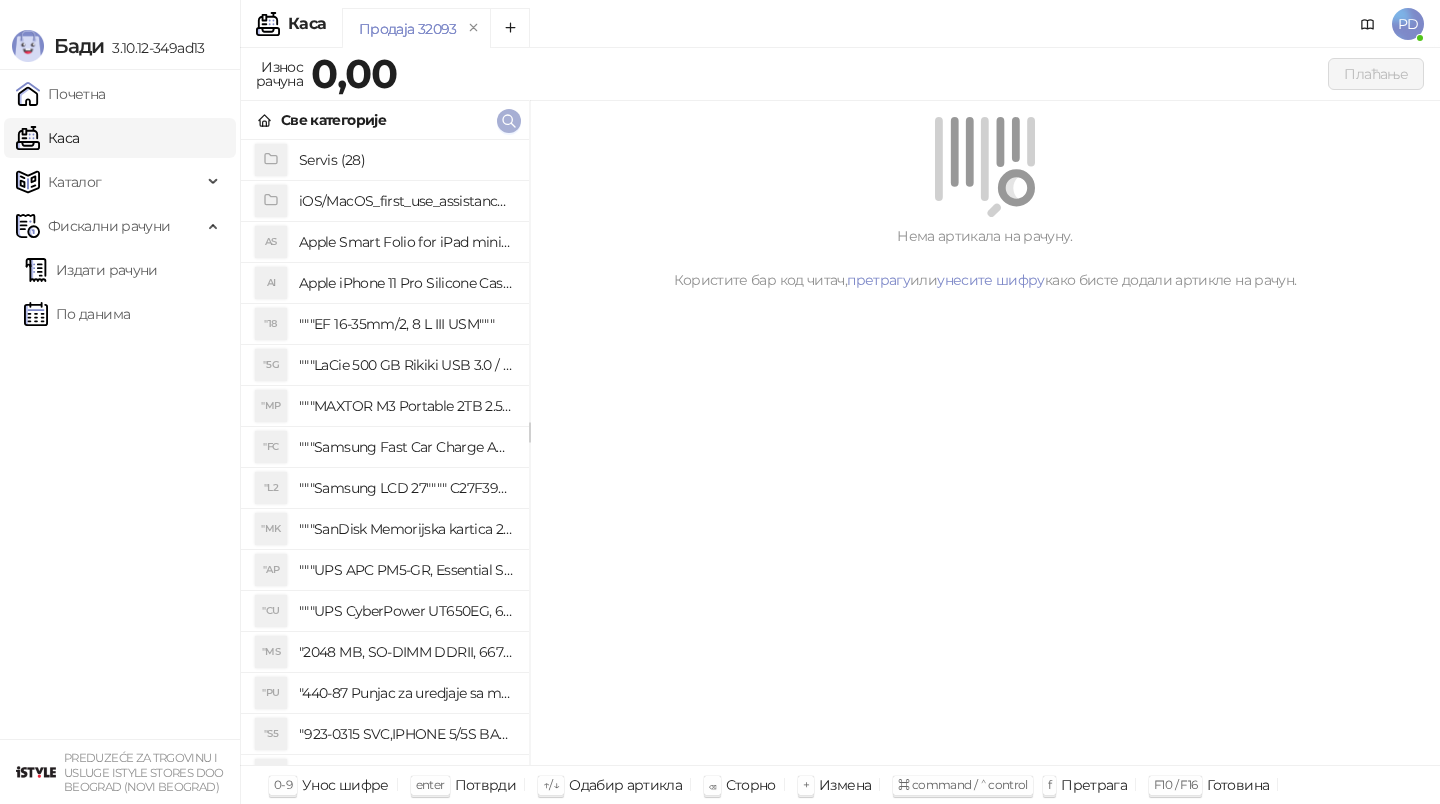 click 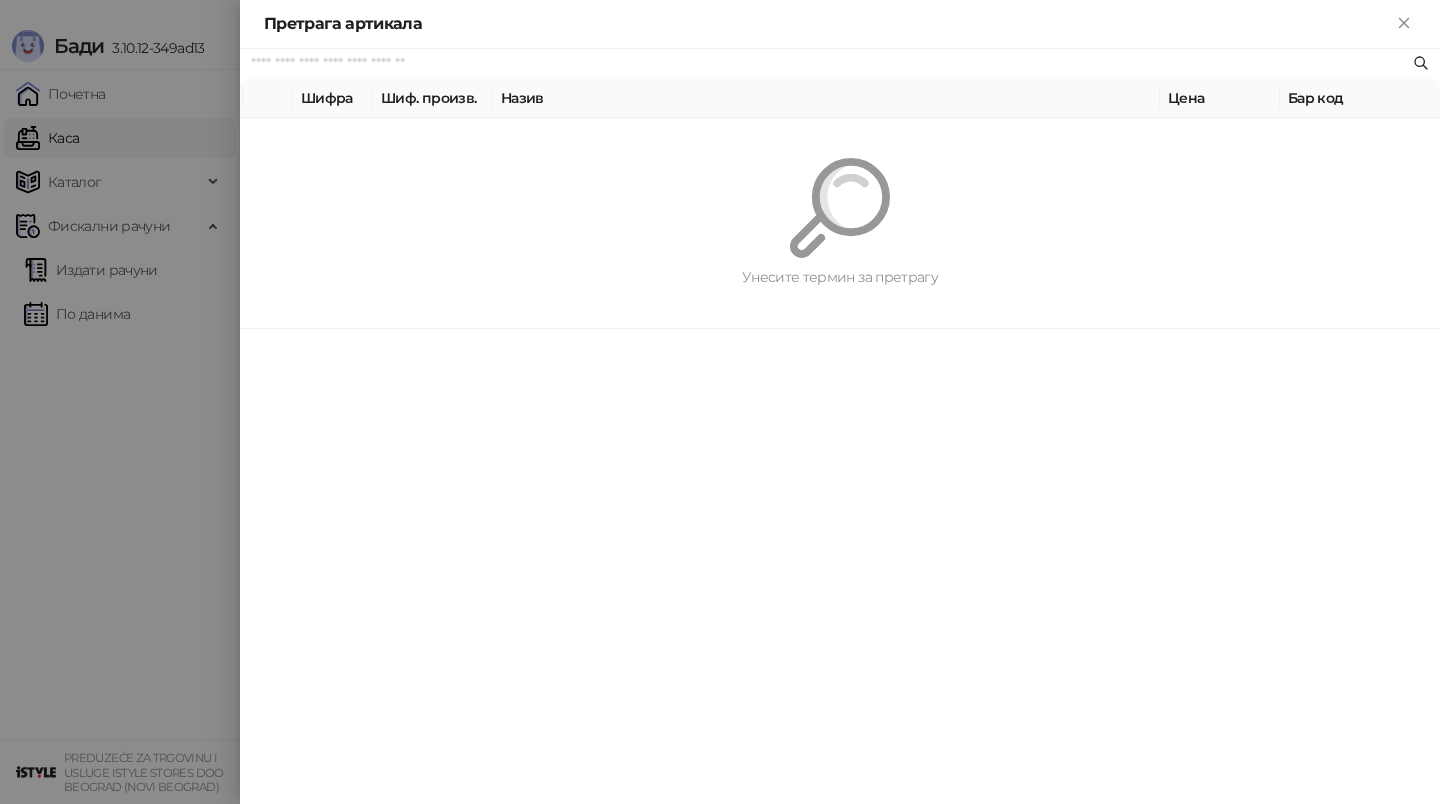 paste on "**********" 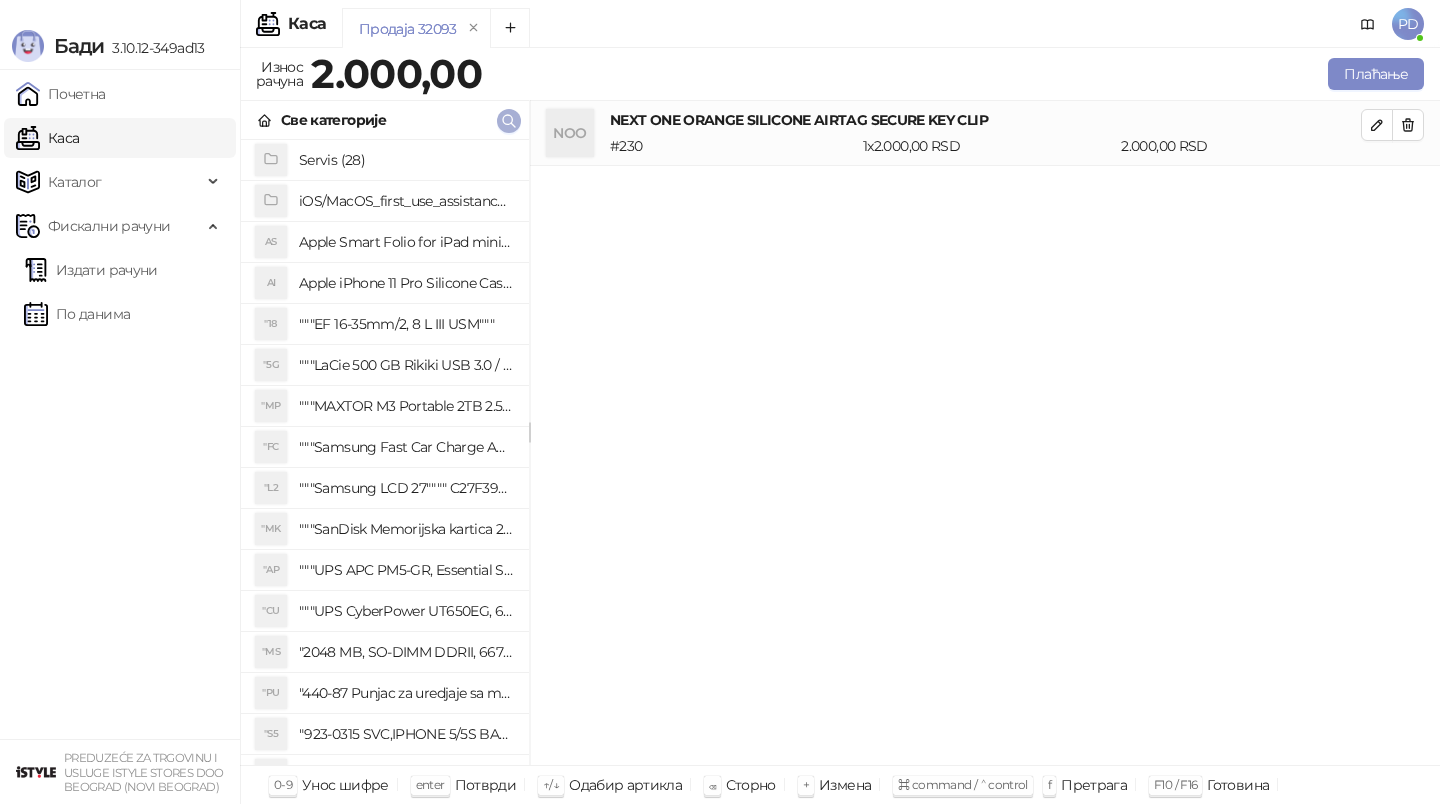 click 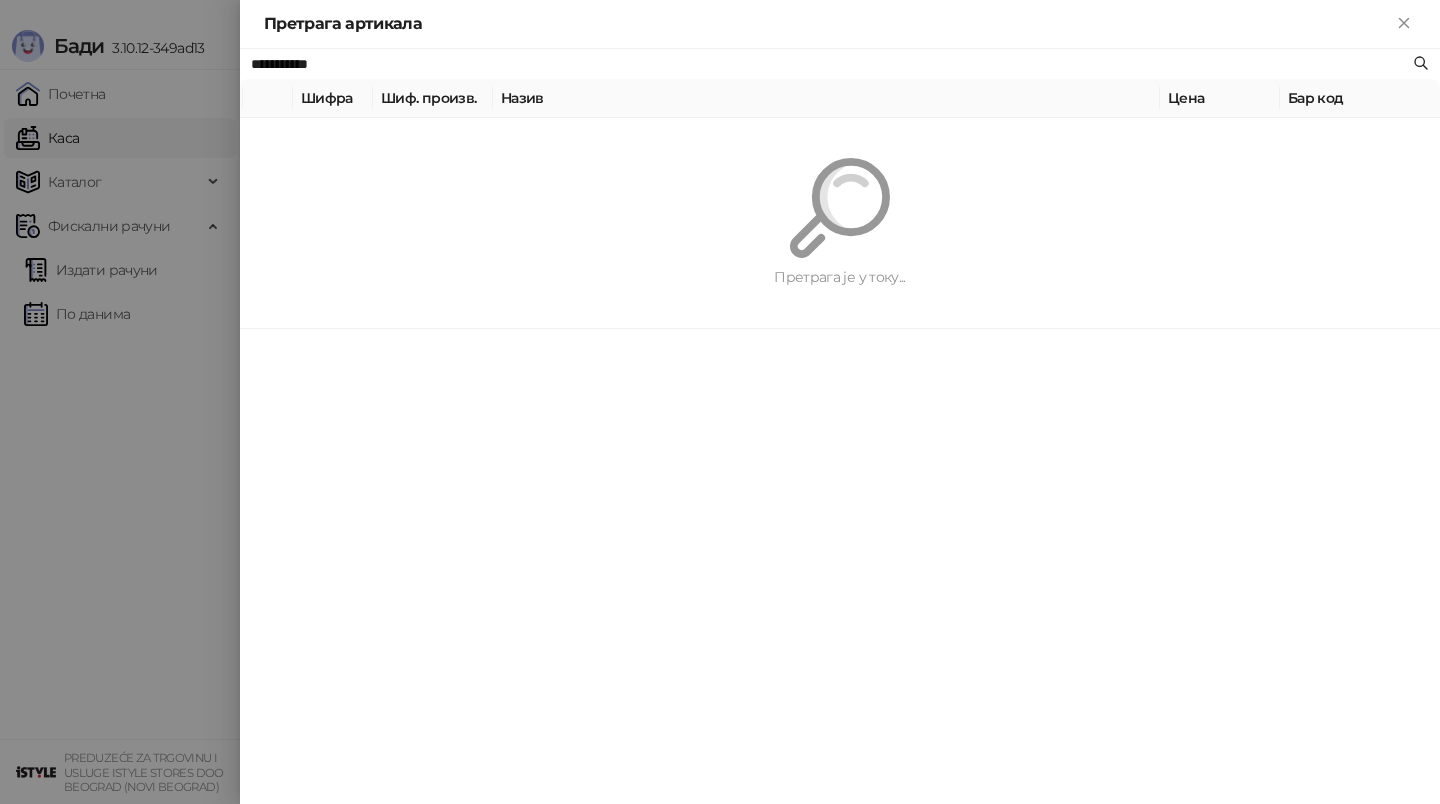 paste 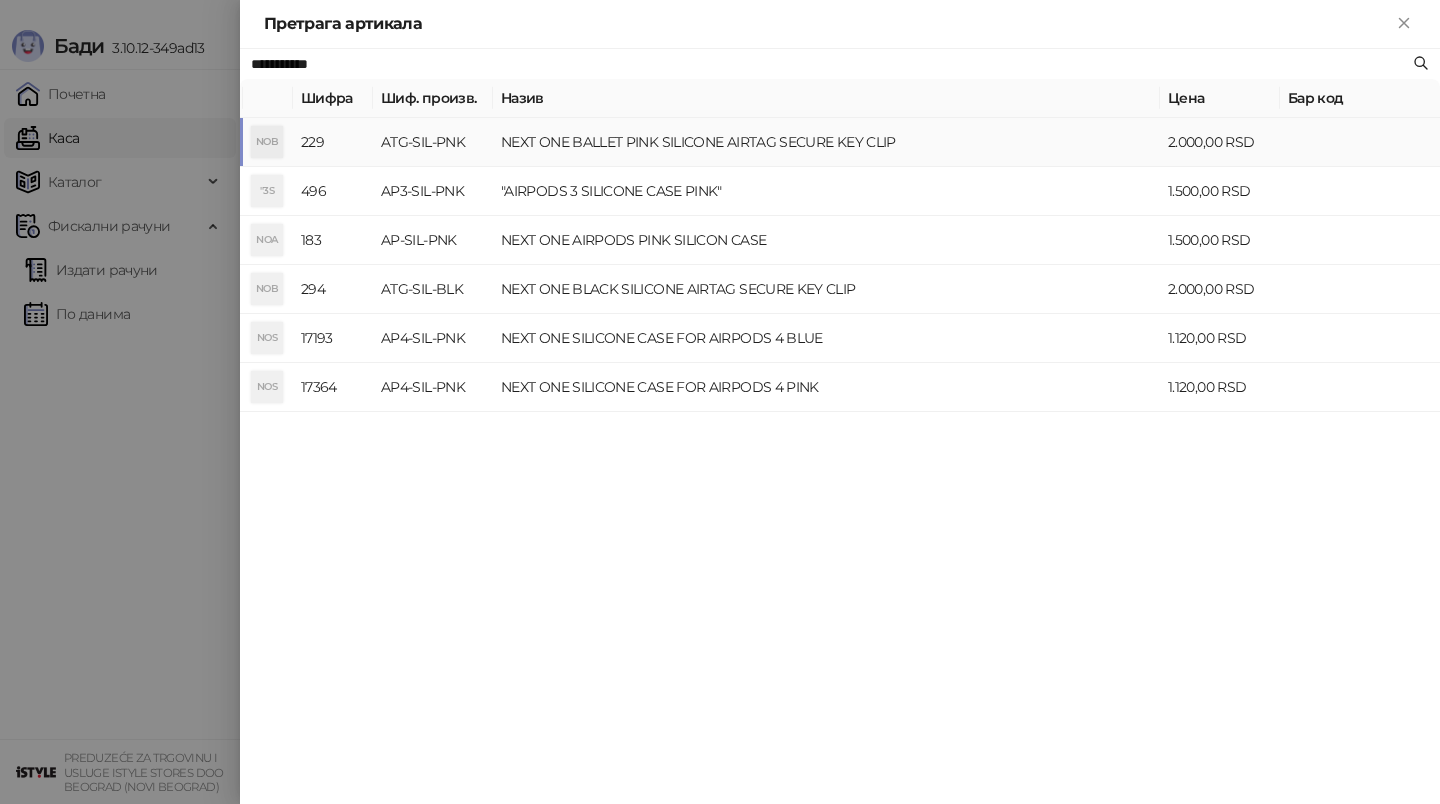 type on "**********" 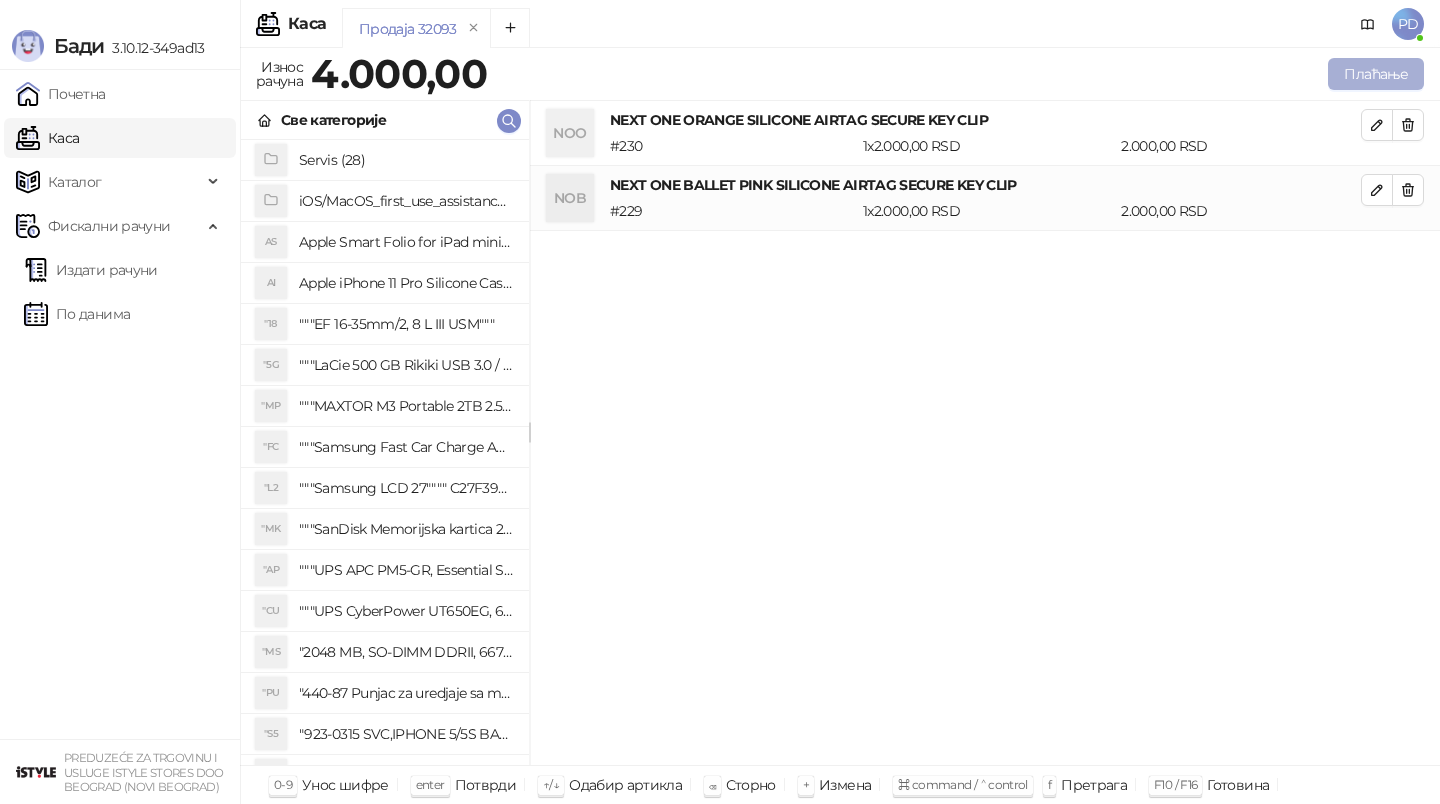 click on "Плаћање" at bounding box center [1376, 74] 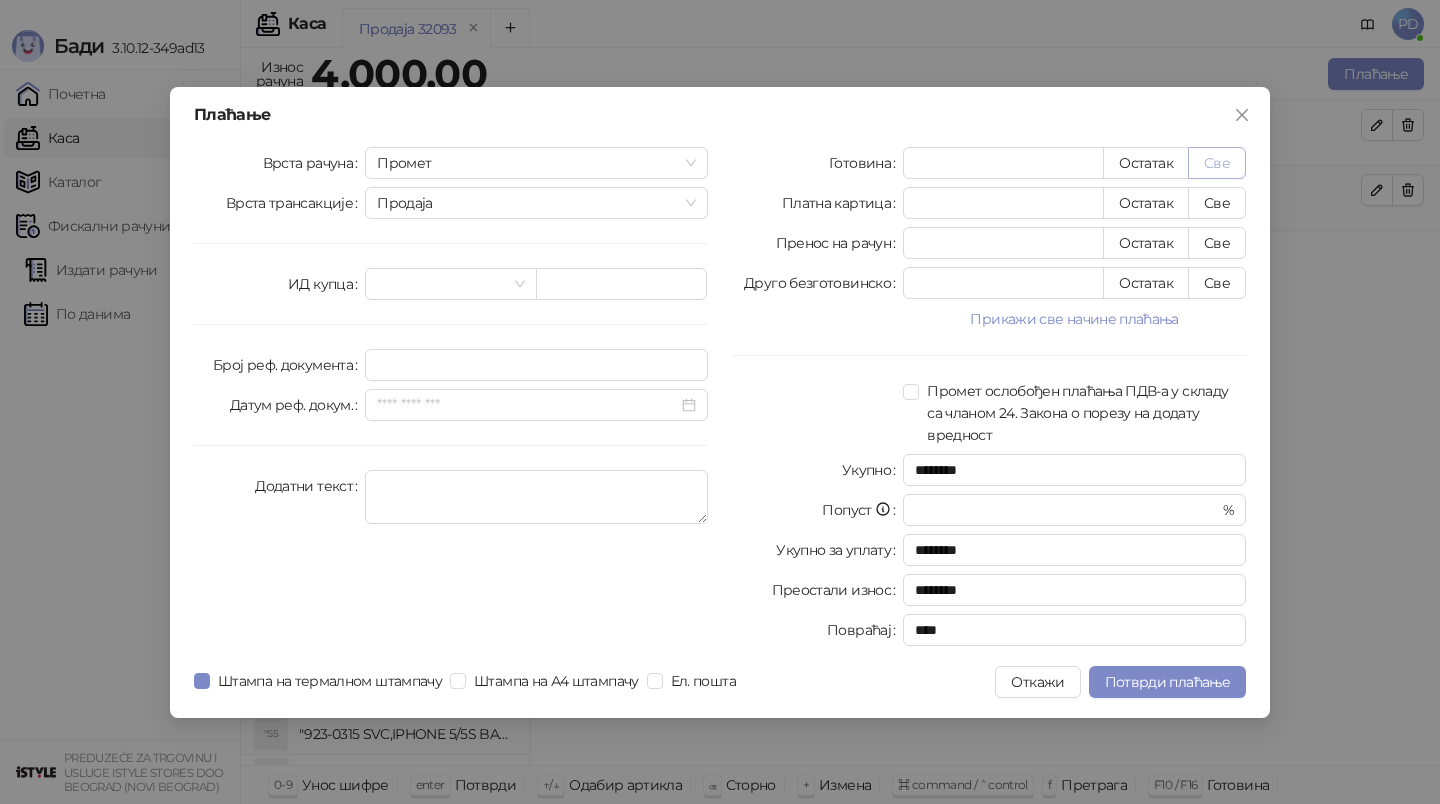 click on "Све" at bounding box center (1217, 163) 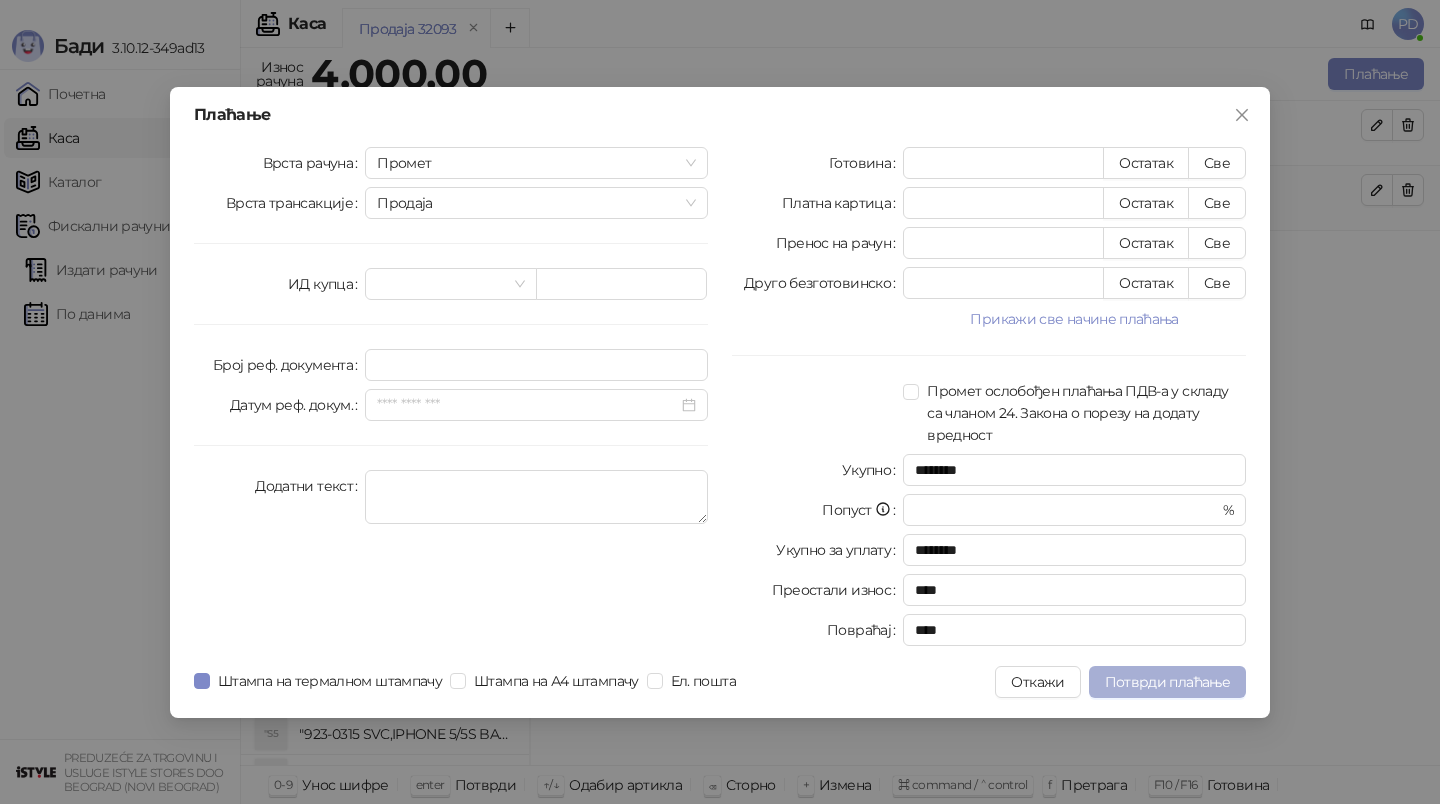 click on "Потврди плаћање" at bounding box center (1167, 682) 